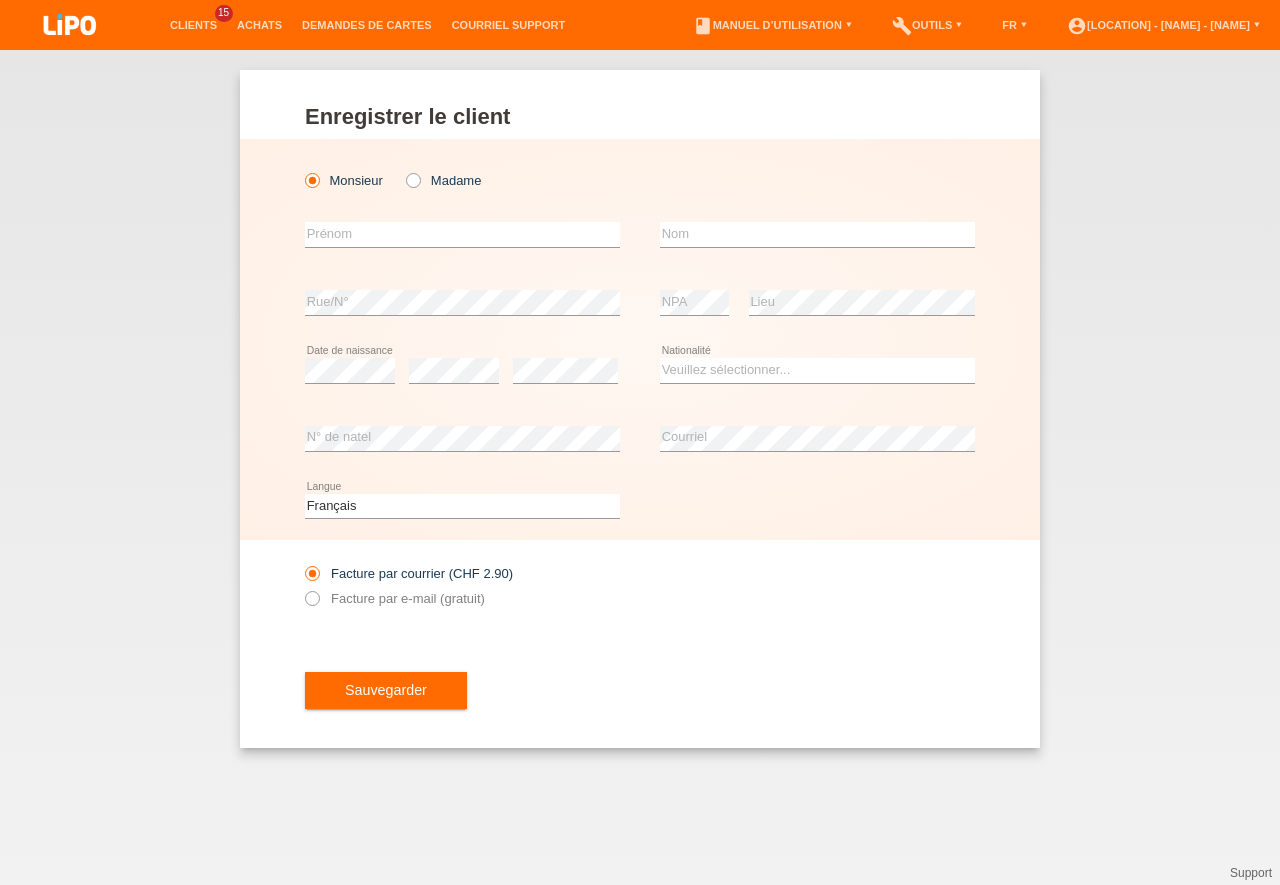 scroll, scrollTop: 0, scrollLeft: 0, axis: both 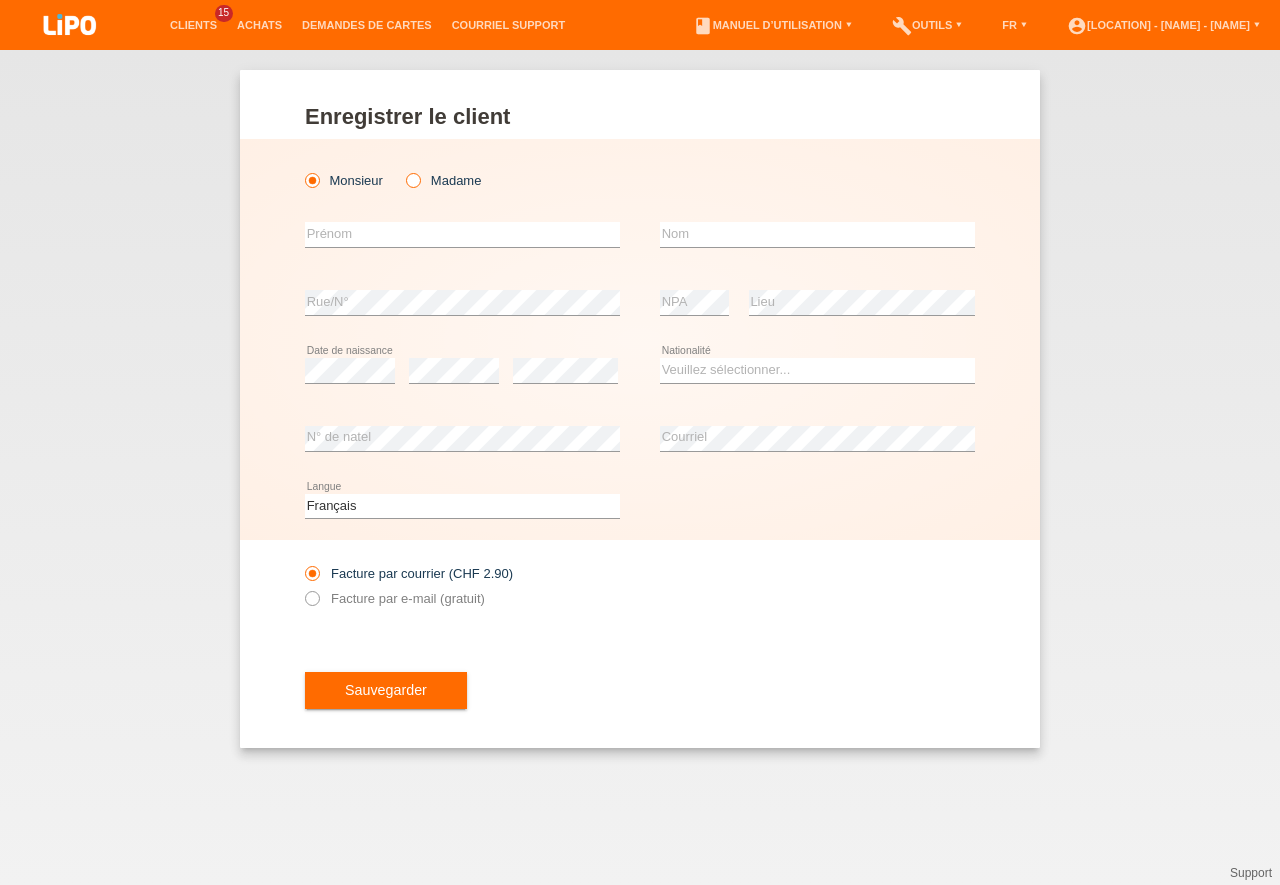 click at bounding box center (403, 170) 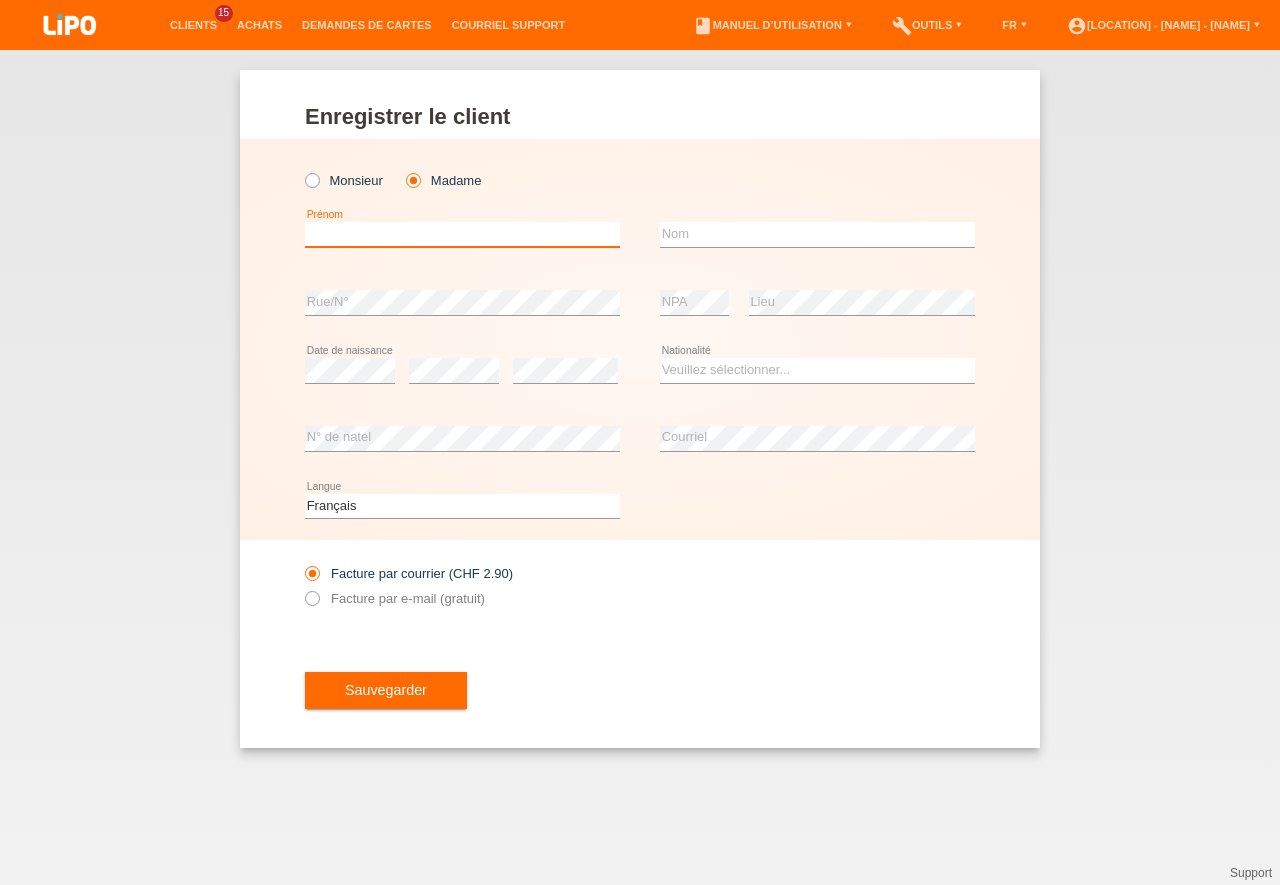 click at bounding box center (462, 234) 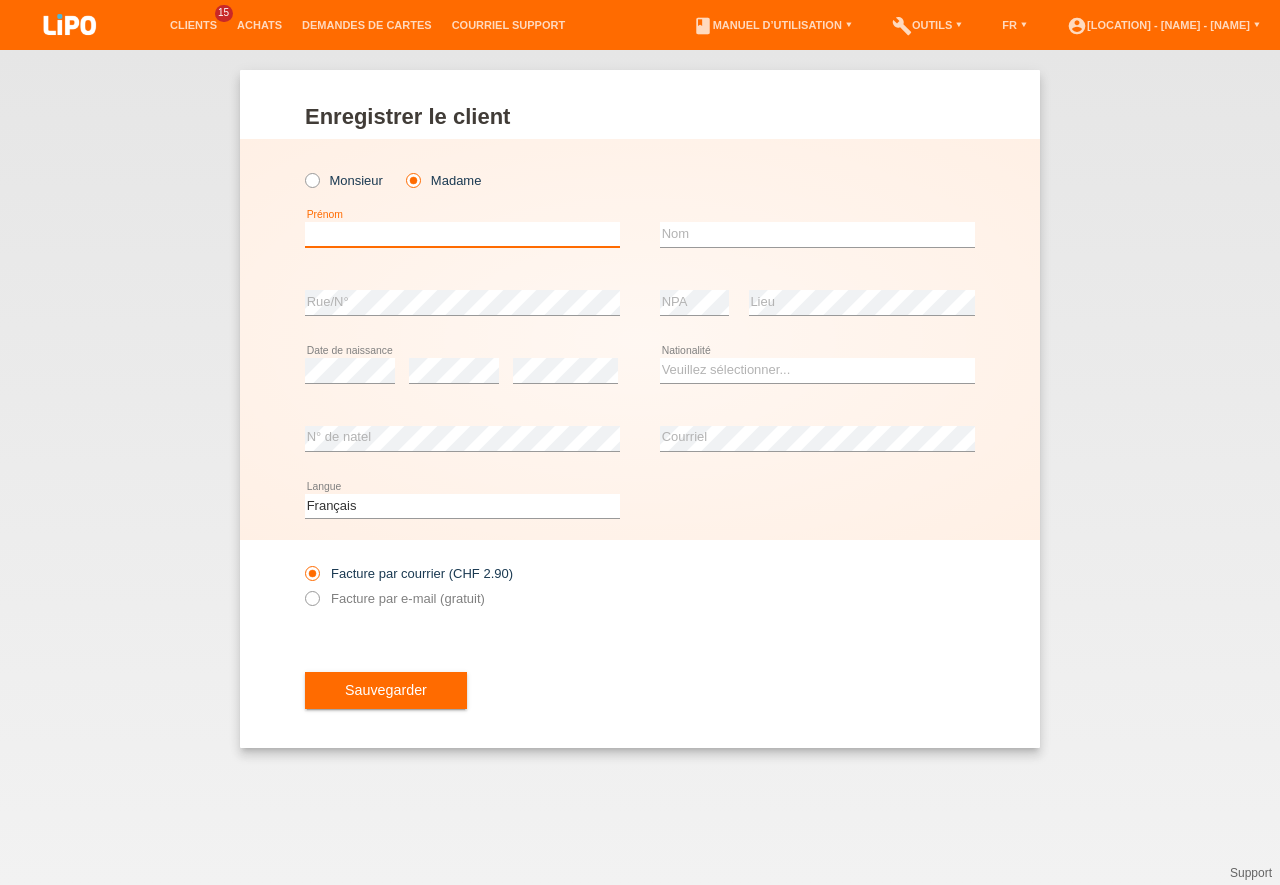 click at bounding box center [462, 234] 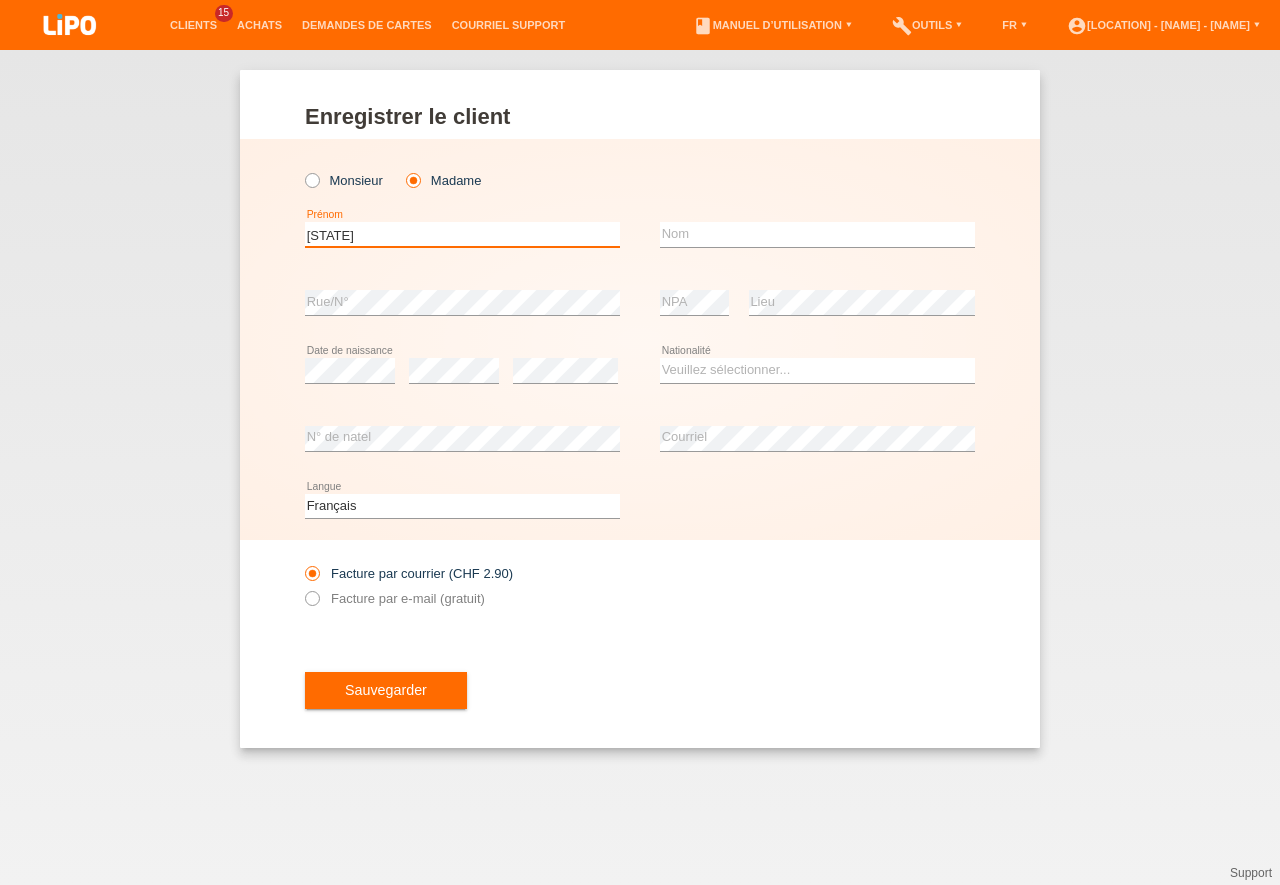 type on "M" 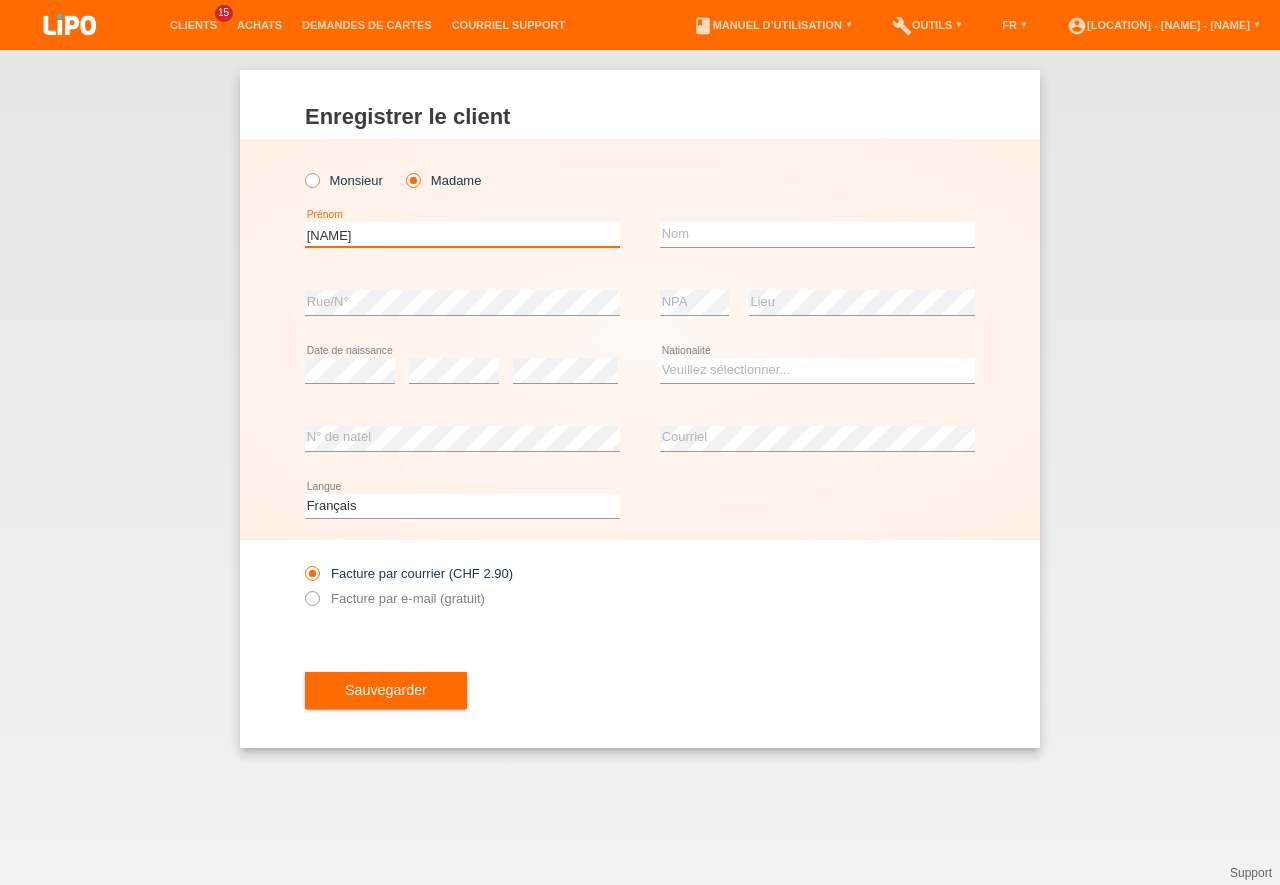 type on "ROSA MARIBEL" 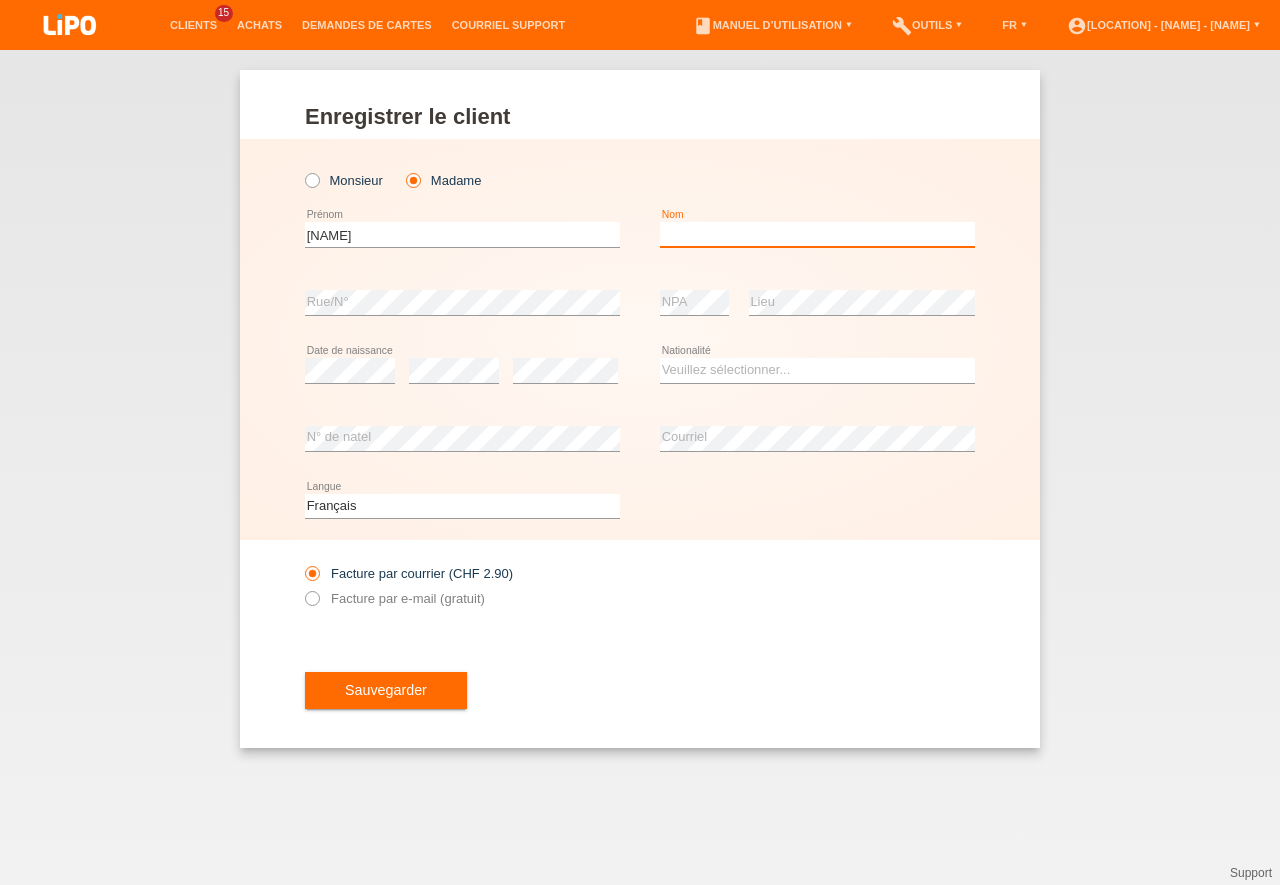 click at bounding box center (817, 234) 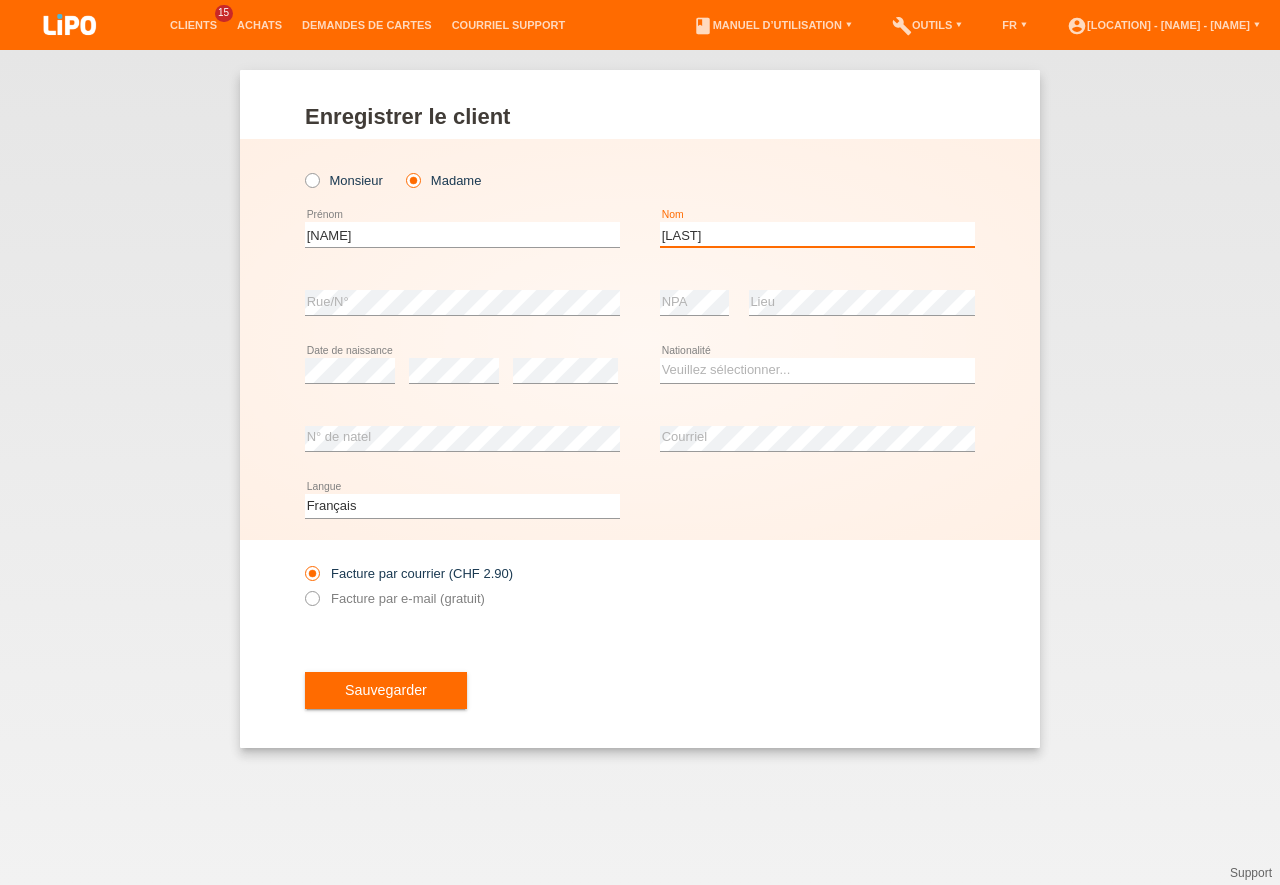 type on "ZAVALETA" 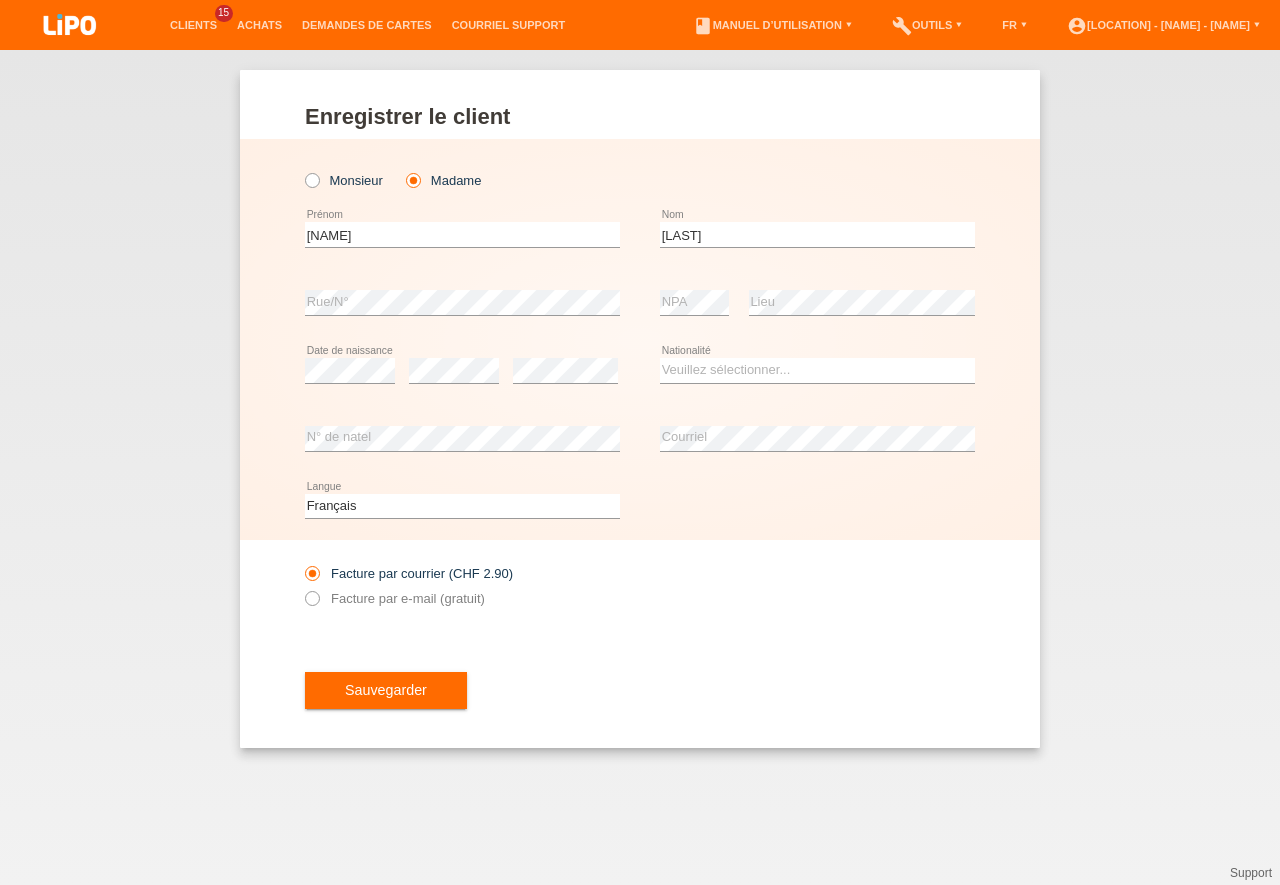 click on "error
Lieu" at bounding box center [862, 303] 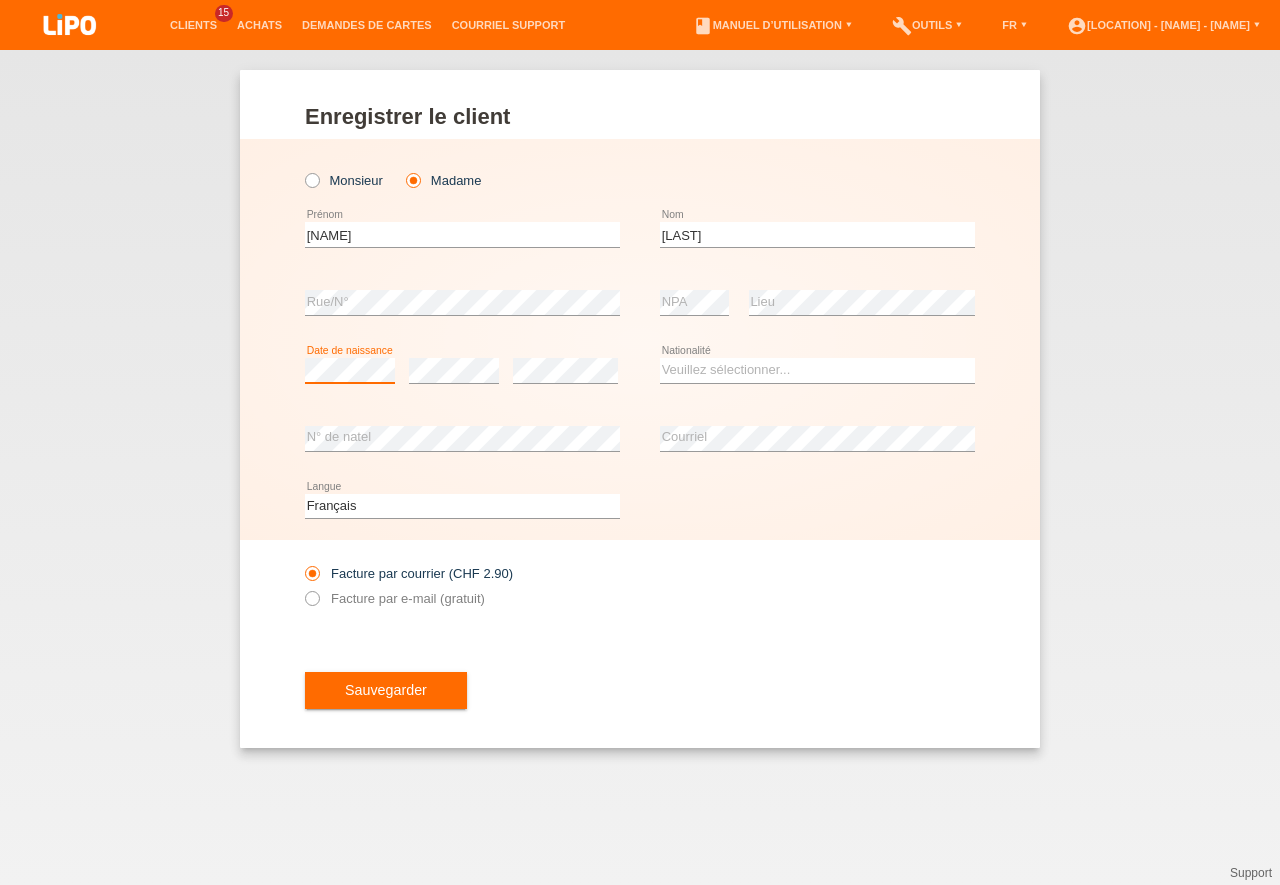 scroll, scrollTop: 0, scrollLeft: 0, axis: both 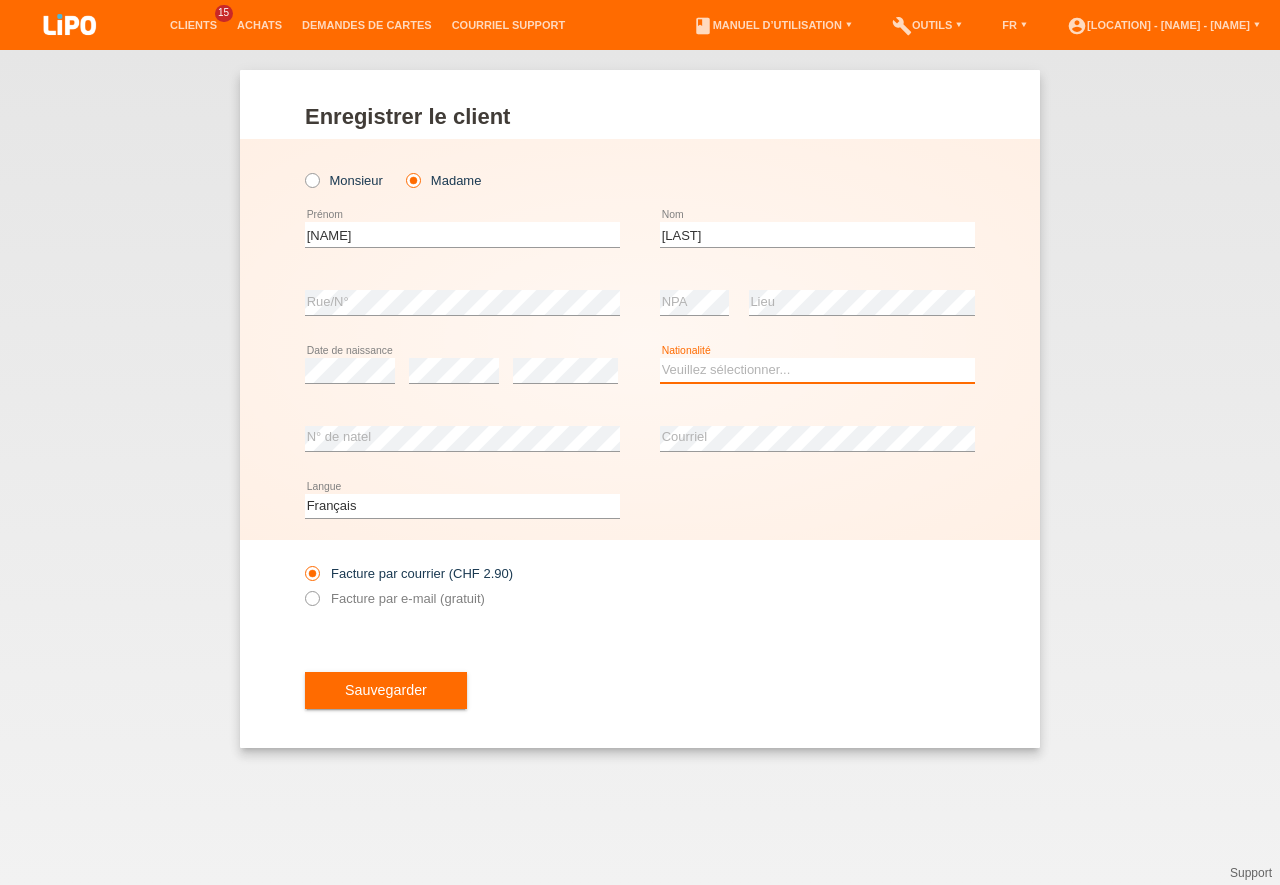 click on "Veuillez sélectionner...
Suisse
Allemagne
Autriche
Liechtenstein
------------
Afghanistan
Afrique du Sud
Åland
Albanie
Algérie Allemagne Andorre Angola Anguilla Antarctique Antigua-et-Barbuda Argentine" at bounding box center (817, 370) 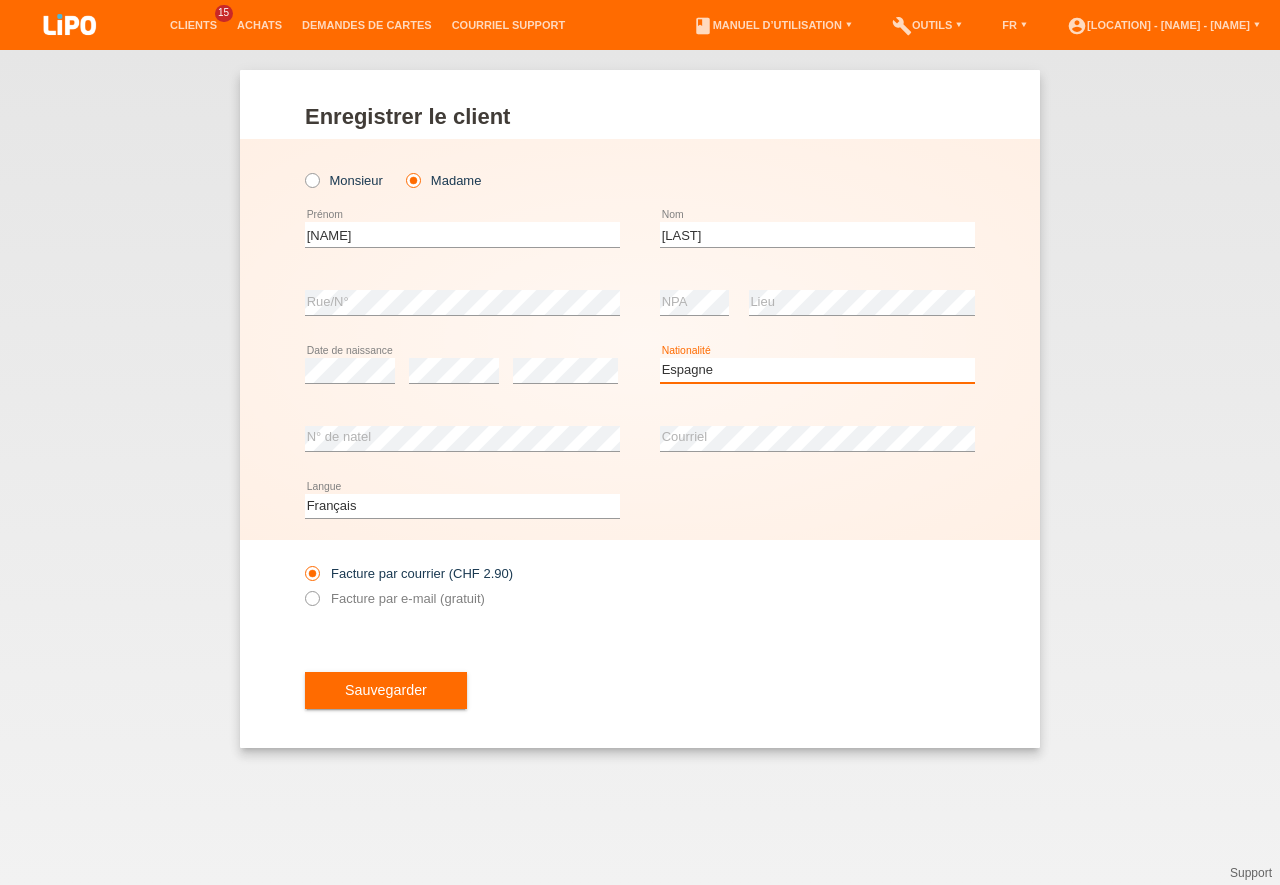 scroll, scrollTop: 0, scrollLeft: 0, axis: both 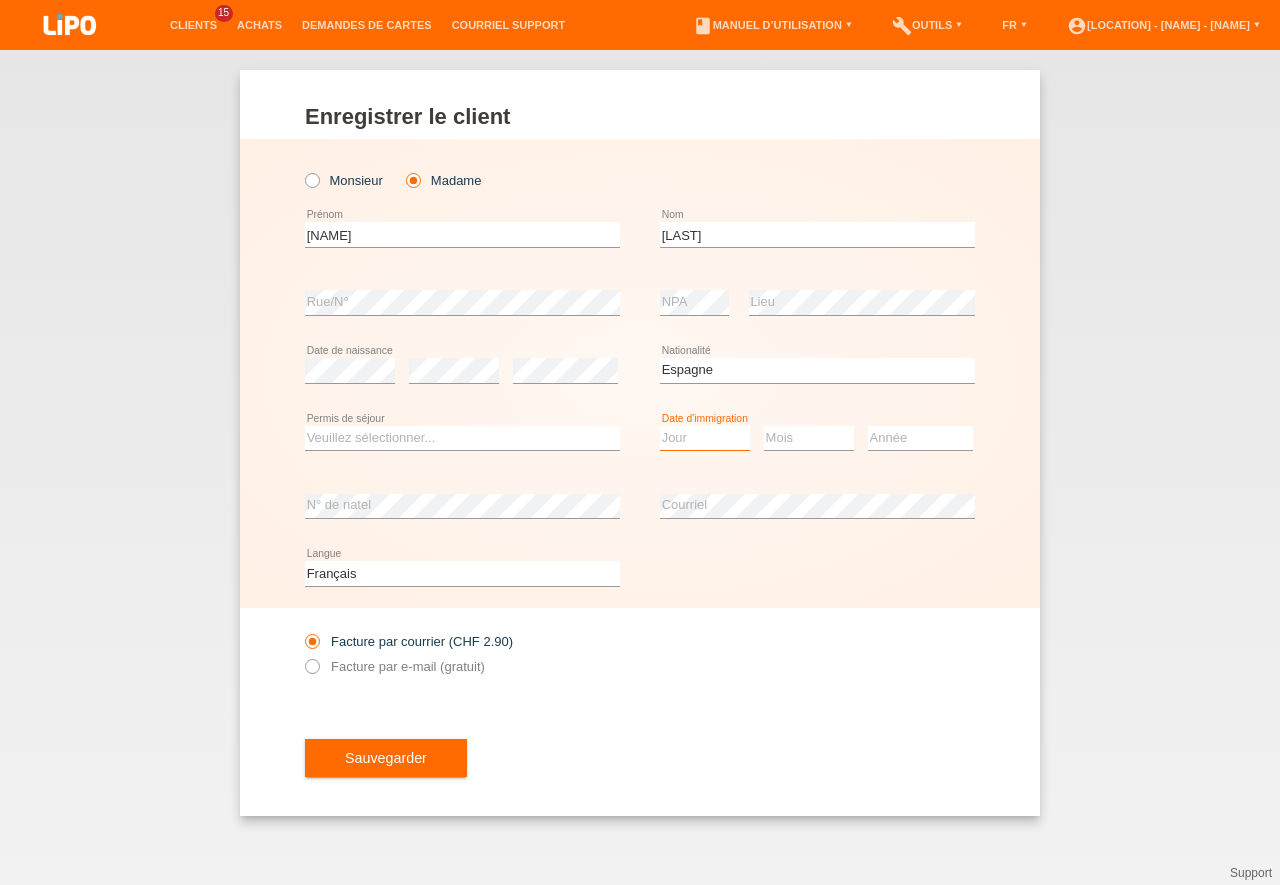 click on "Jour
01
02
03
04
05
06
07
08
09
10 11" at bounding box center (705, 438) 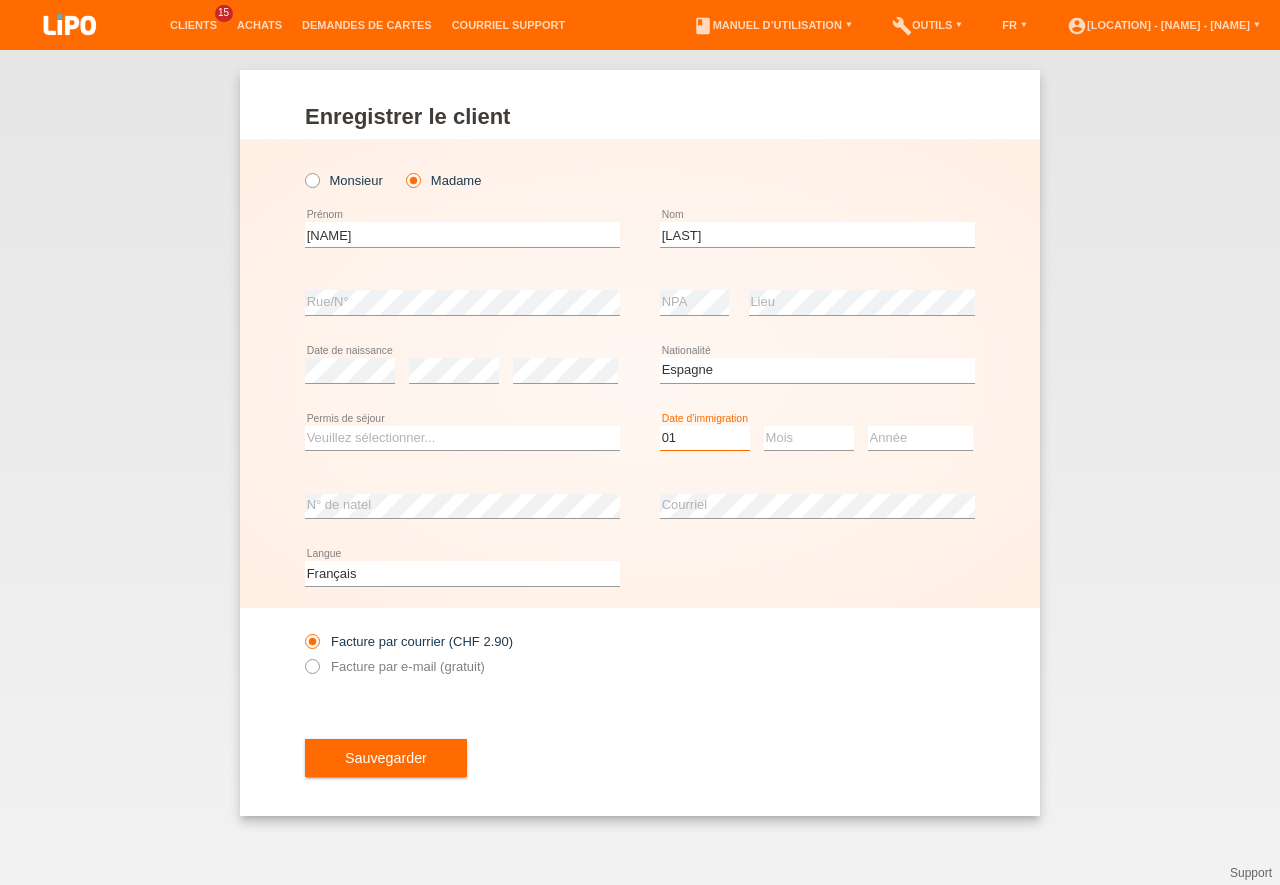 click on "01" at bounding box center (0, 0) 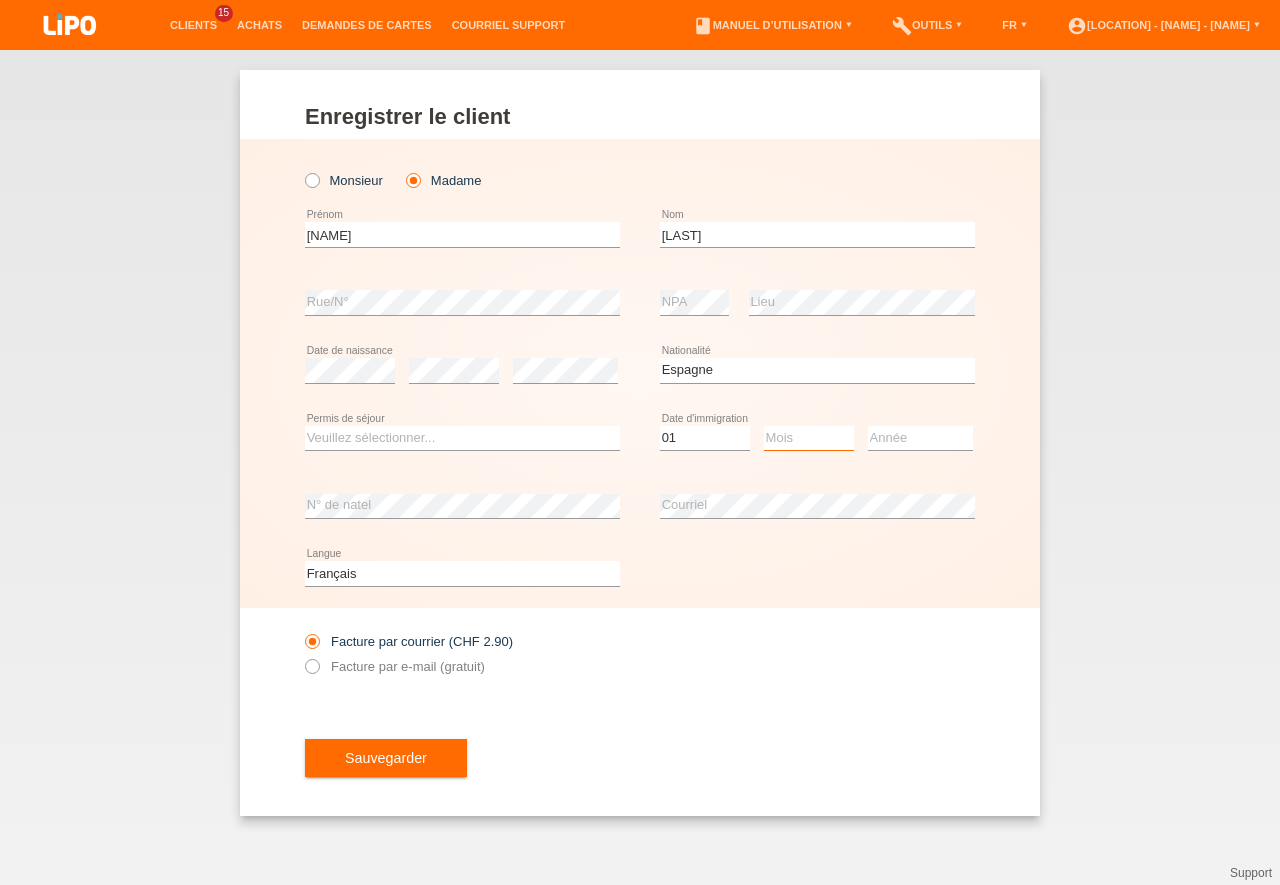 click on "Mois
01
02
03
04
05
06
07
08
09
10 11" at bounding box center (809, 438) 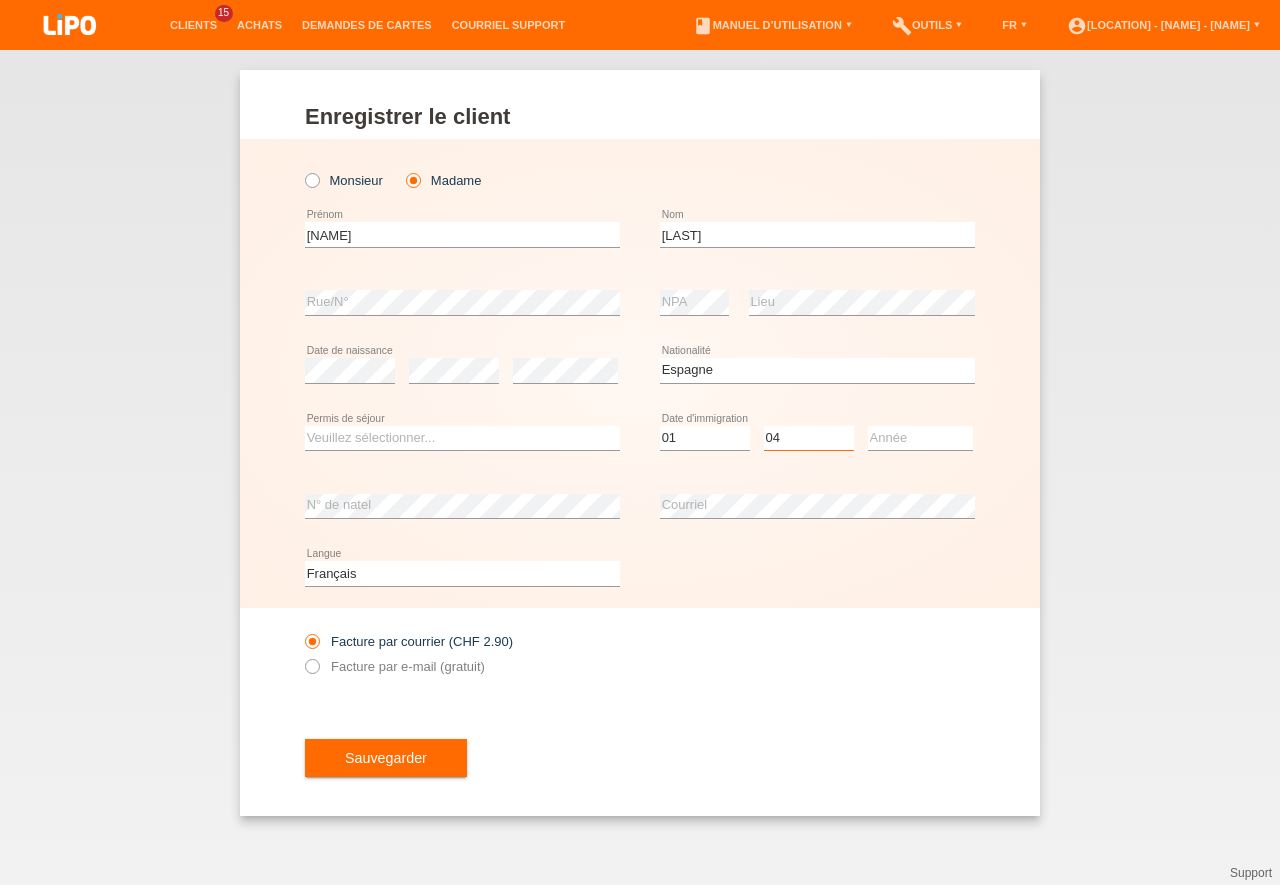 click on "04" at bounding box center [0, 0] 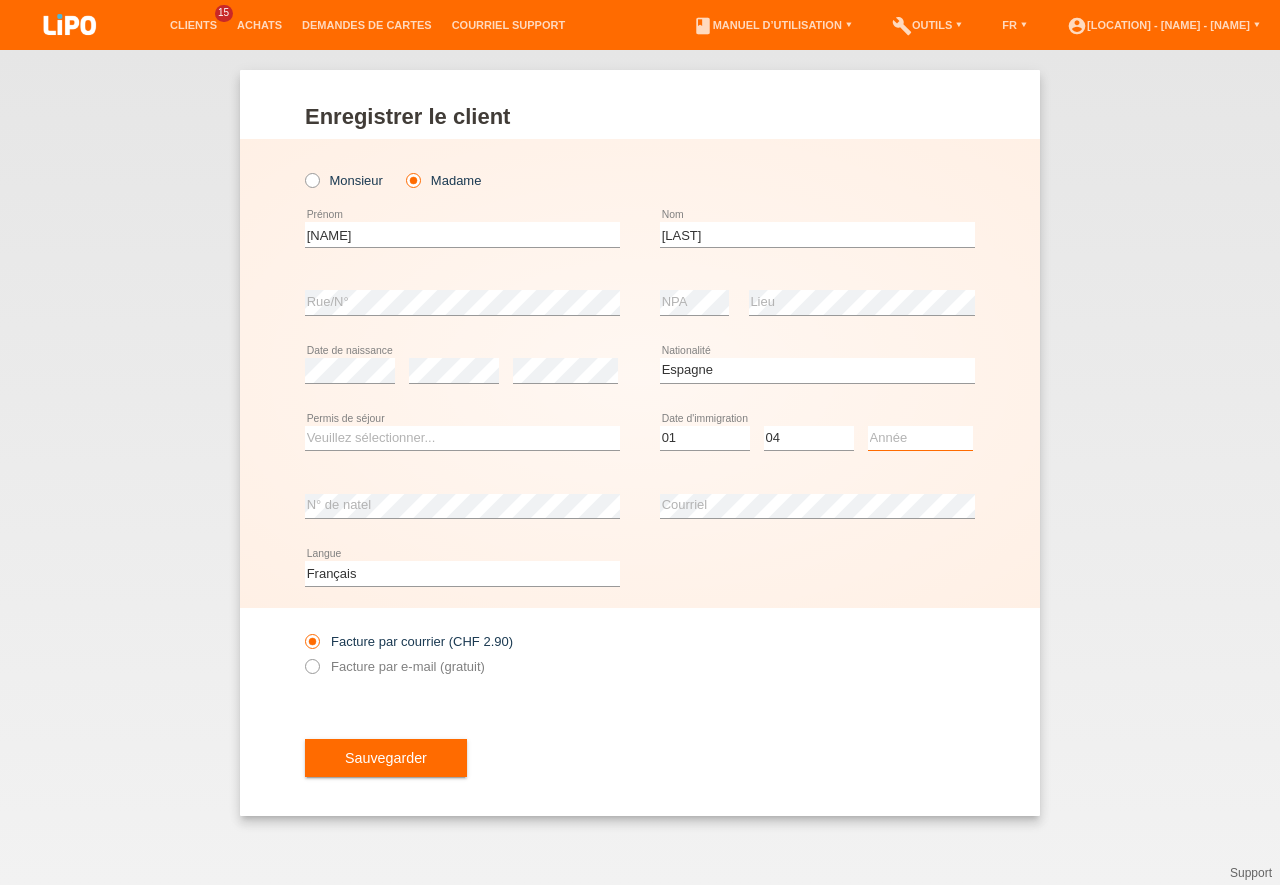 click on "Année
2025
2024
2023
2022
2021
2020
2019
2018
2017 2016 2015 2014 2013 2012 2011 2010 2009 2008 2007 2006 2005 2004 2003 2002 2001" at bounding box center [920, 438] 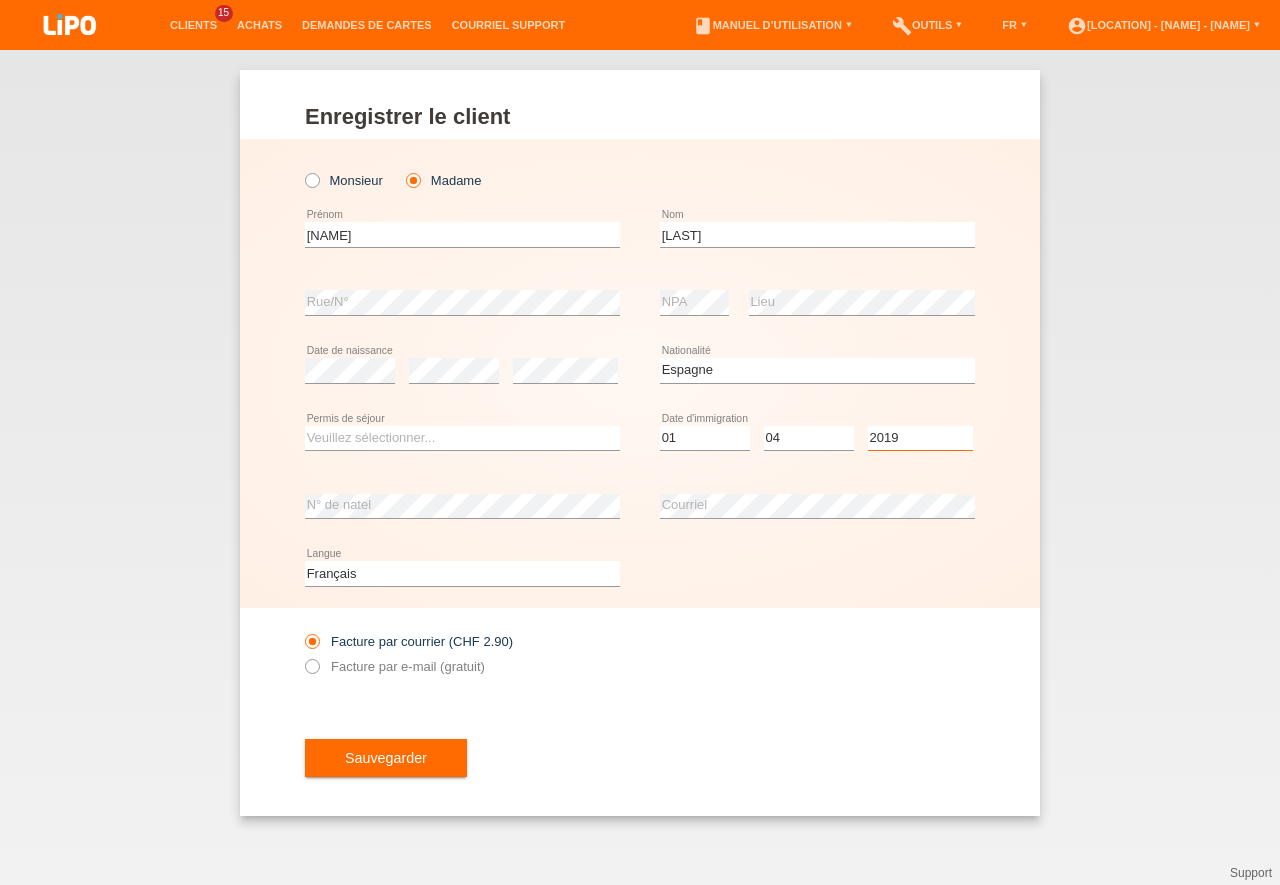 click on "2019" at bounding box center (0, 0) 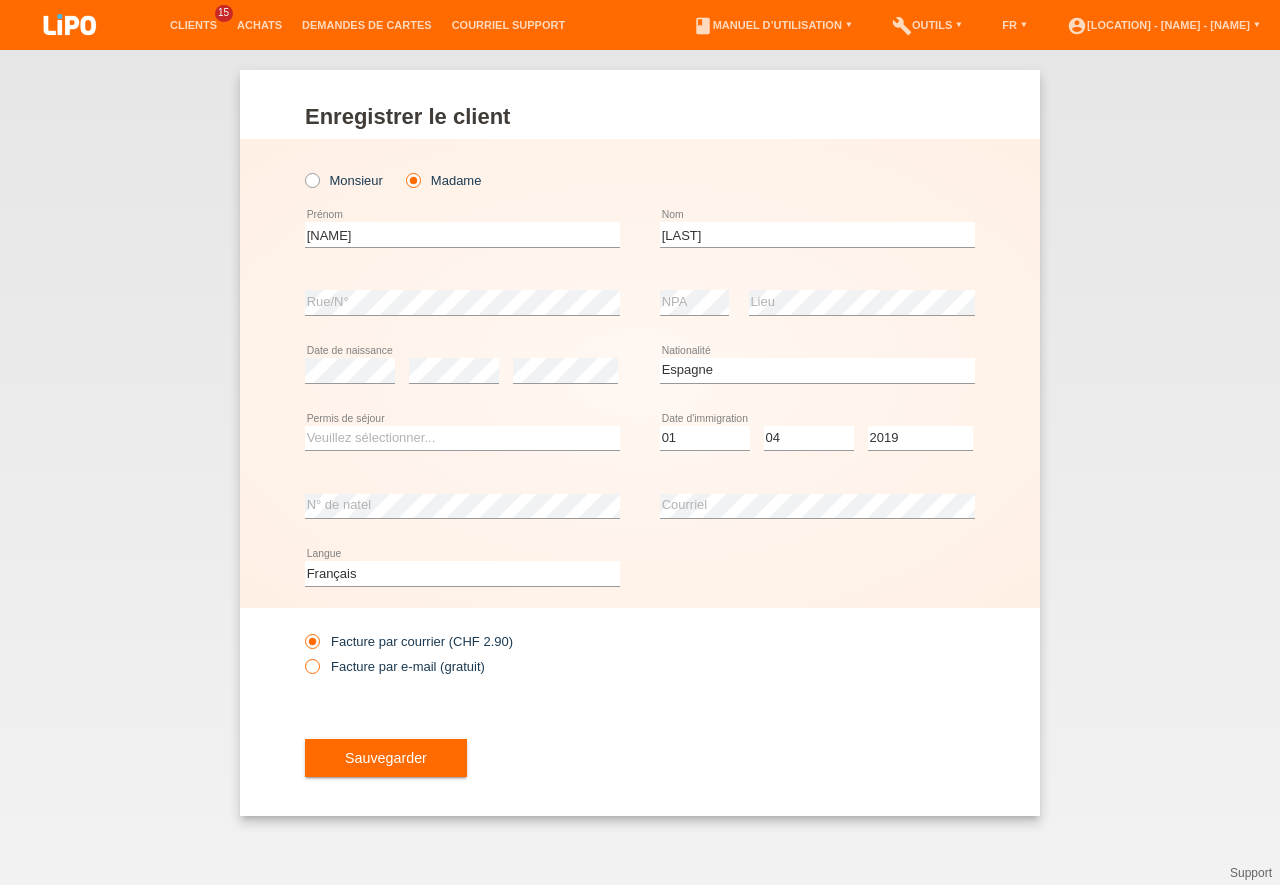 click on "Facture par e-mail                                                                                            (gratuit)" at bounding box center [395, 666] 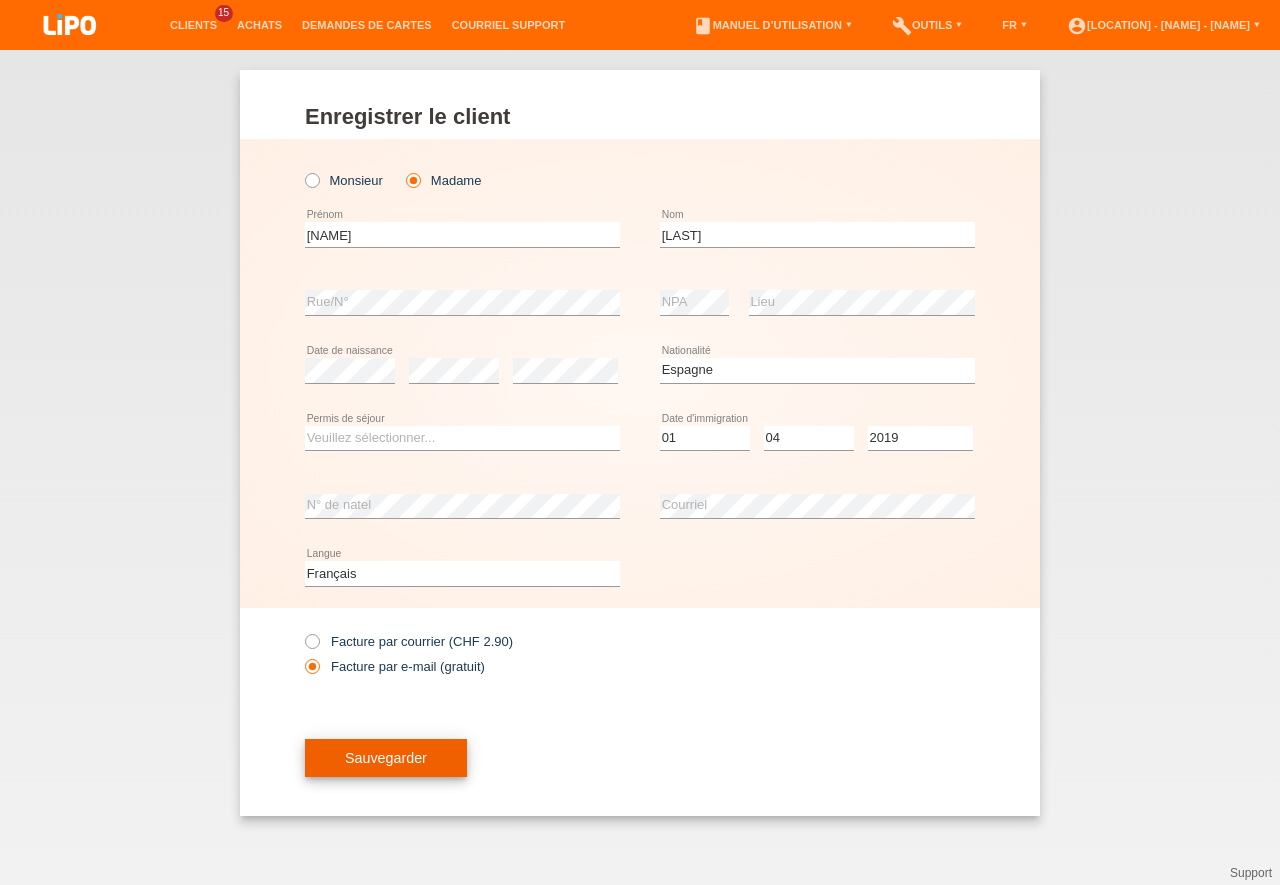 click on "Sauvegarder" at bounding box center (386, 758) 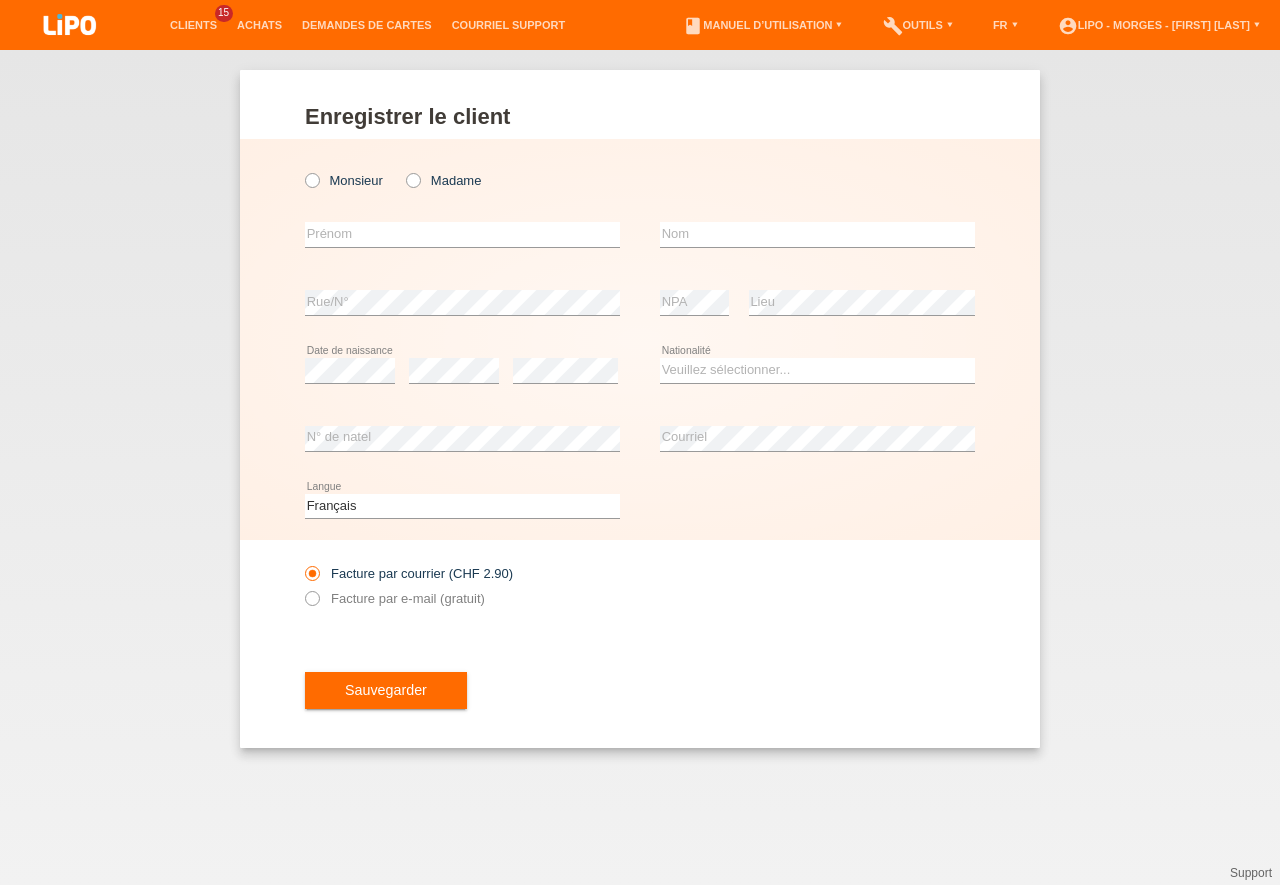 scroll, scrollTop: 0, scrollLeft: 0, axis: both 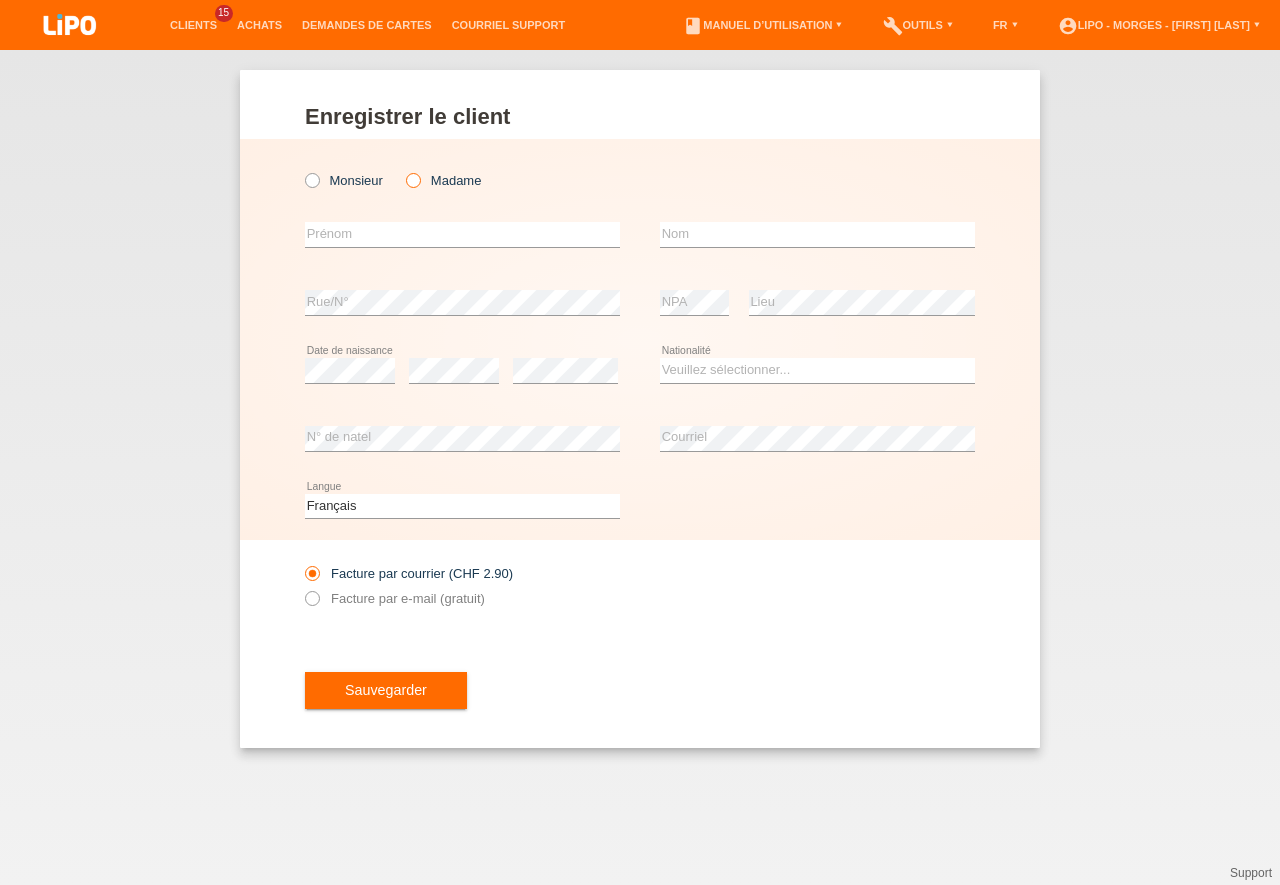 click at bounding box center [403, 170] 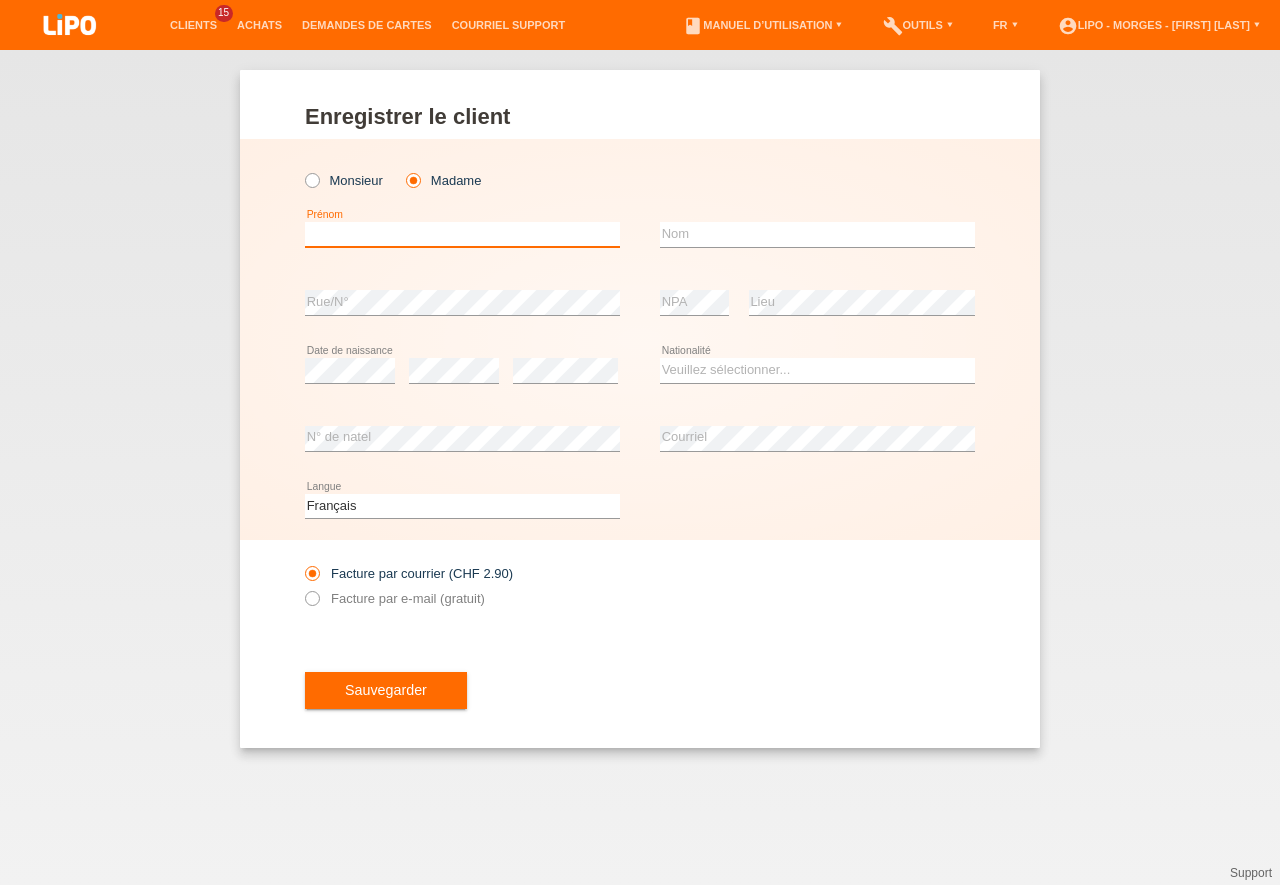 click at bounding box center (462, 234) 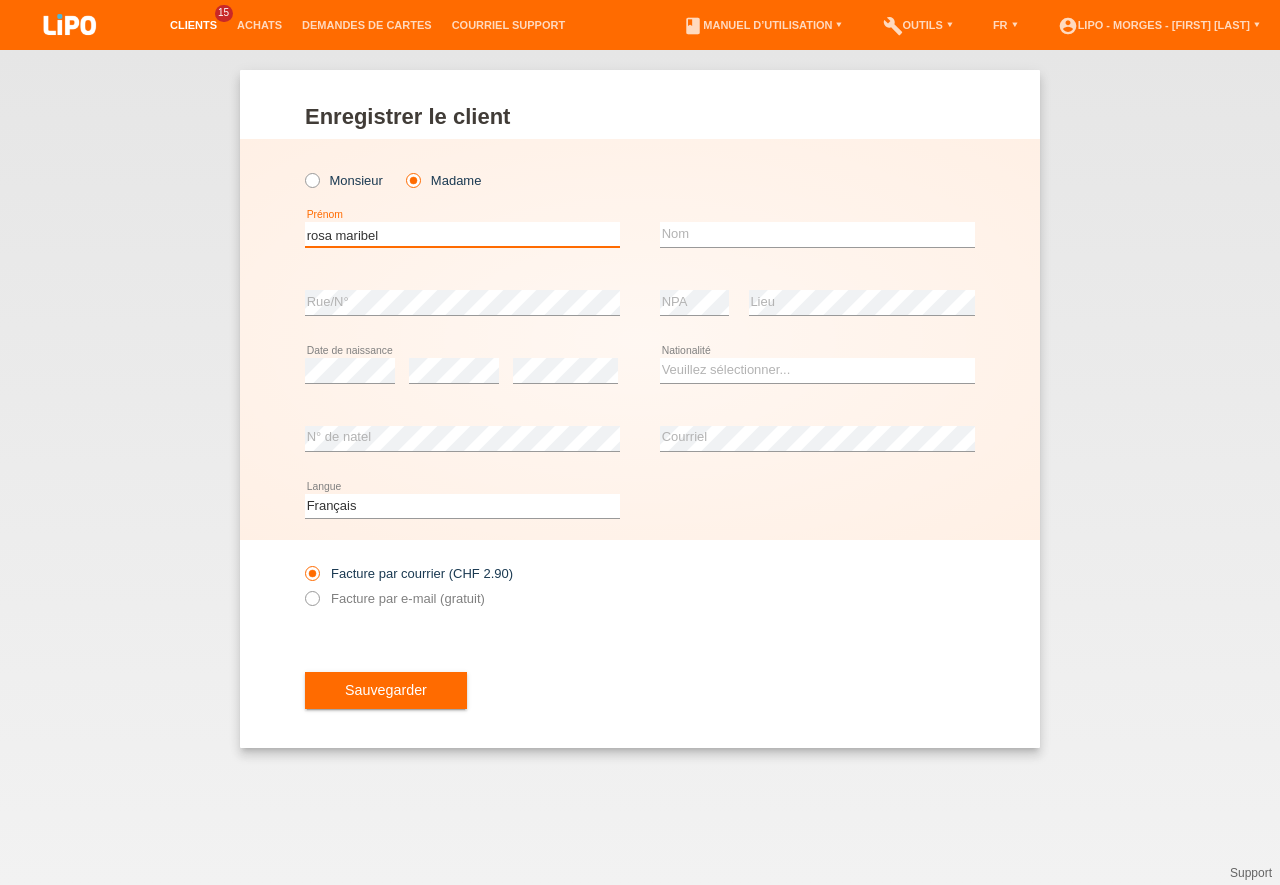 type on "rosa maribel" 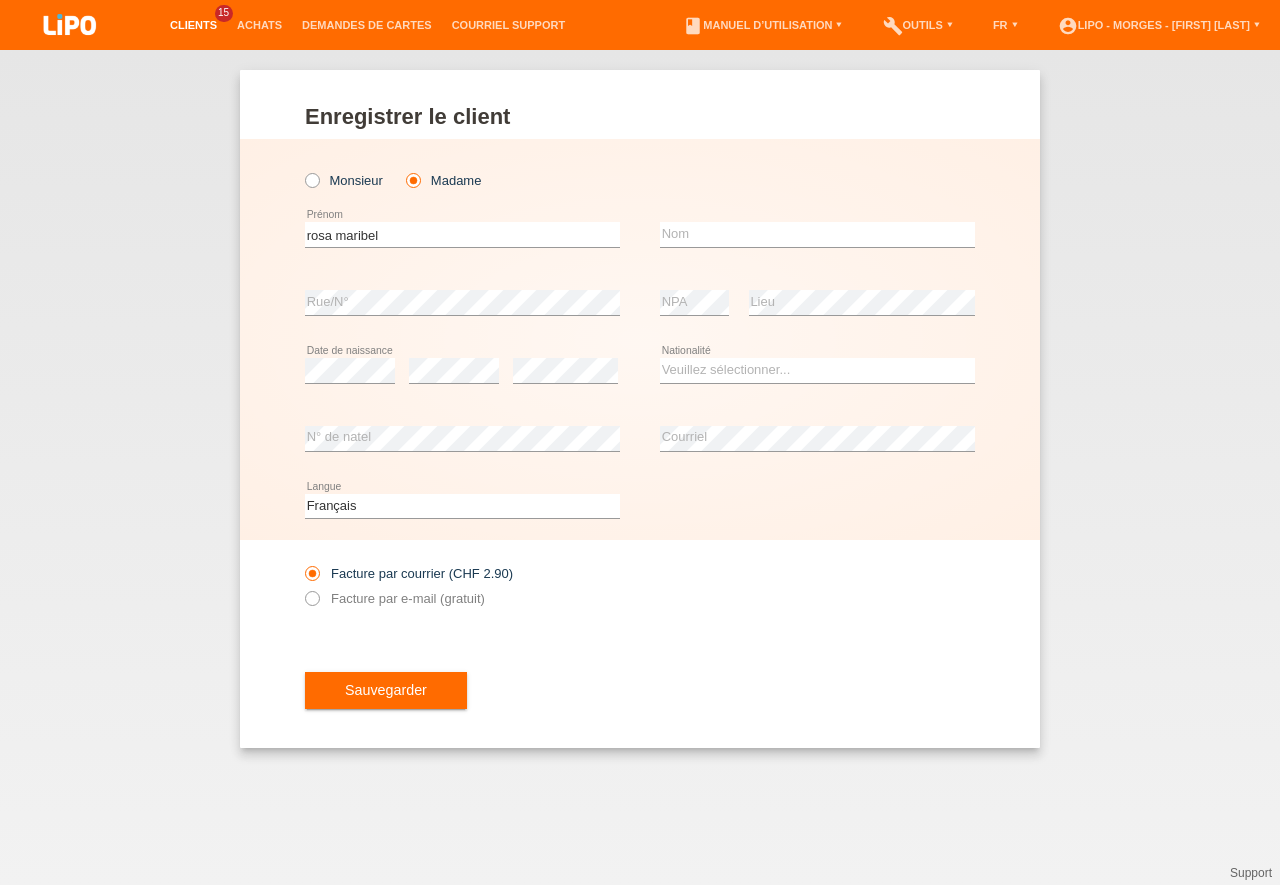 click on "Clients" at bounding box center (193, 25) 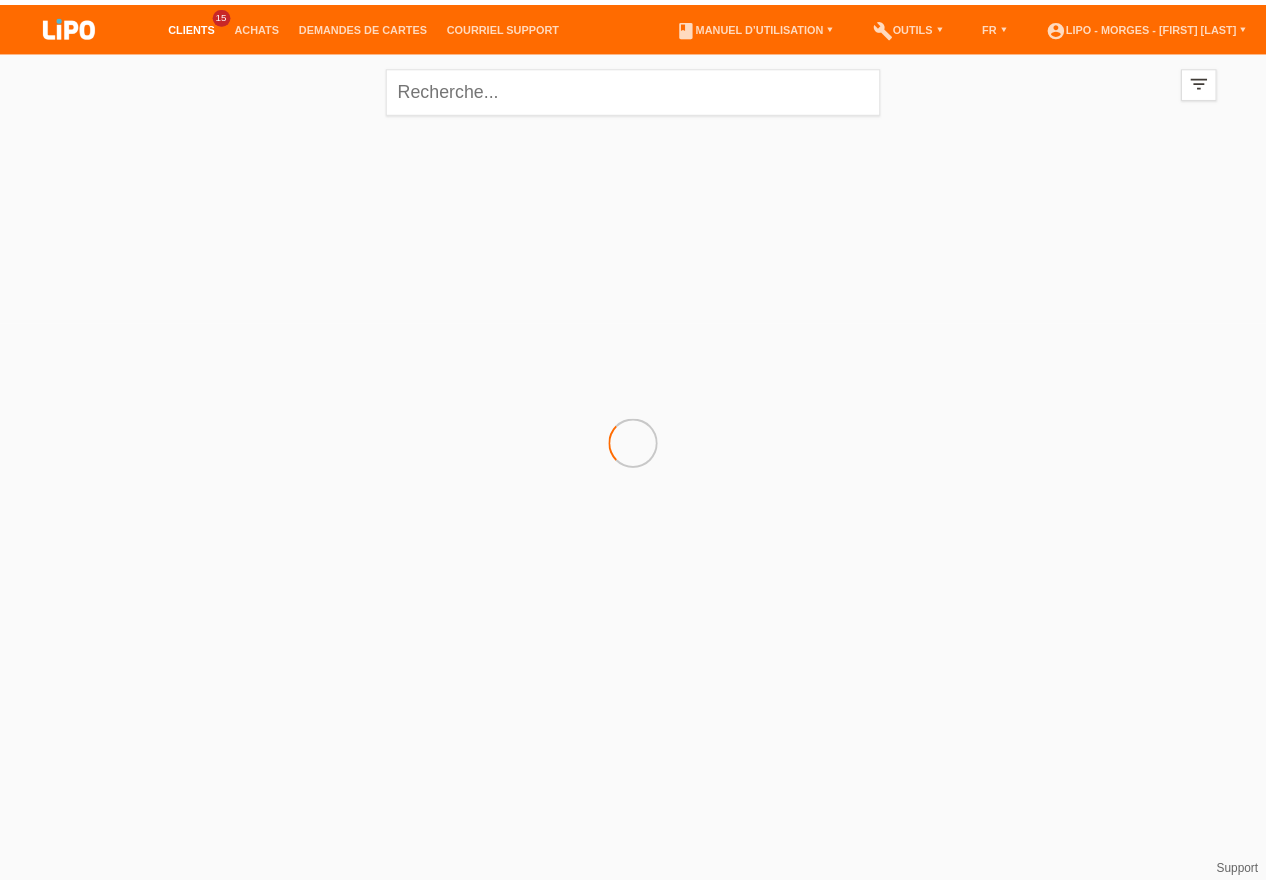 scroll, scrollTop: 0, scrollLeft: 0, axis: both 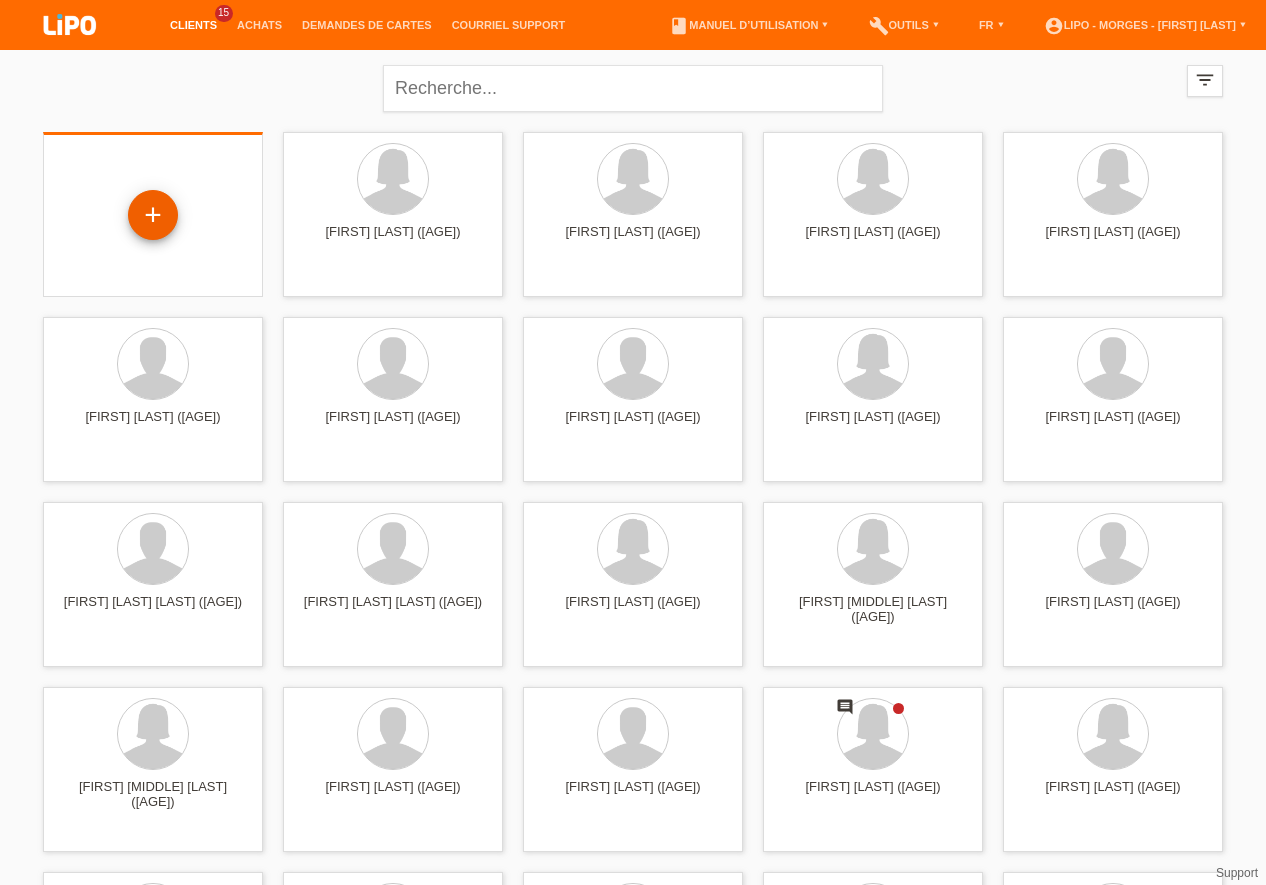 click on "+" at bounding box center (153, 215) 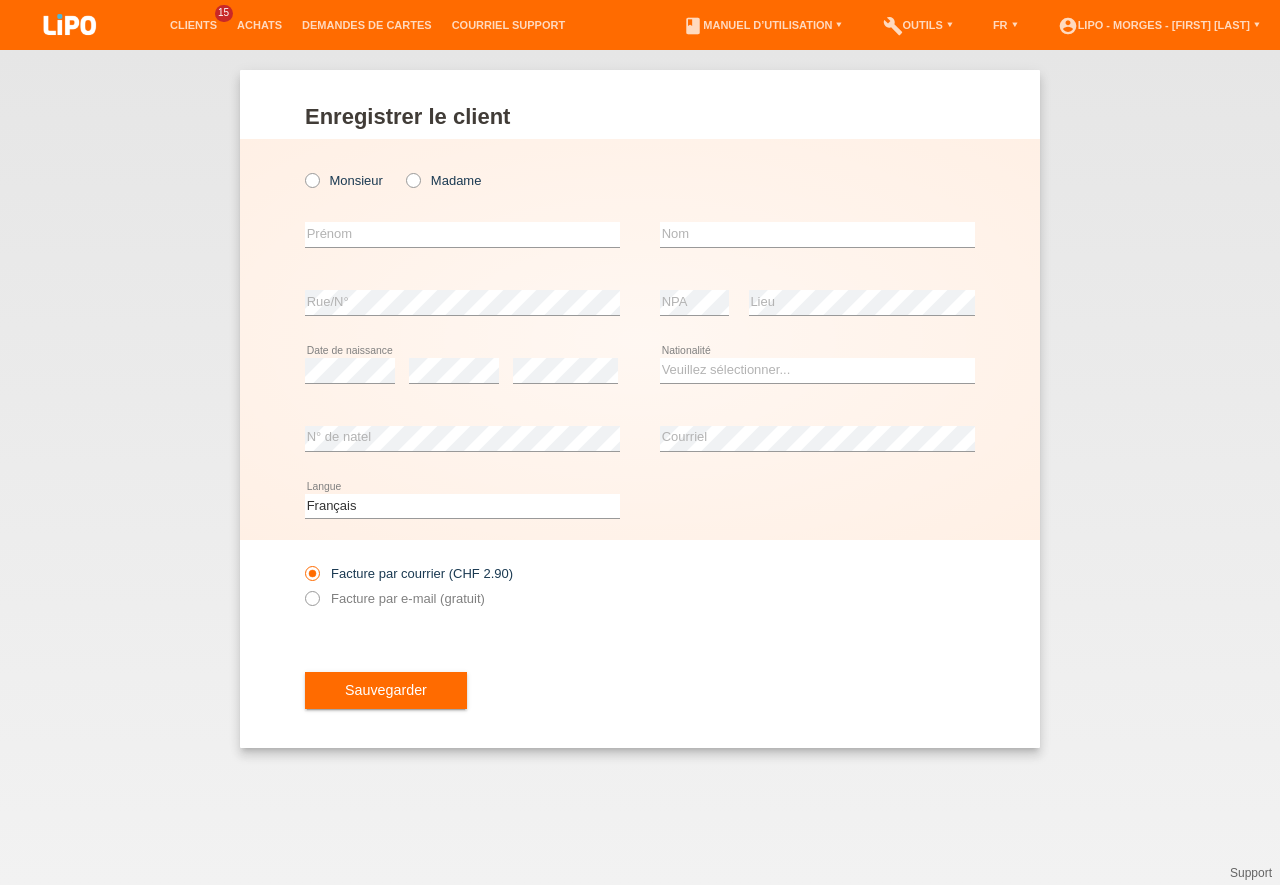 scroll, scrollTop: 0, scrollLeft: 0, axis: both 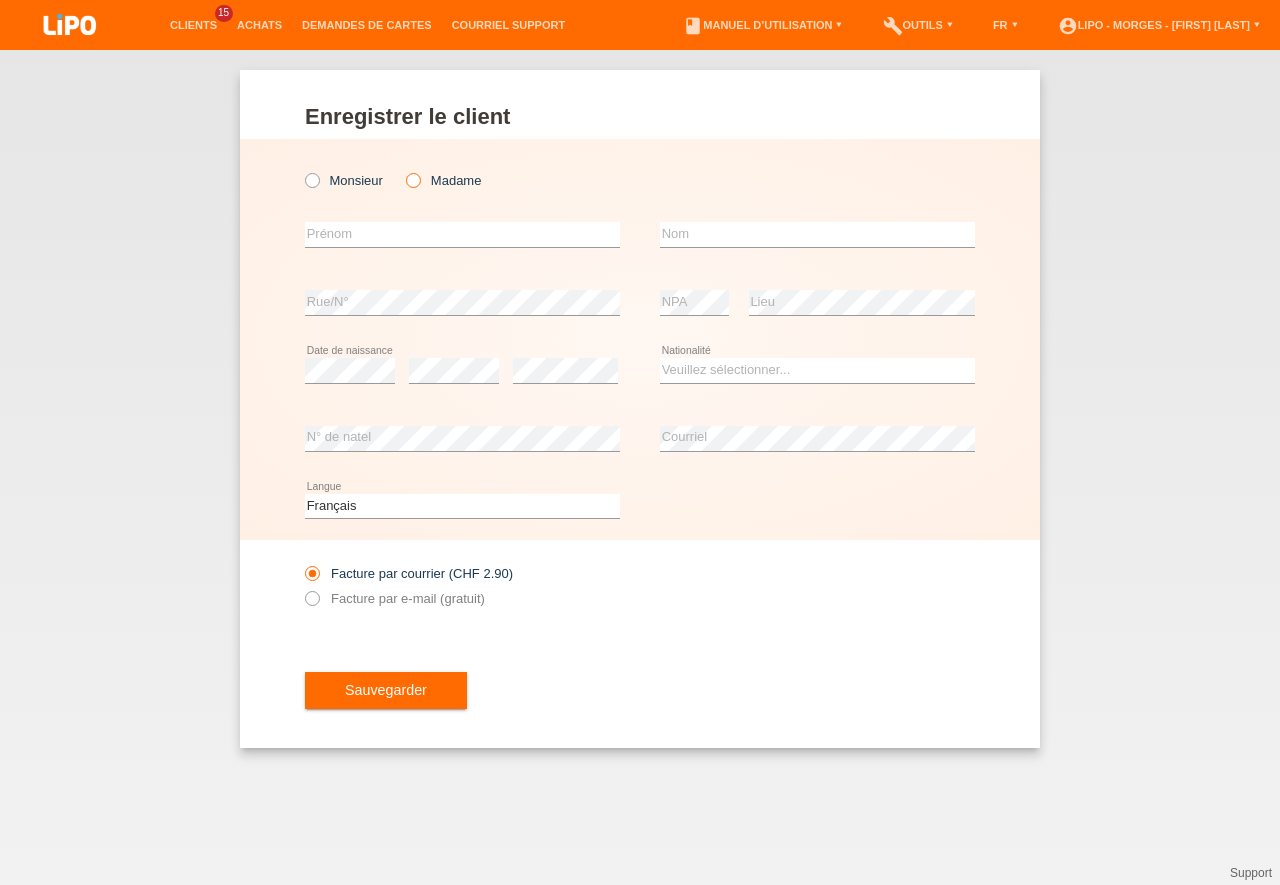 click at bounding box center [403, 170] 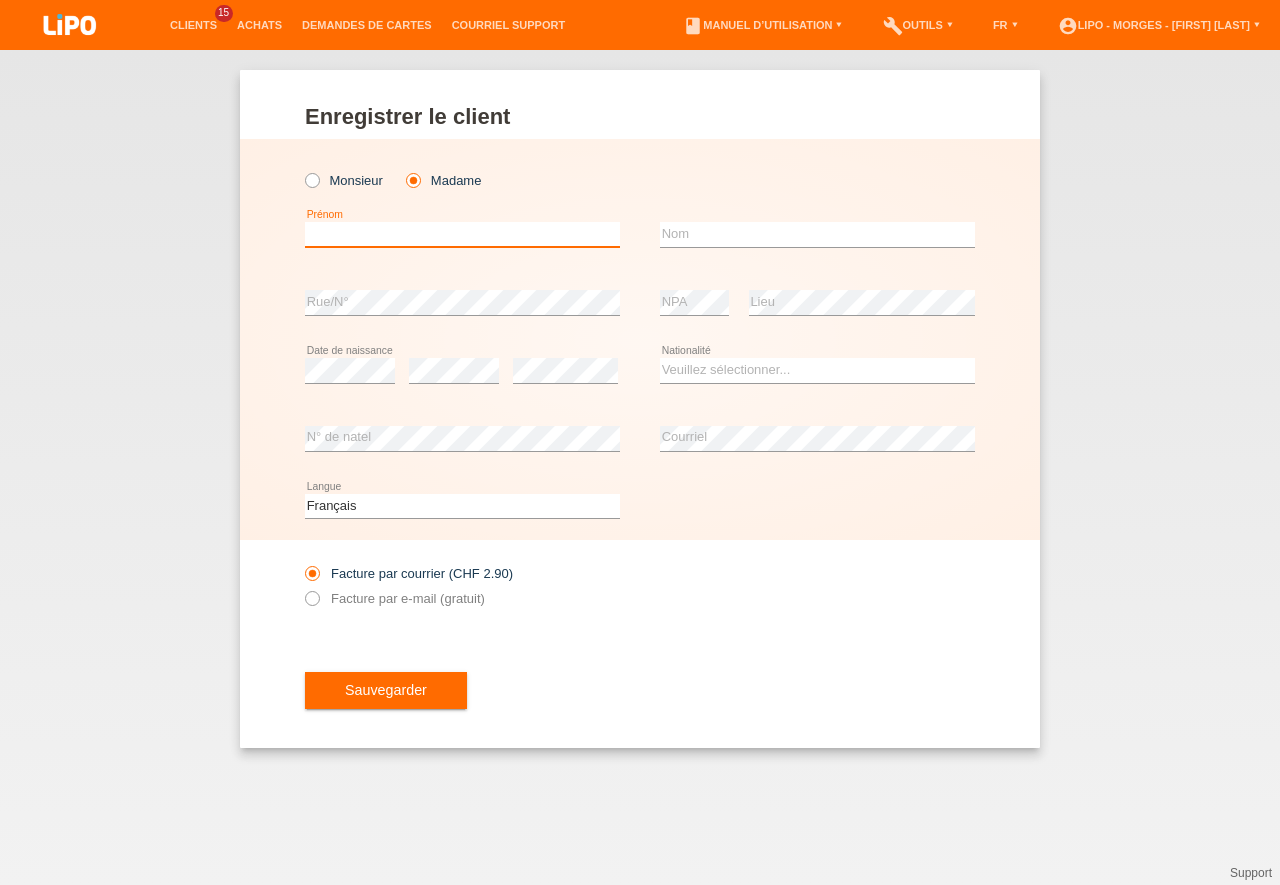 click at bounding box center [462, 234] 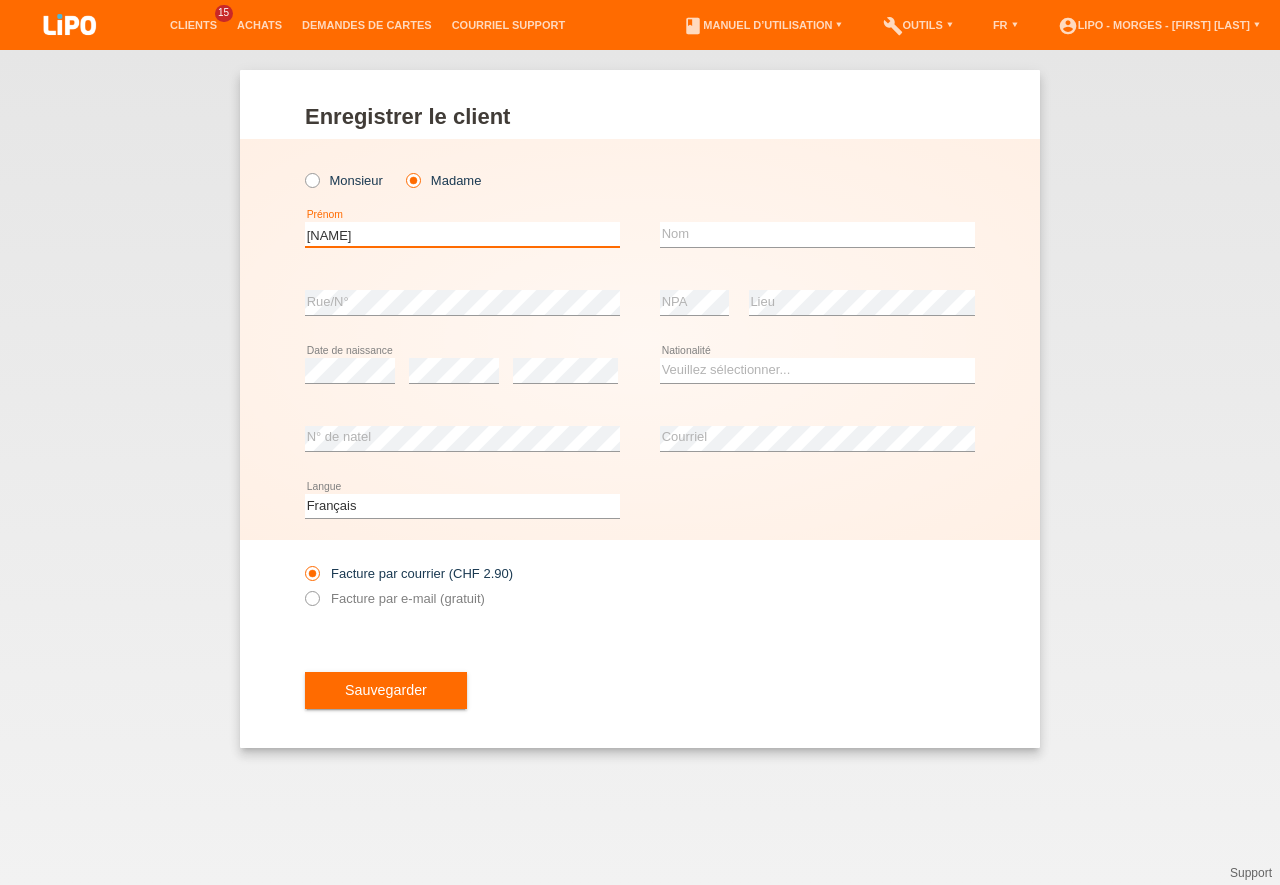 type on "rosa maribel" 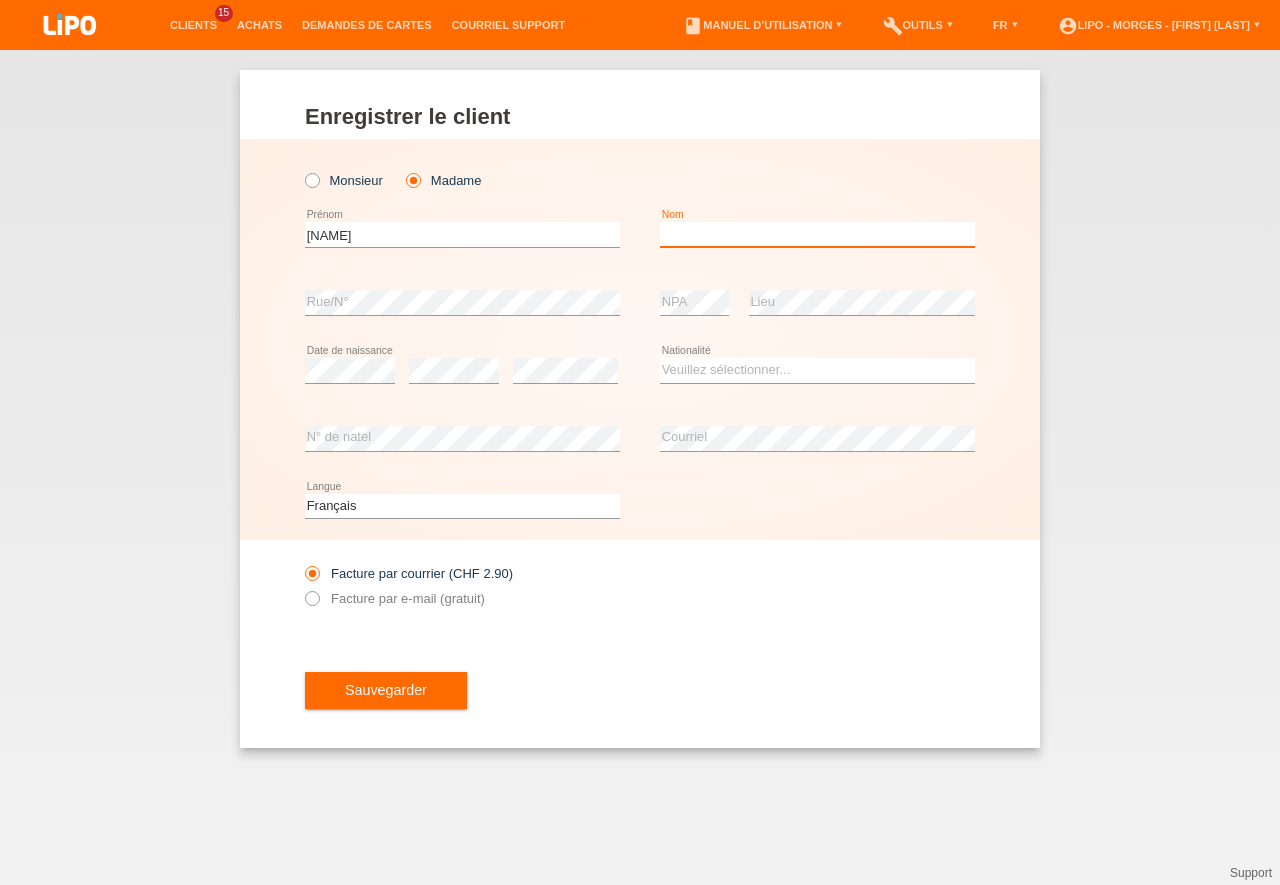 click at bounding box center [817, 234] 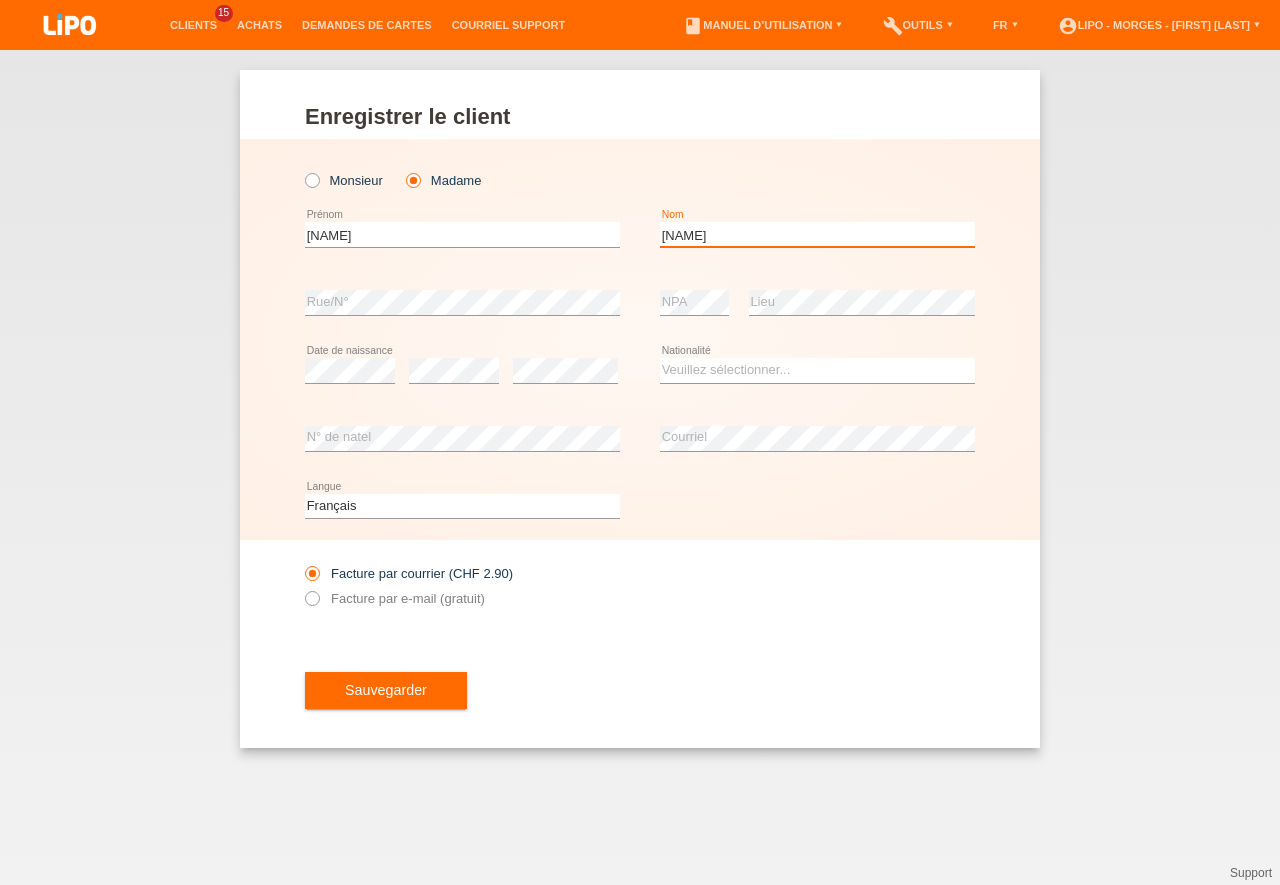 type on "layozavaleta" 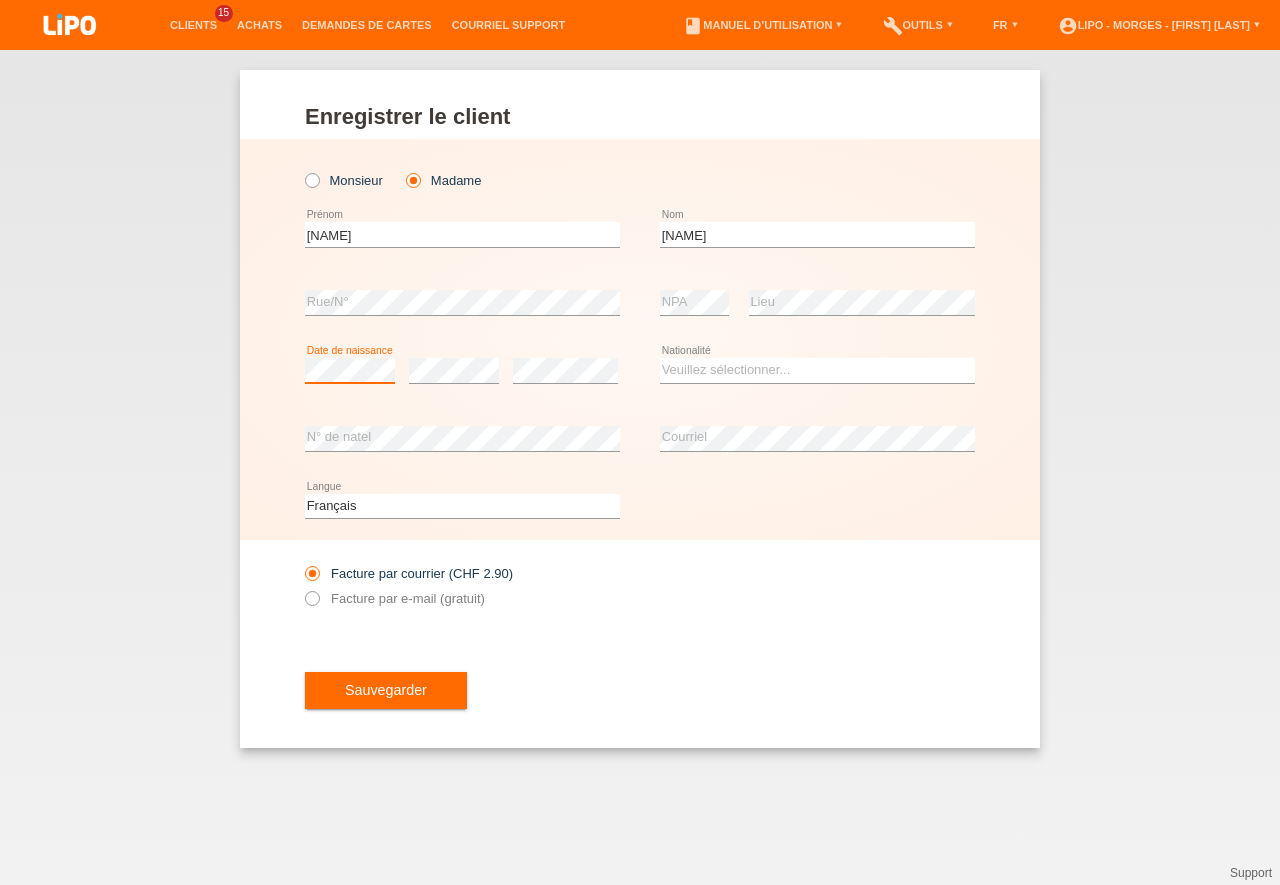 scroll, scrollTop: 0, scrollLeft: 0, axis: both 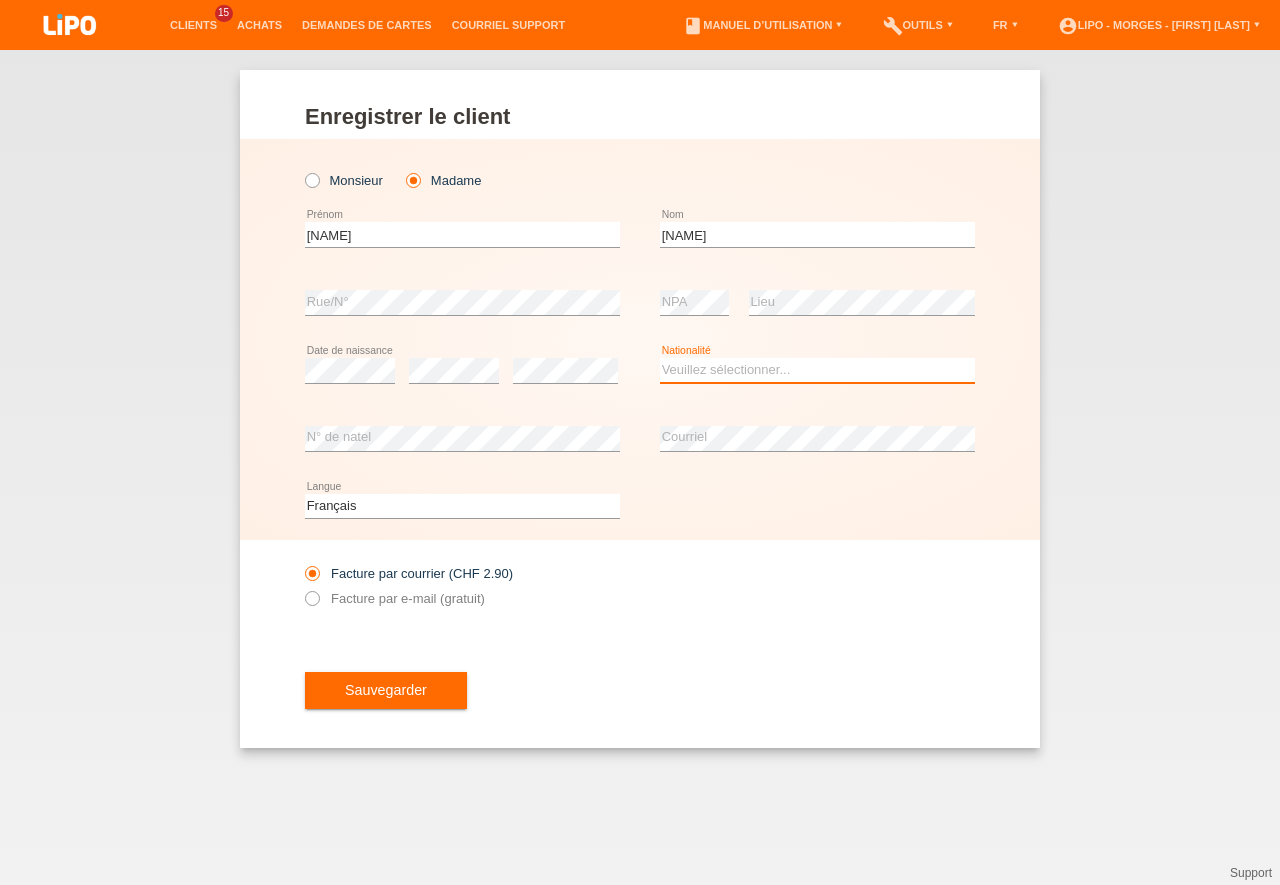 click on "Veuillez sélectionner...
Suisse
Allemagne
Autriche
Liechtenstein
------------
Afghanistan
Afrique du Sud
Åland
Albanie
Algérie Allemagne Andorre Angola Anguilla Antarctique Antigua-et-Barbuda Argentine" at bounding box center [817, 370] 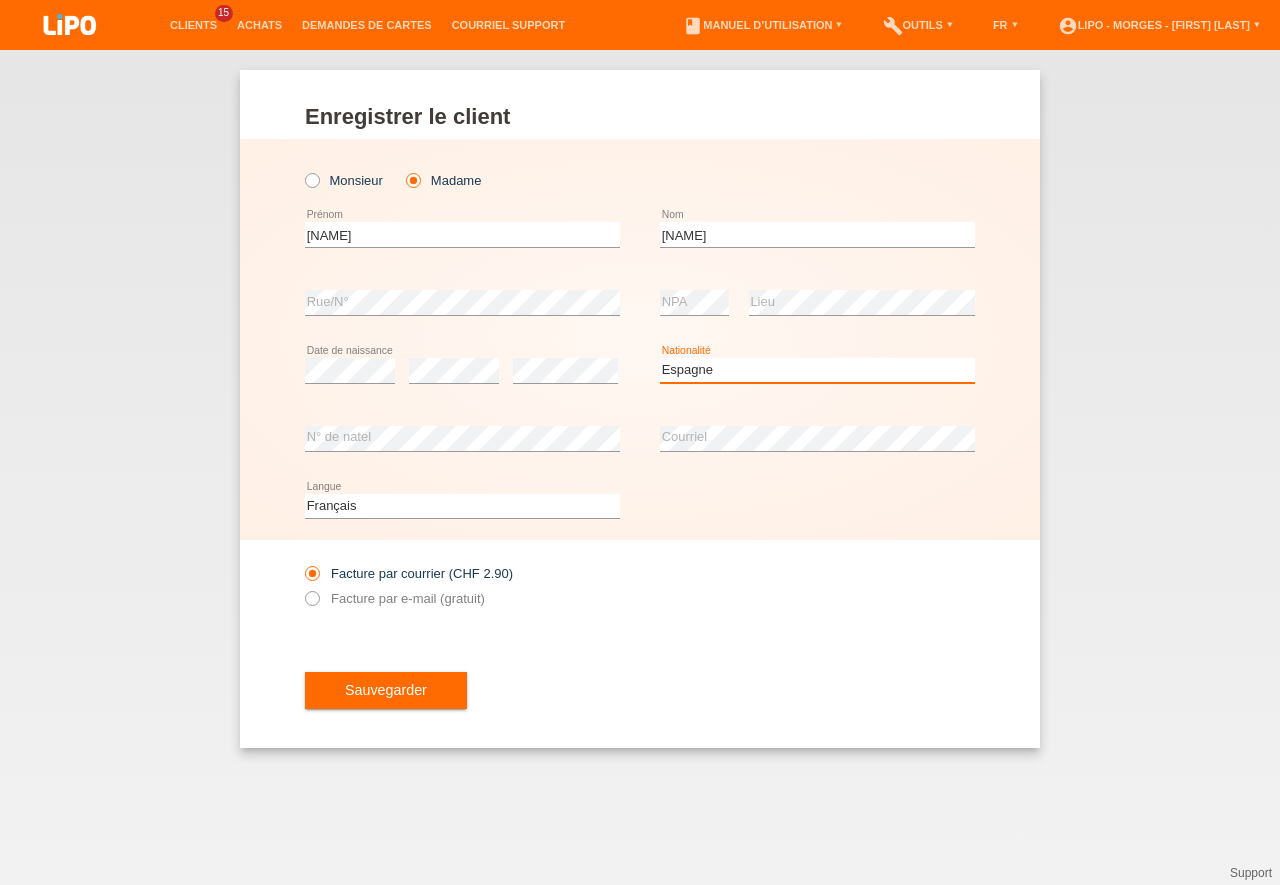 scroll, scrollTop: 0, scrollLeft: 0, axis: both 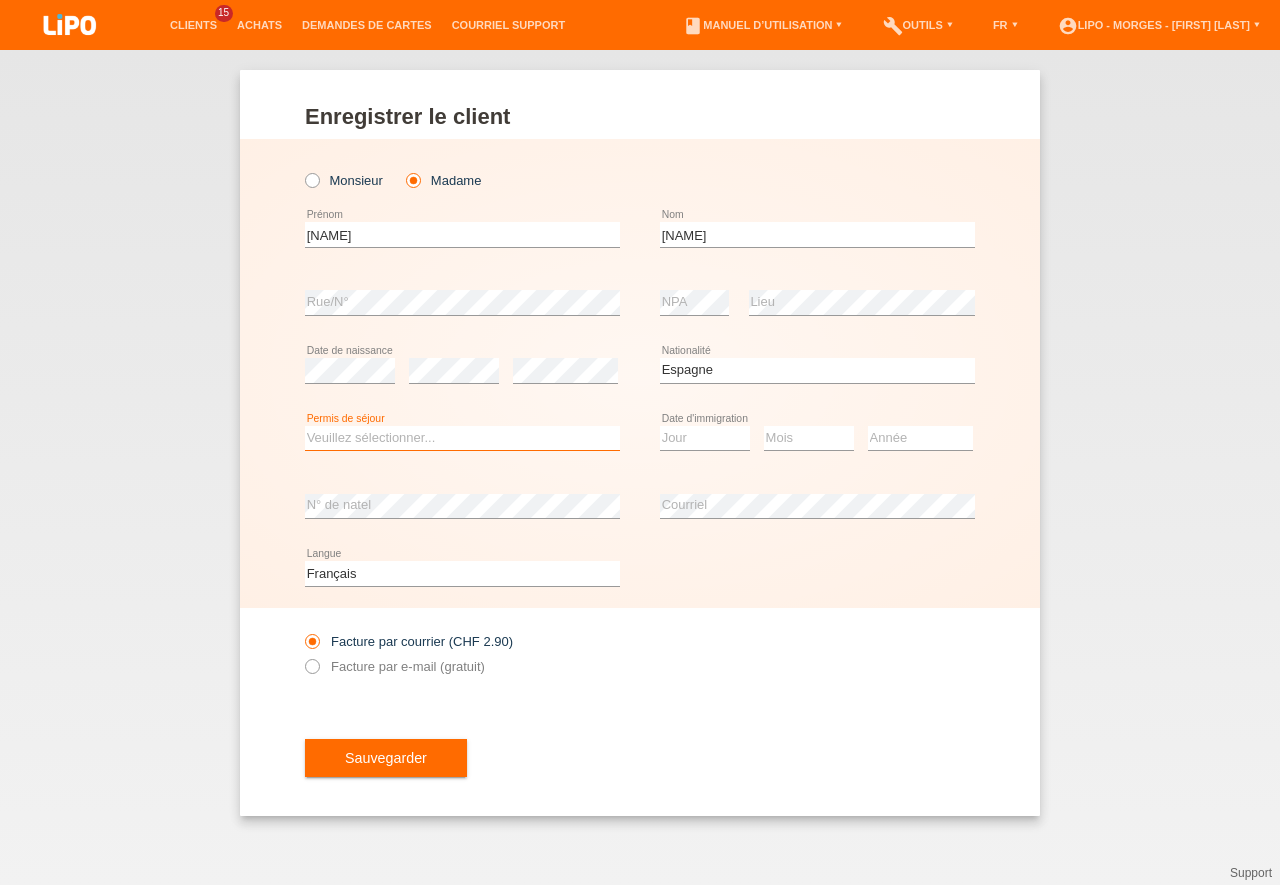 click on "Veuillez sélectionner...
C
B
B - Statut de réfugié
Autre" at bounding box center (462, 438) 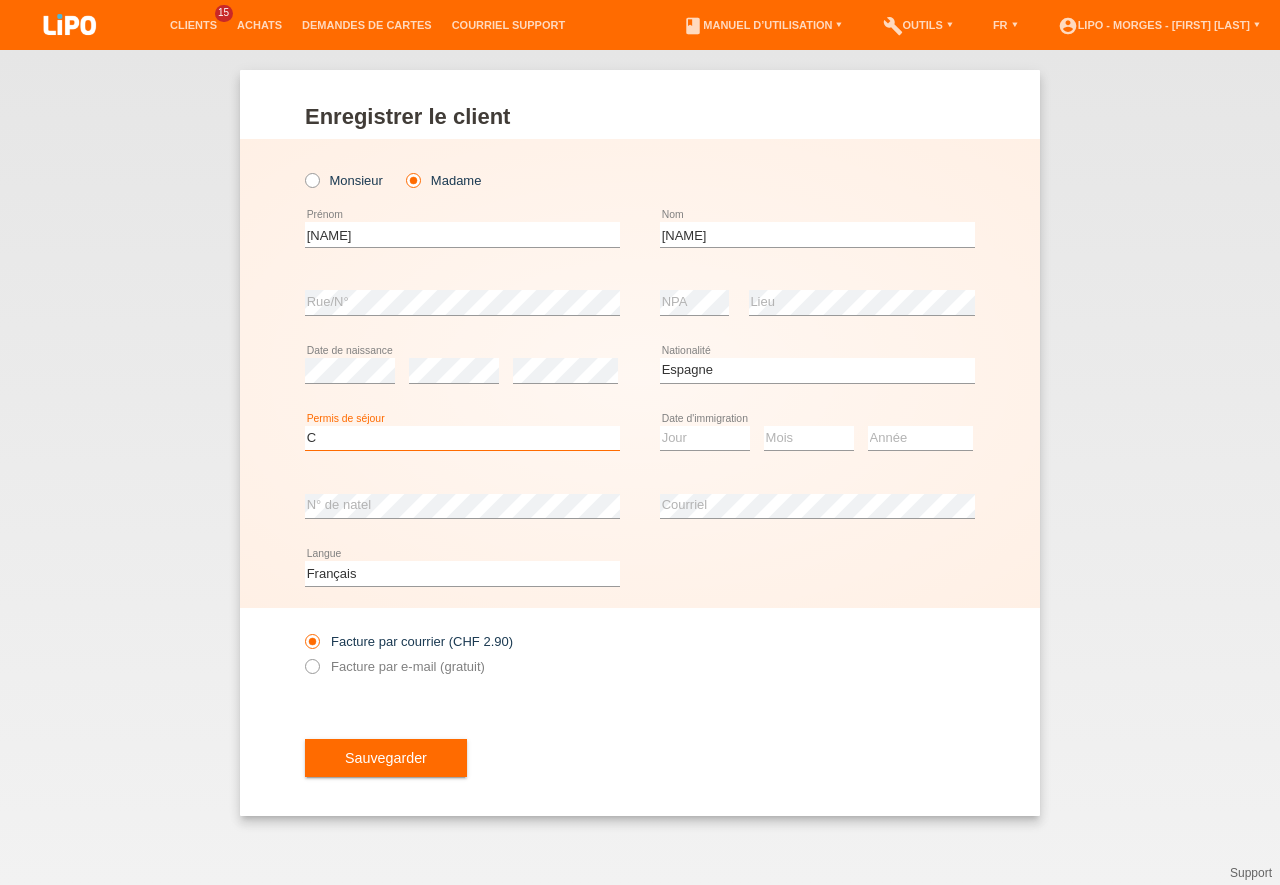 click on "C" at bounding box center [0, 0] 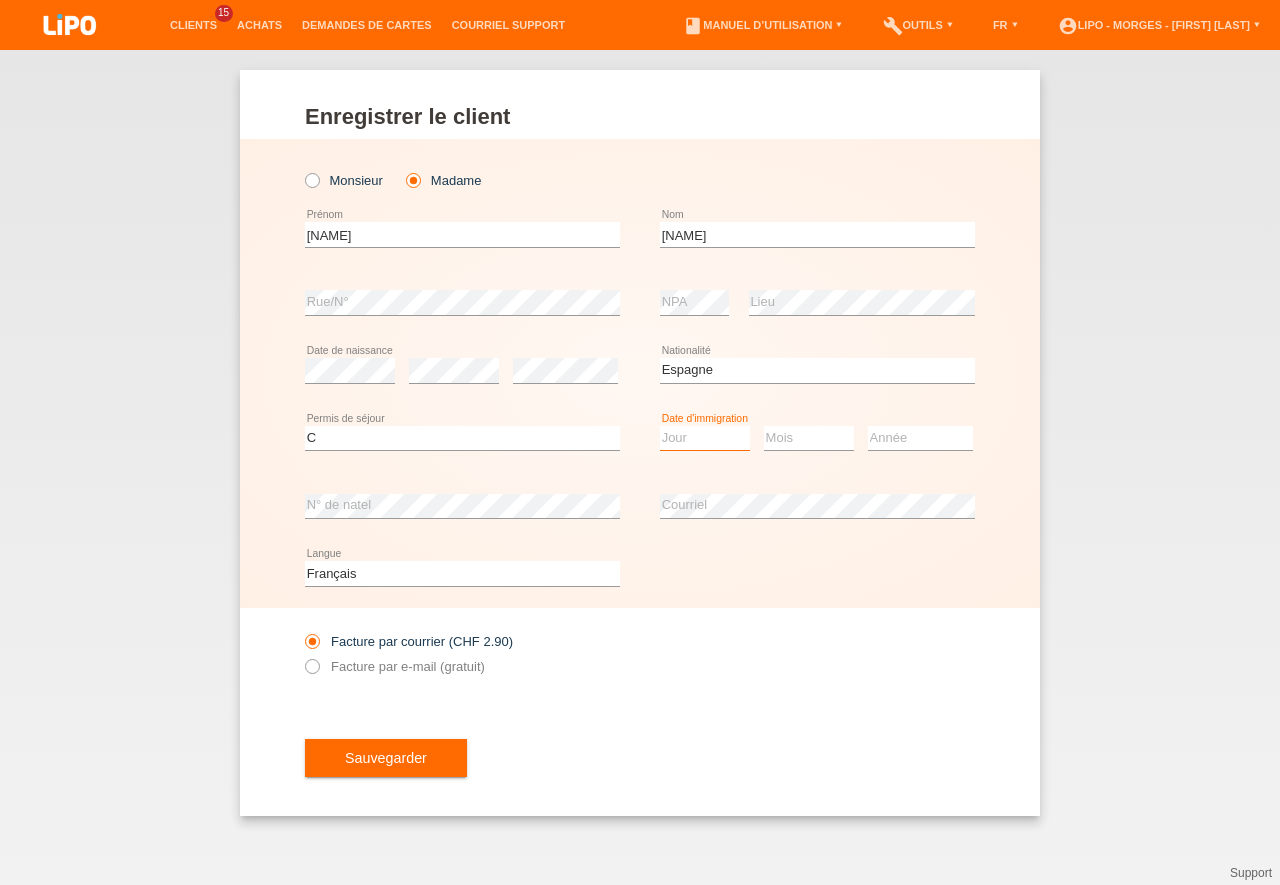 click on "Jour
01
02
03
04
05
06
07
08
09
10 11" at bounding box center [705, 438] 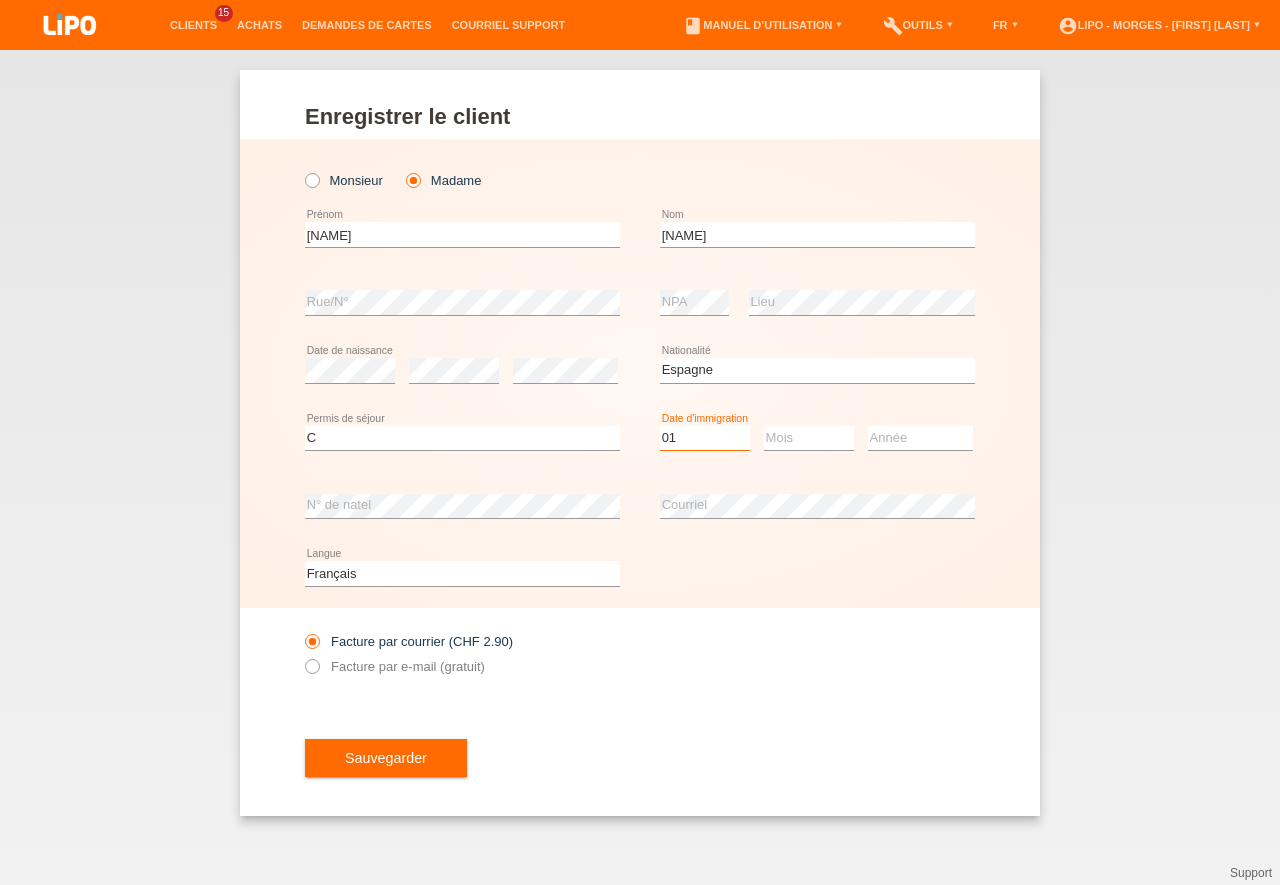 click on "01" at bounding box center [0, 0] 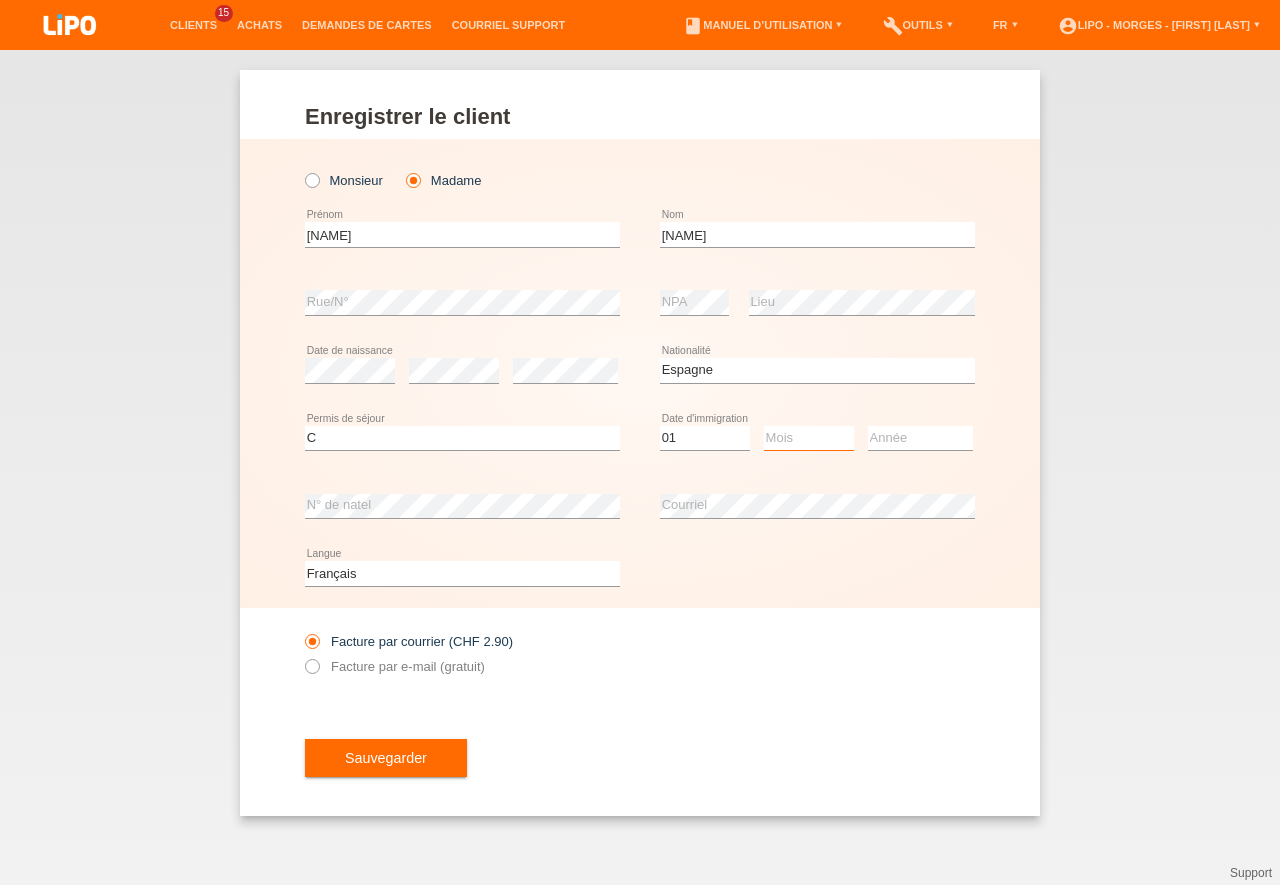 click on "Mois
01
02
03
04
05
06
07
08
09
10 11" at bounding box center [809, 438] 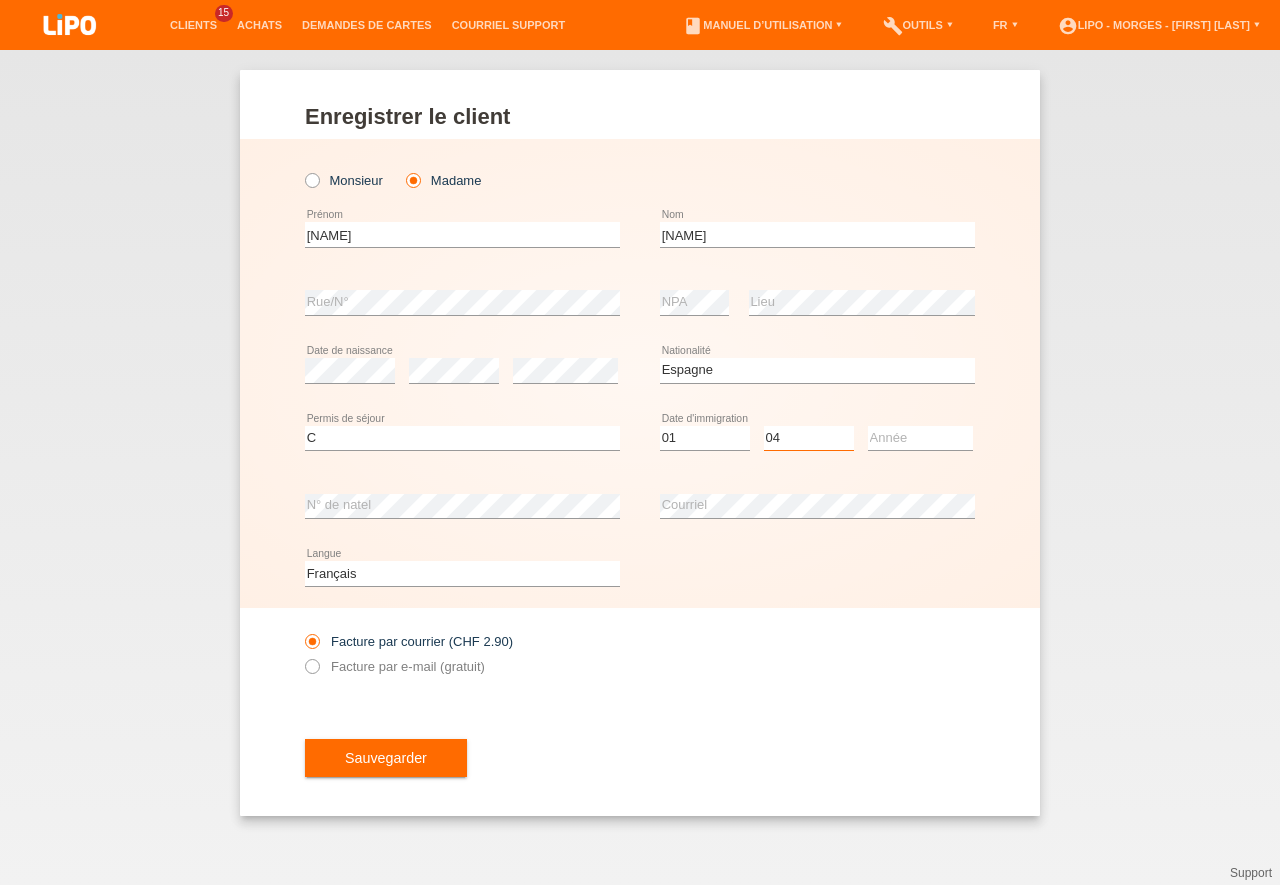 click on "04" at bounding box center (0, 0) 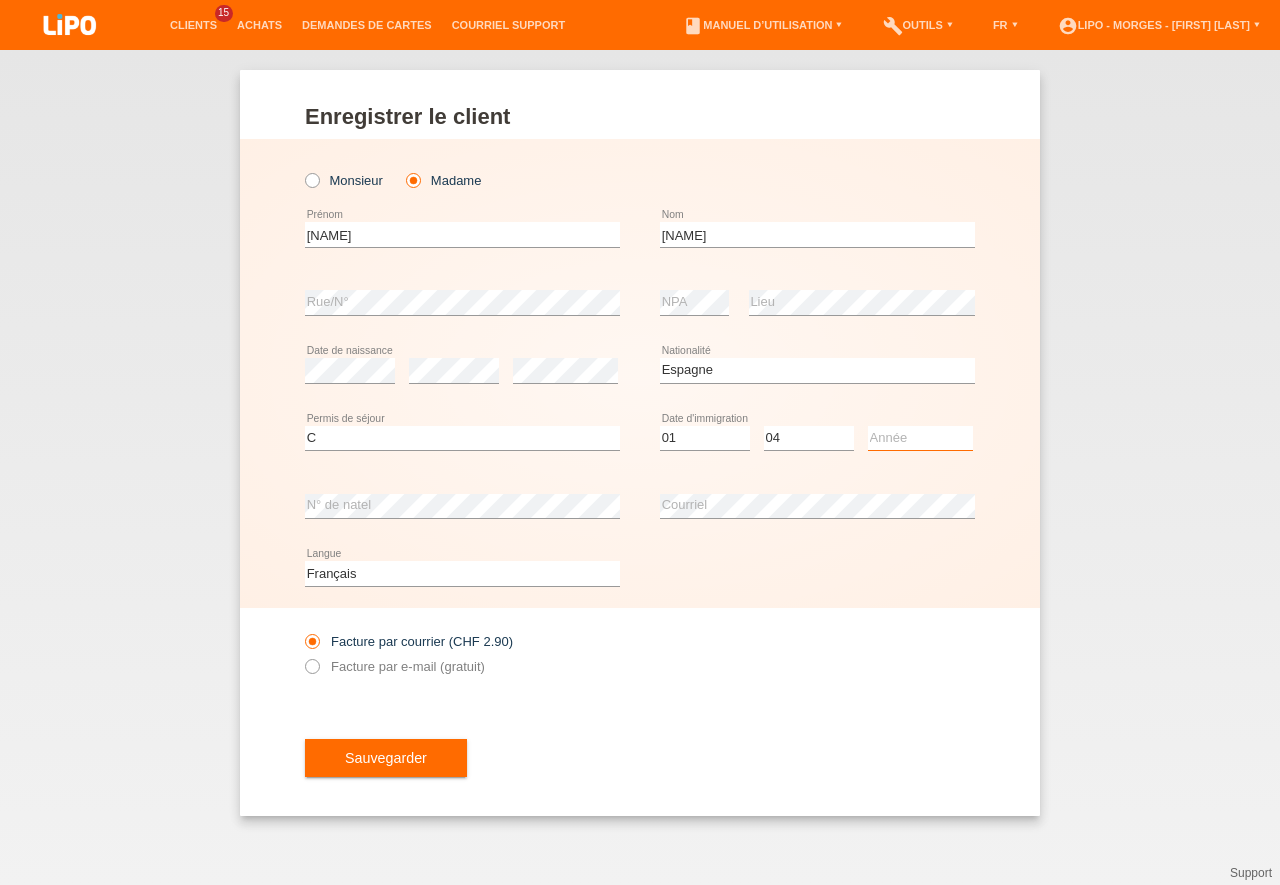 click on "Année
2025
2024
2023
2022
2021
2020
2019
2018
2017 2016 2015 2014 2013 2012 2011 2010 2009 2008 2007 2006 2005 2004 2003 2002 2001" at bounding box center (920, 438) 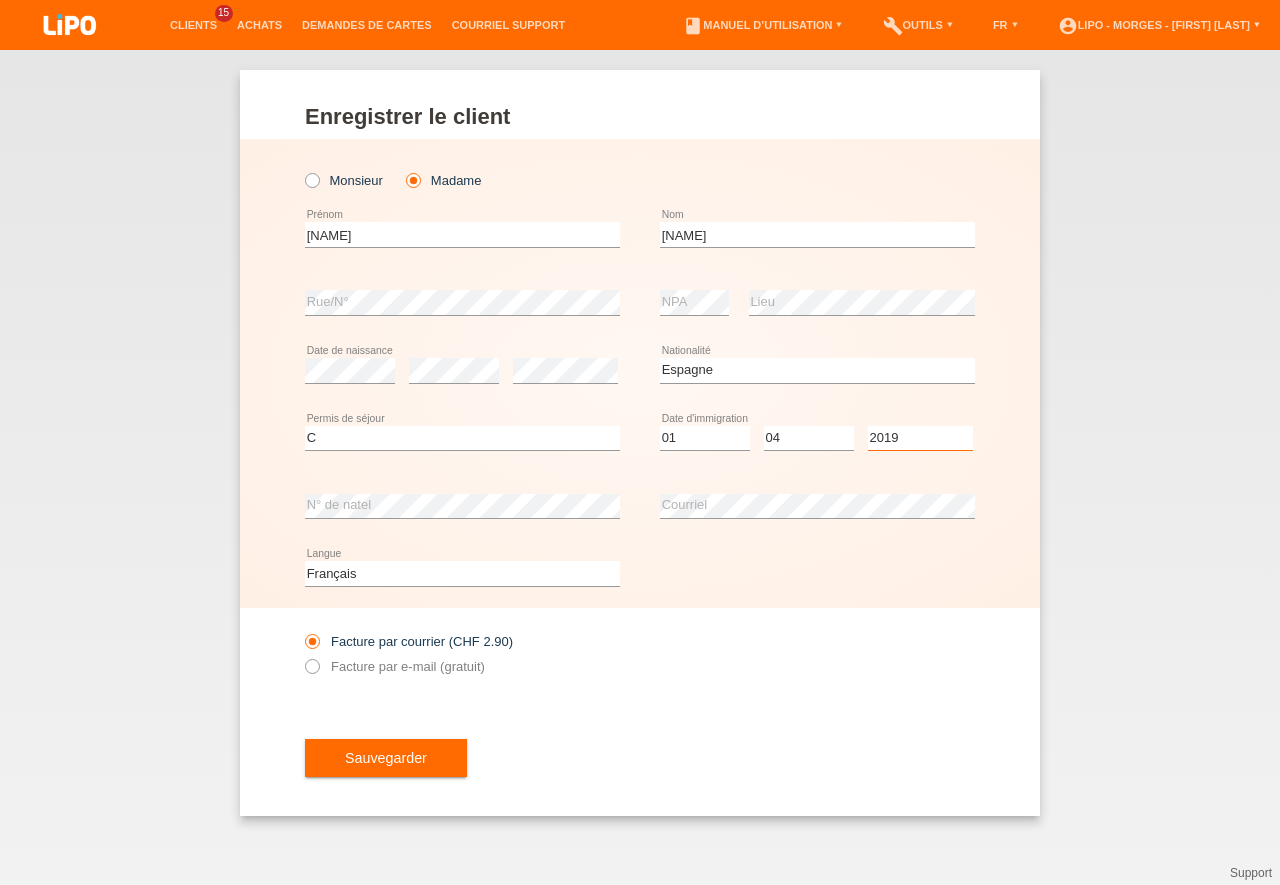 click on "2019" at bounding box center (0, 0) 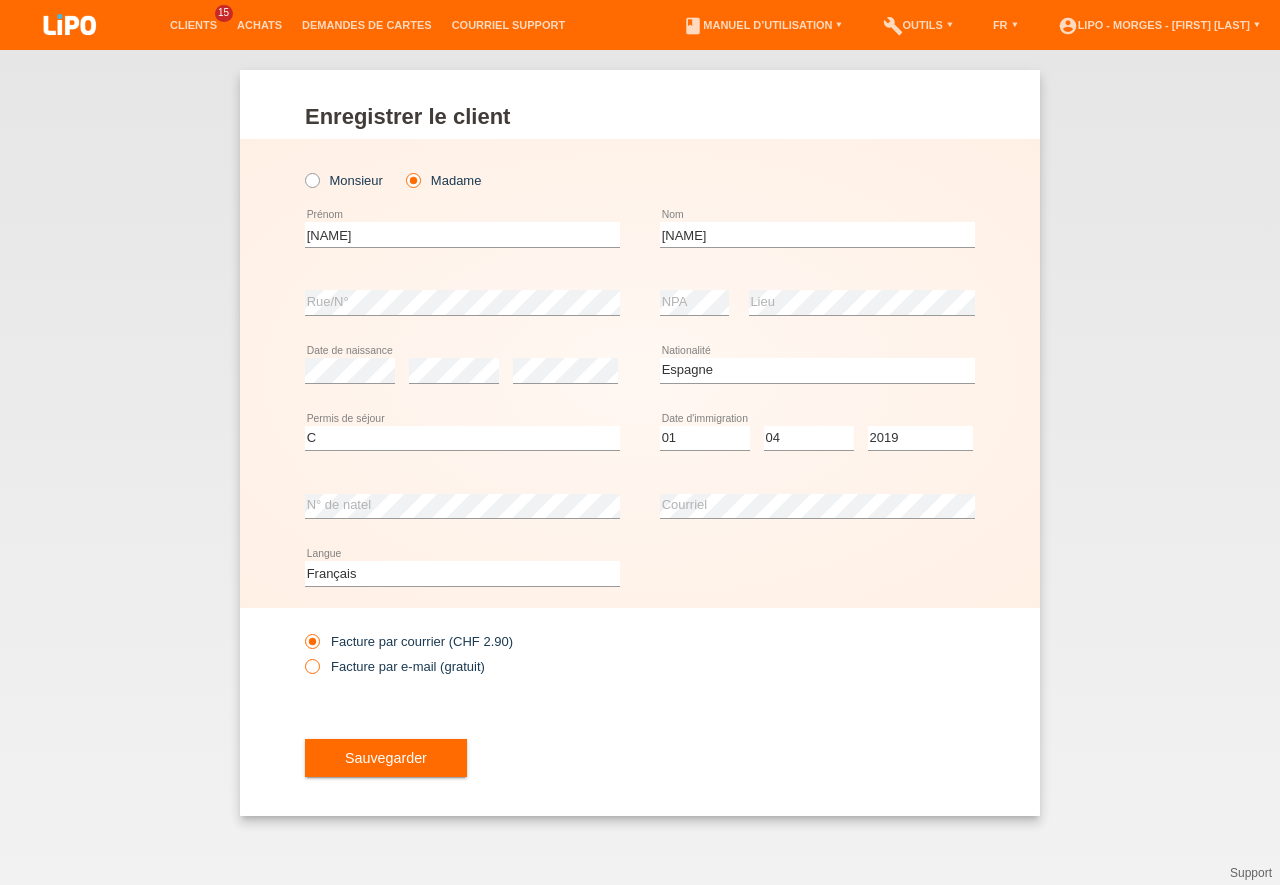 click at bounding box center [302, 656] 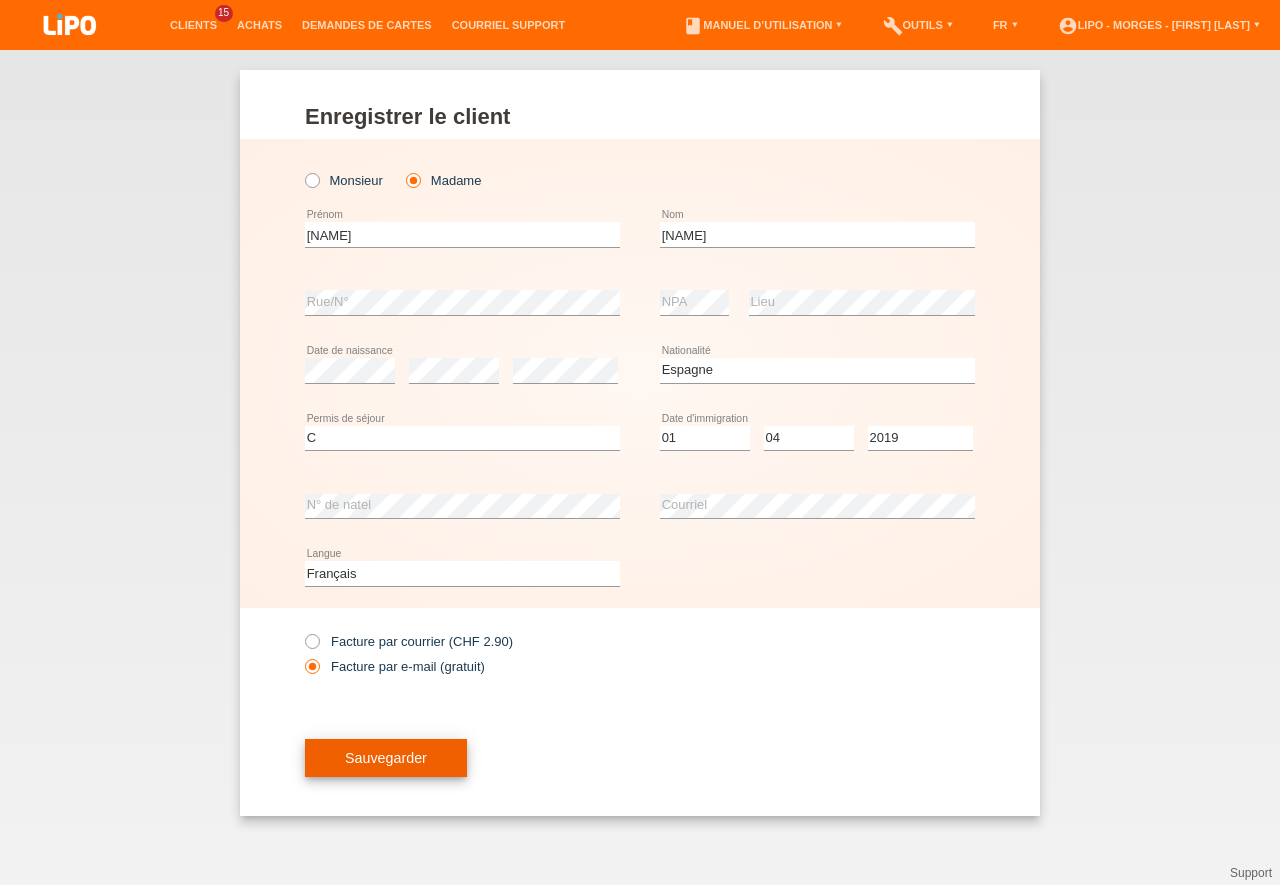 click on "Sauvegarder" at bounding box center (386, 758) 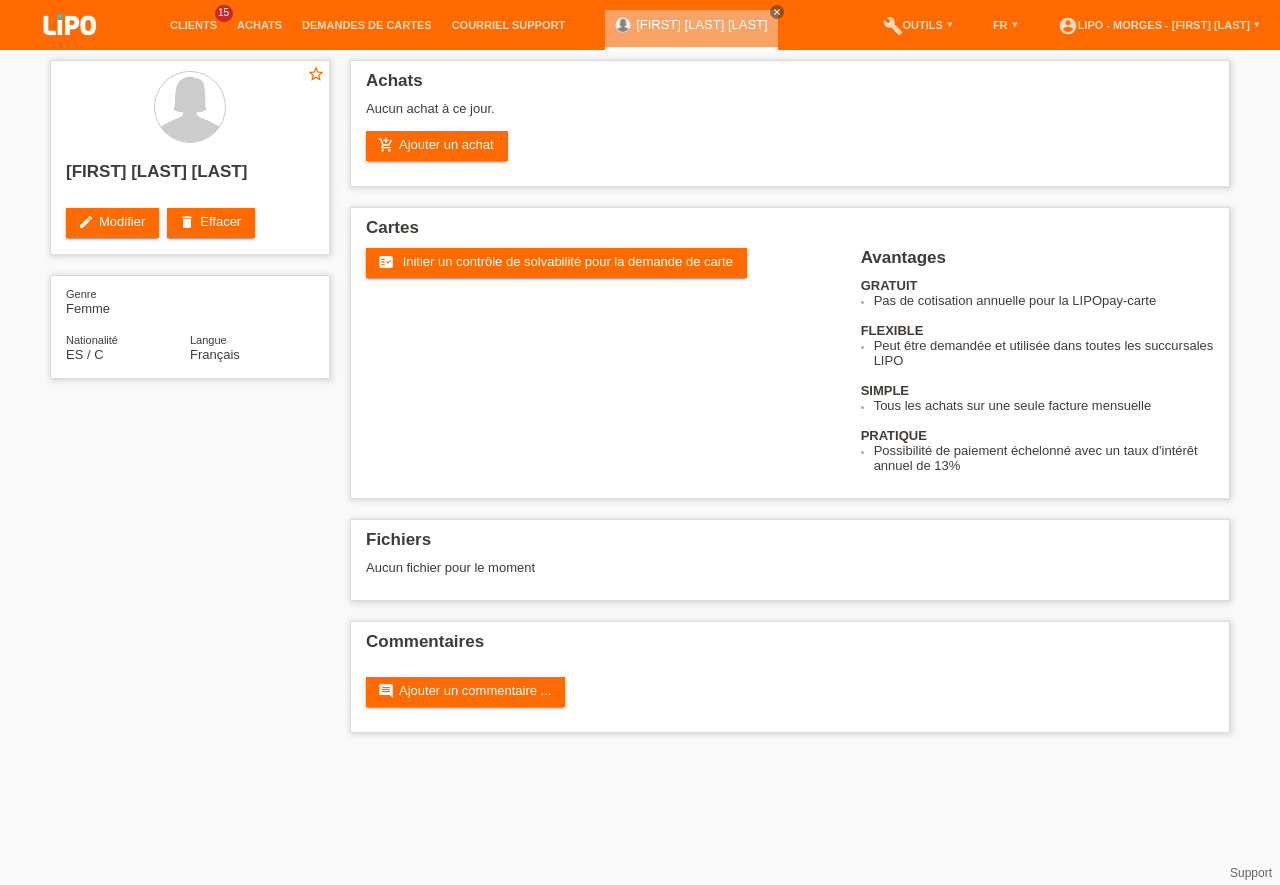scroll, scrollTop: 0, scrollLeft: 0, axis: both 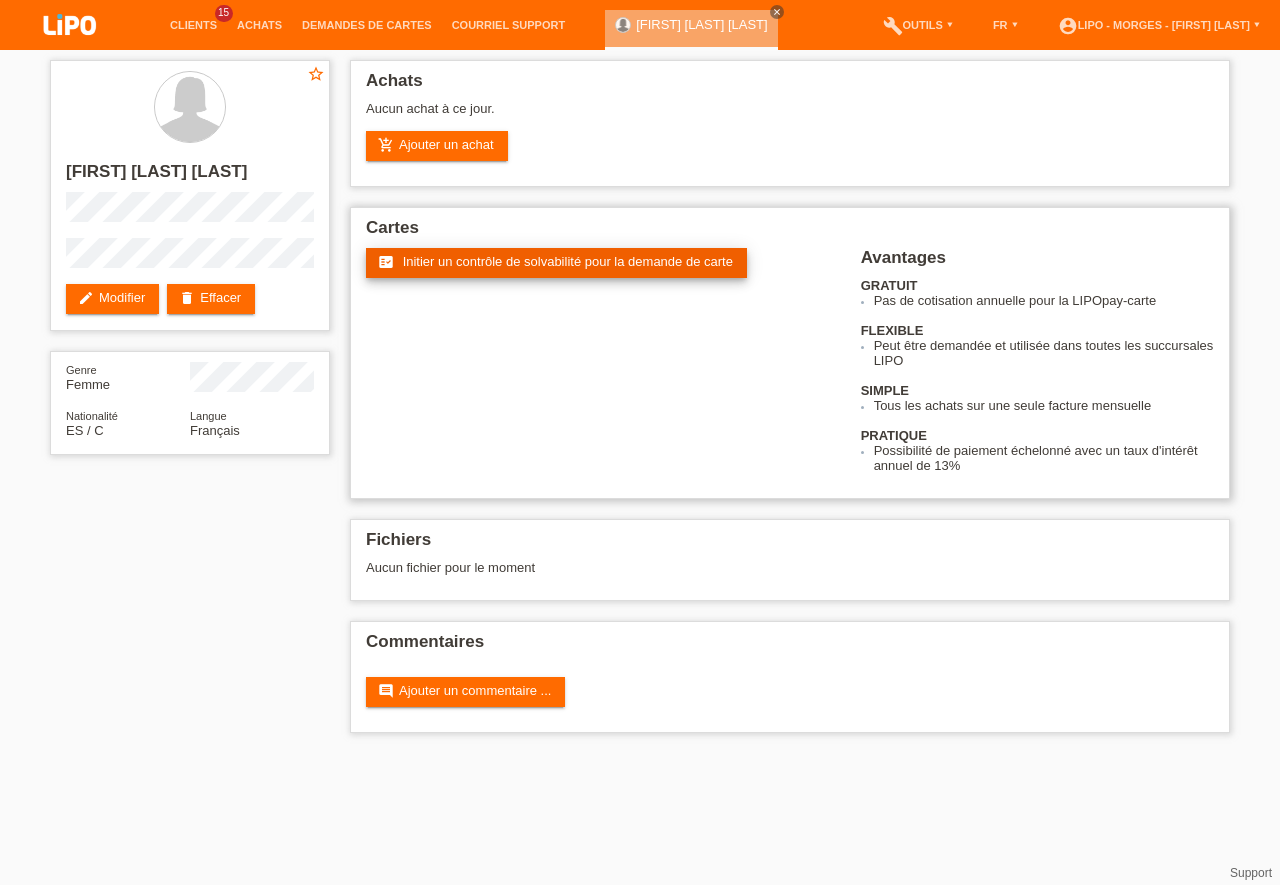 click on "Initier un contrôle de solvabilité pour la demande de carte" at bounding box center [568, 261] 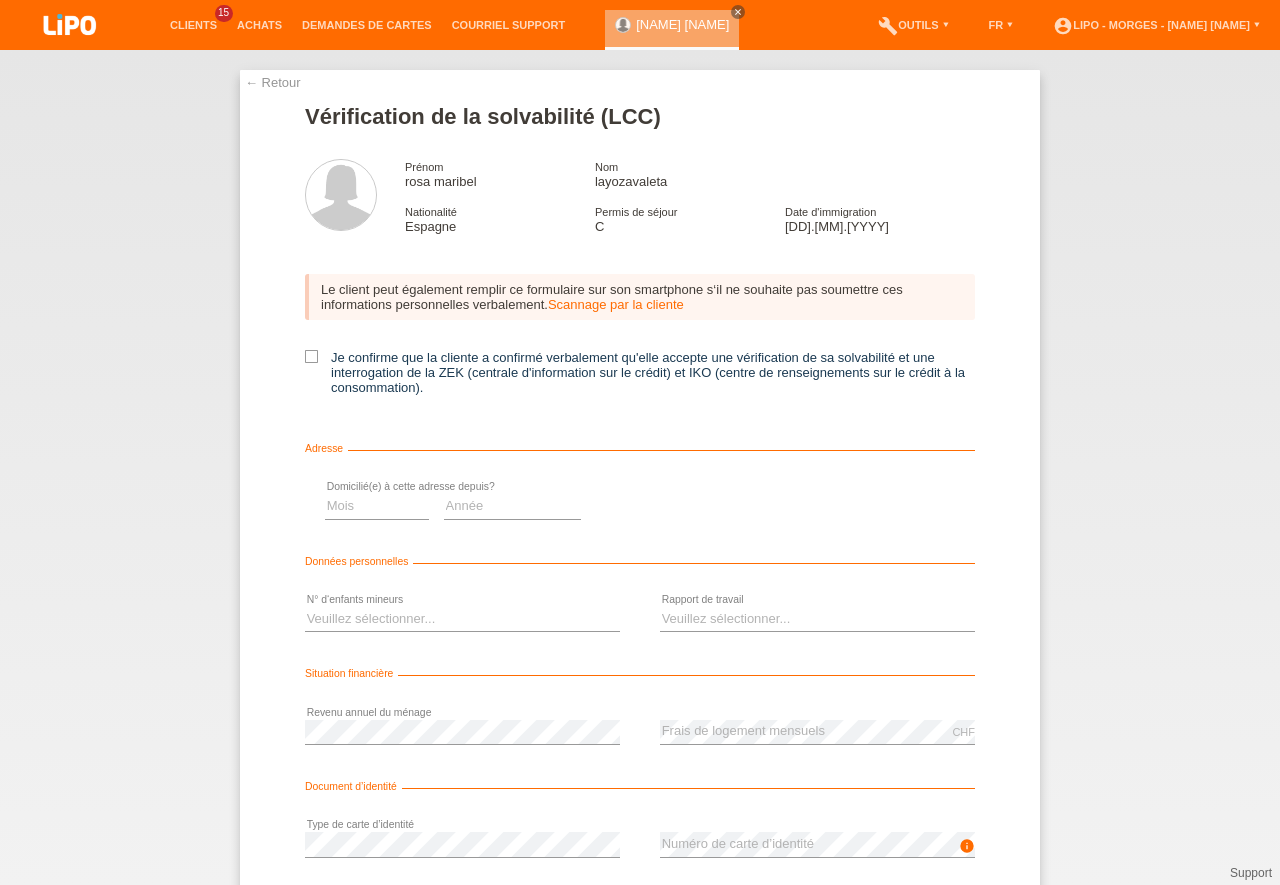 scroll, scrollTop: 0, scrollLeft: 0, axis: both 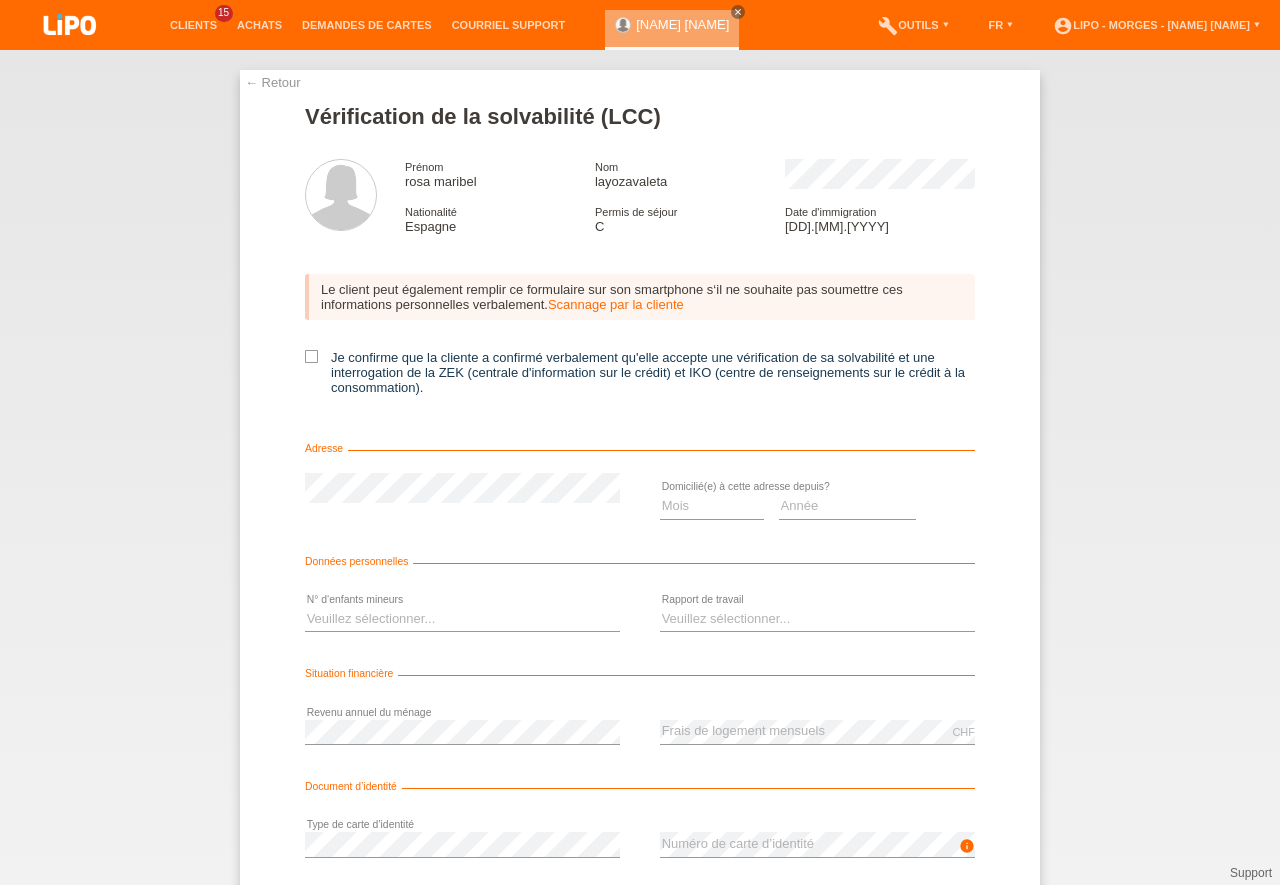 click on "← Retour" at bounding box center [273, 82] 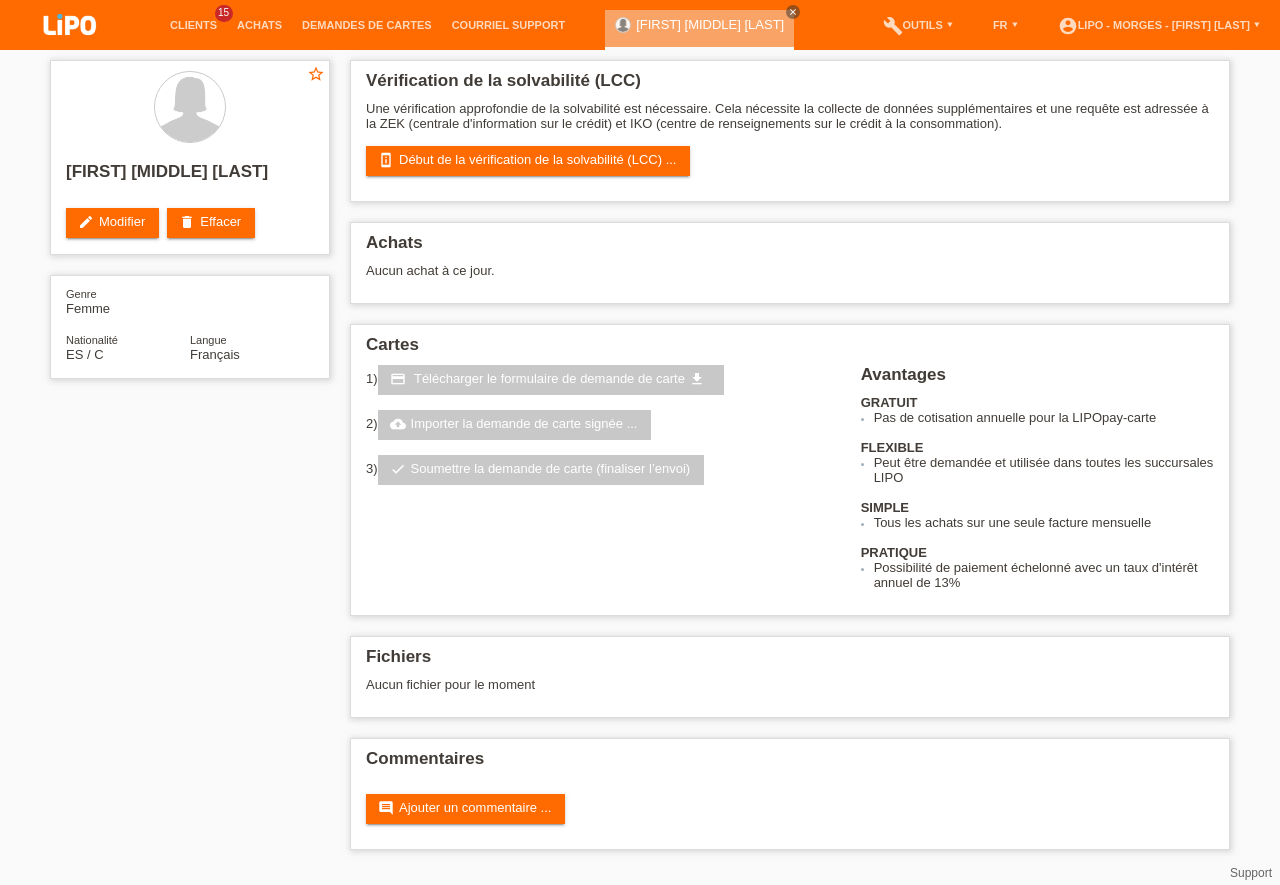 scroll, scrollTop: 0, scrollLeft: 0, axis: both 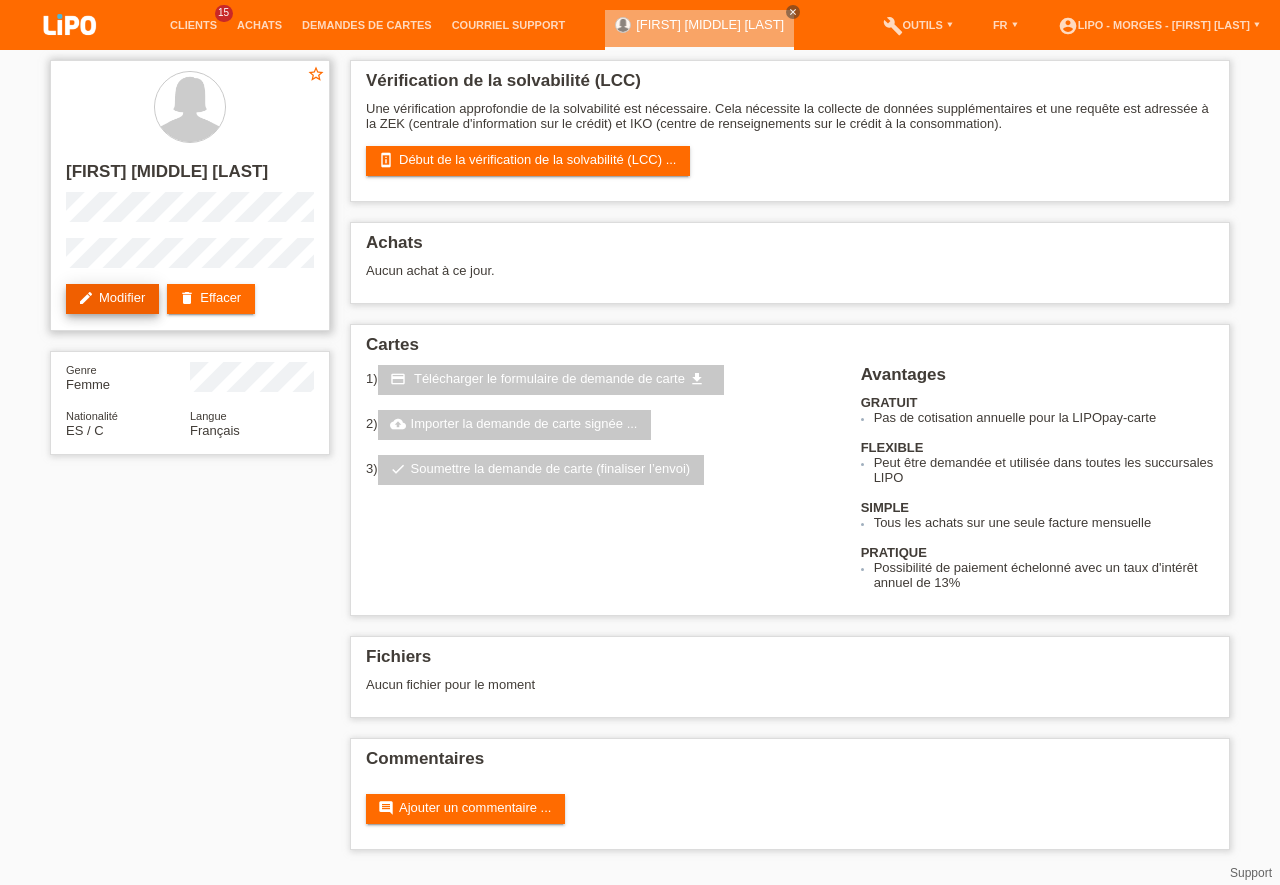 click on "edit  Modifier" at bounding box center (112, 299) 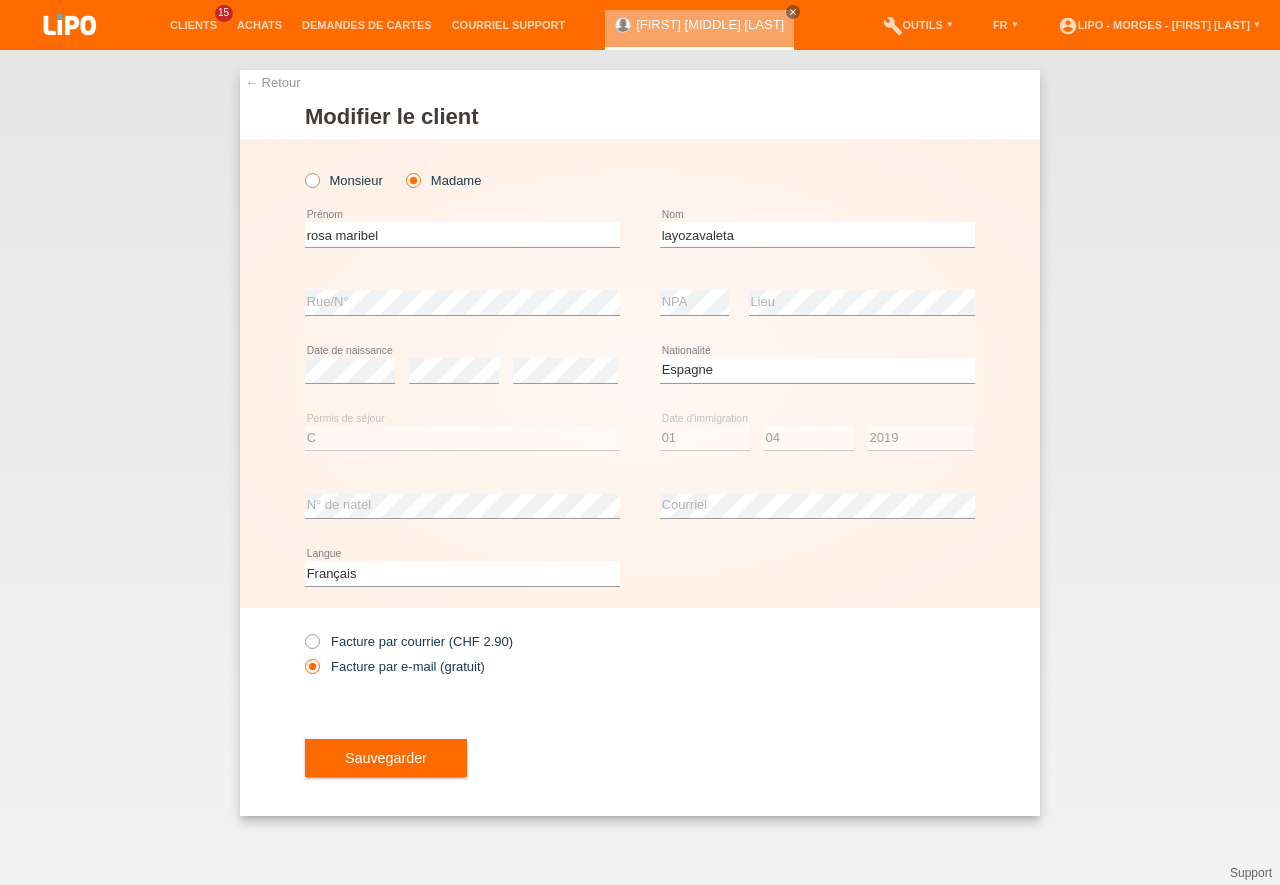 select on "ES" 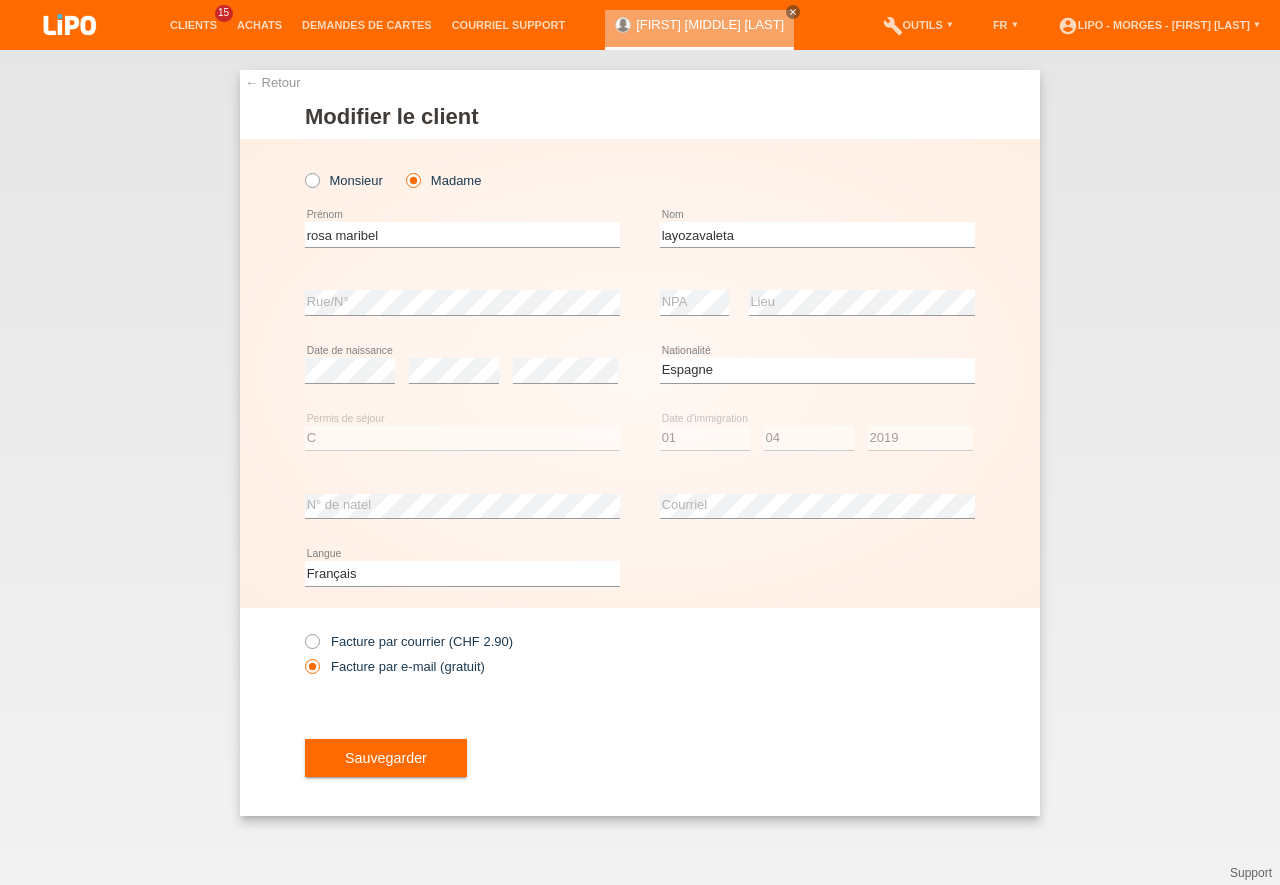 scroll, scrollTop: 0, scrollLeft: 0, axis: both 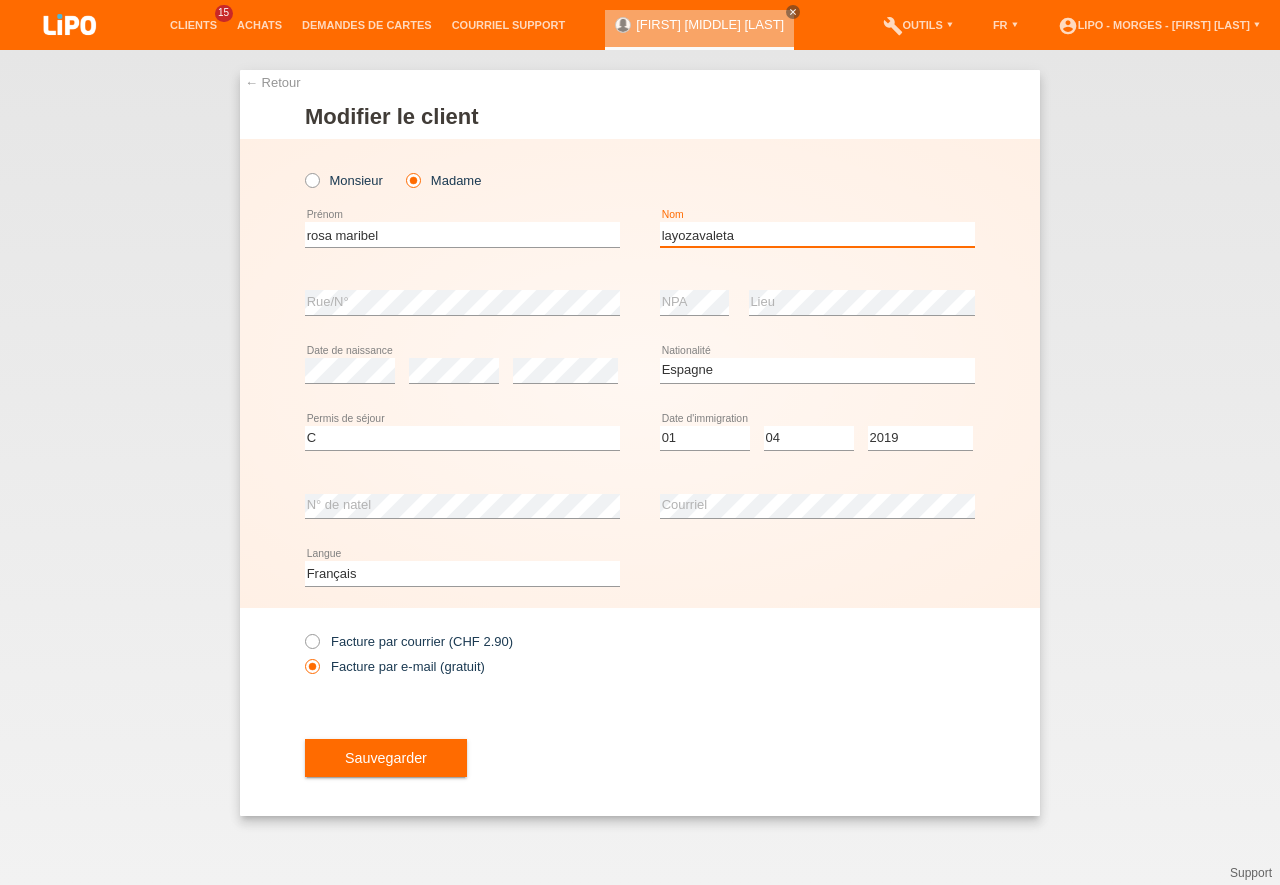 click on "layozavaleta" at bounding box center [817, 234] 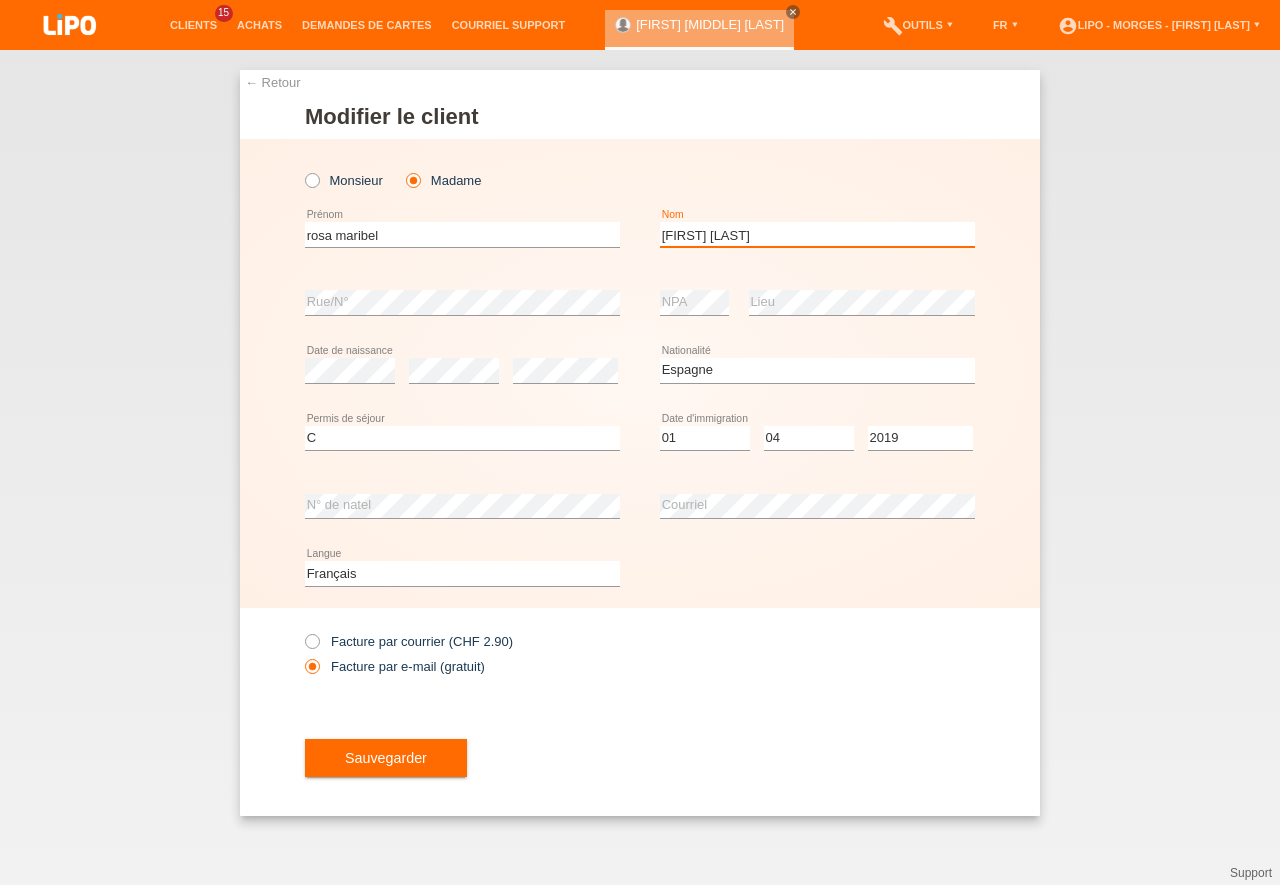 click on "[FIRST] [LAST]" at bounding box center (817, 234) 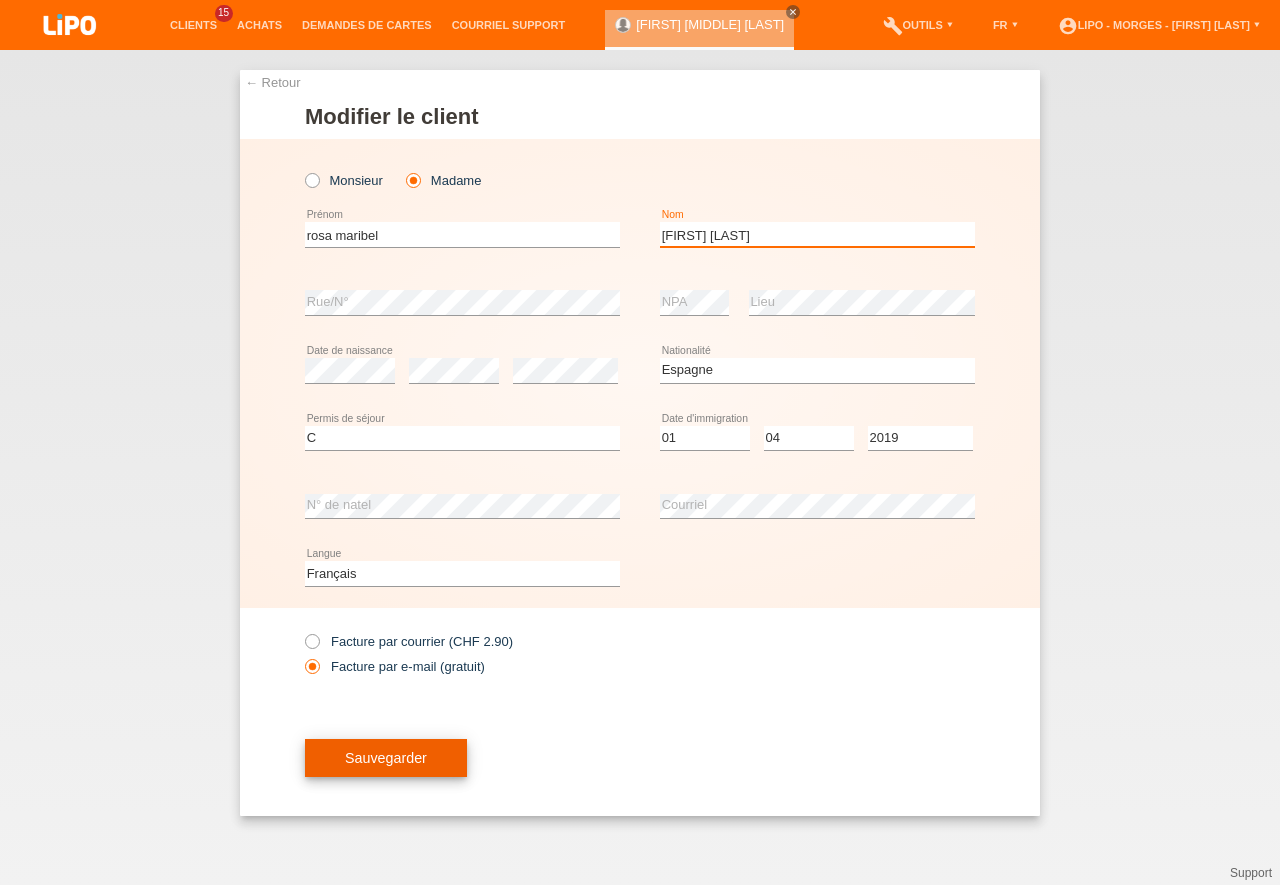type on "[LAST] [LAST]" 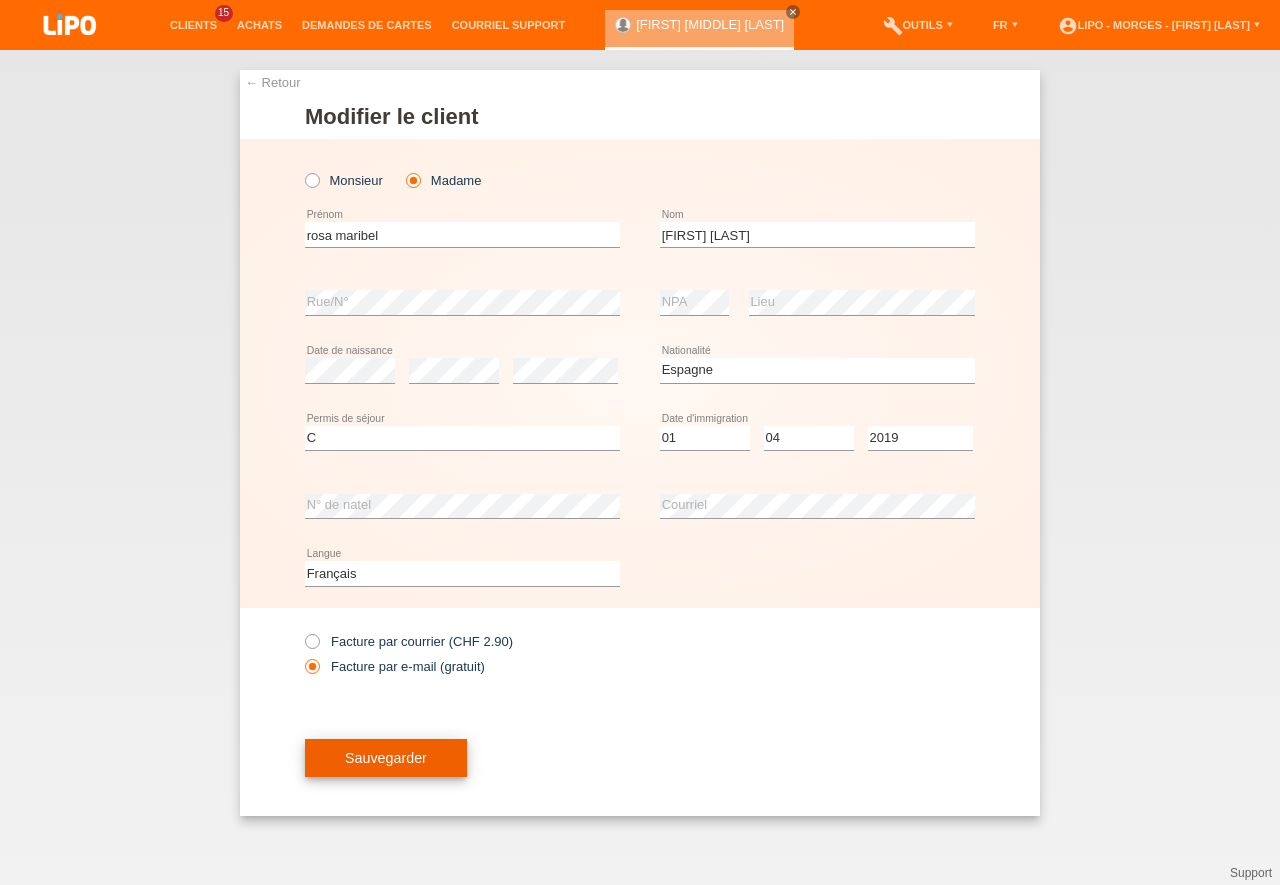 click on "Sauvegarder" at bounding box center (386, 758) 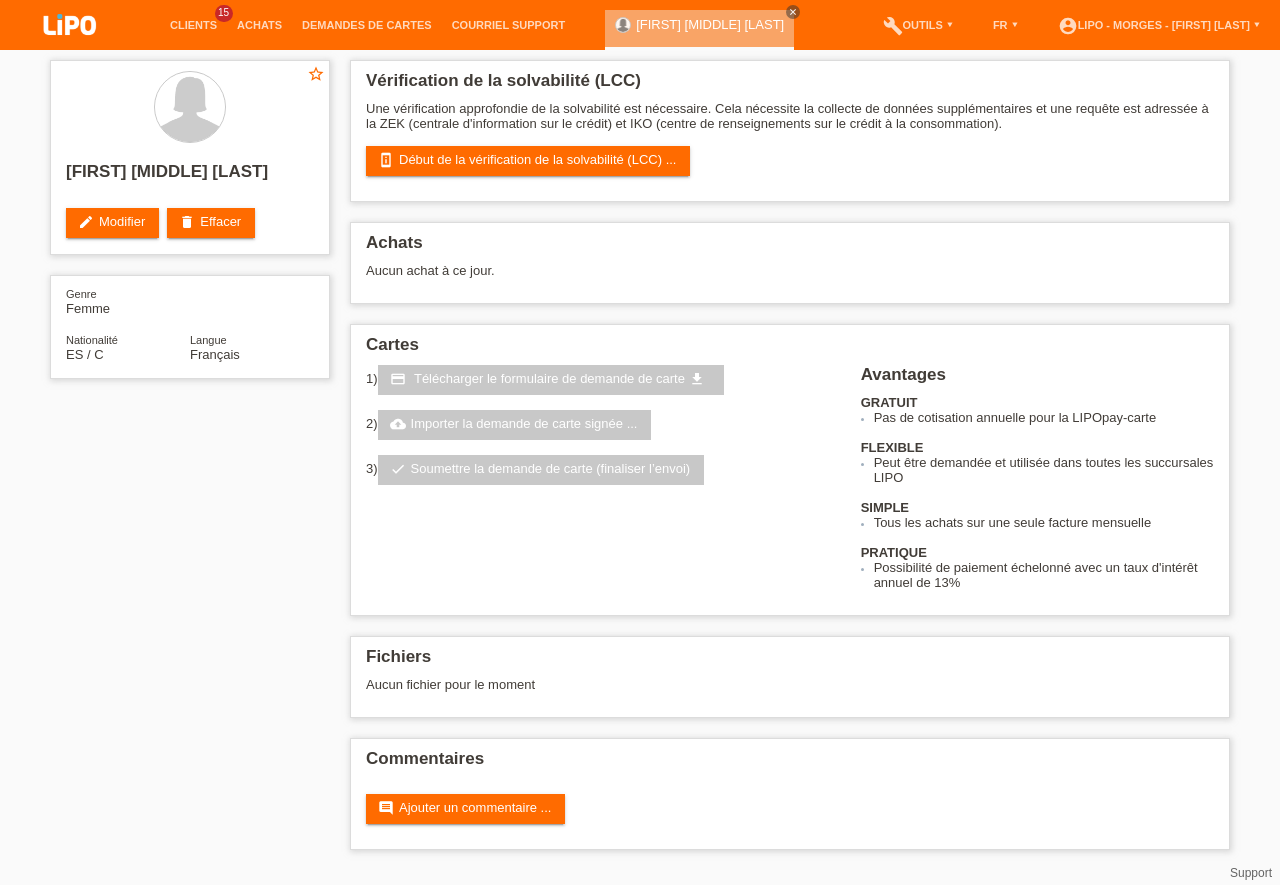 scroll, scrollTop: 0, scrollLeft: 0, axis: both 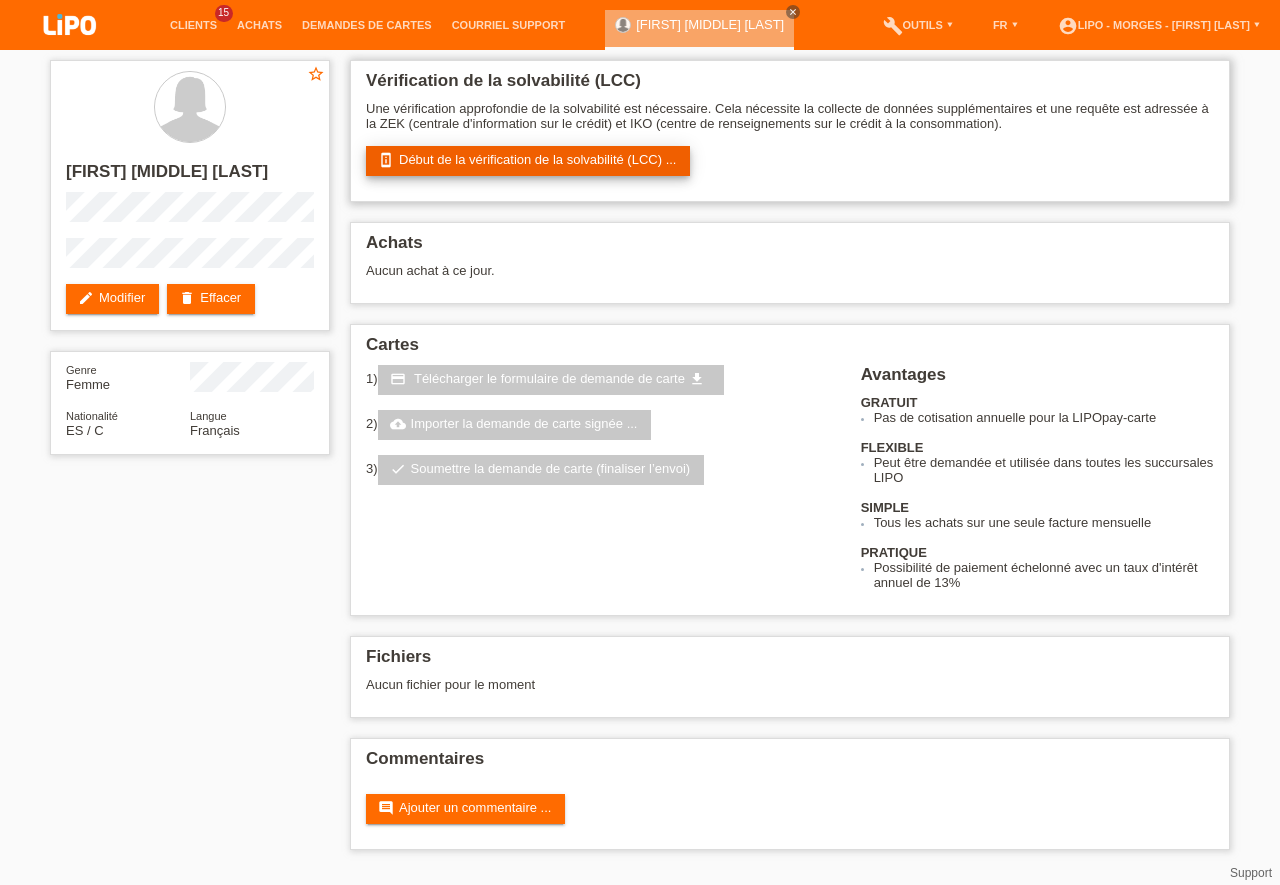 click on "perm_device_information  Début de la vérification de la solvabilité (LCC) ..." at bounding box center (528, 161) 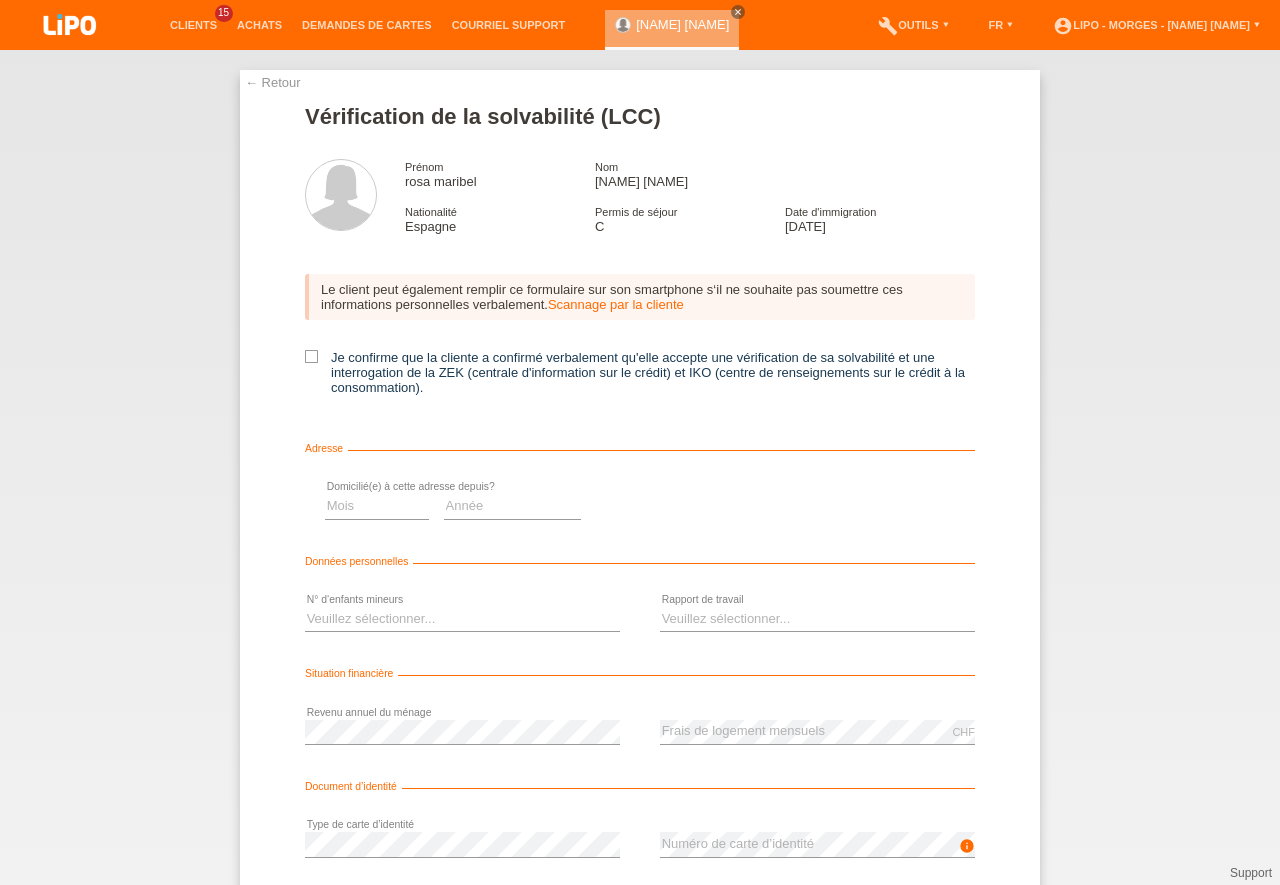 scroll, scrollTop: 0, scrollLeft: 0, axis: both 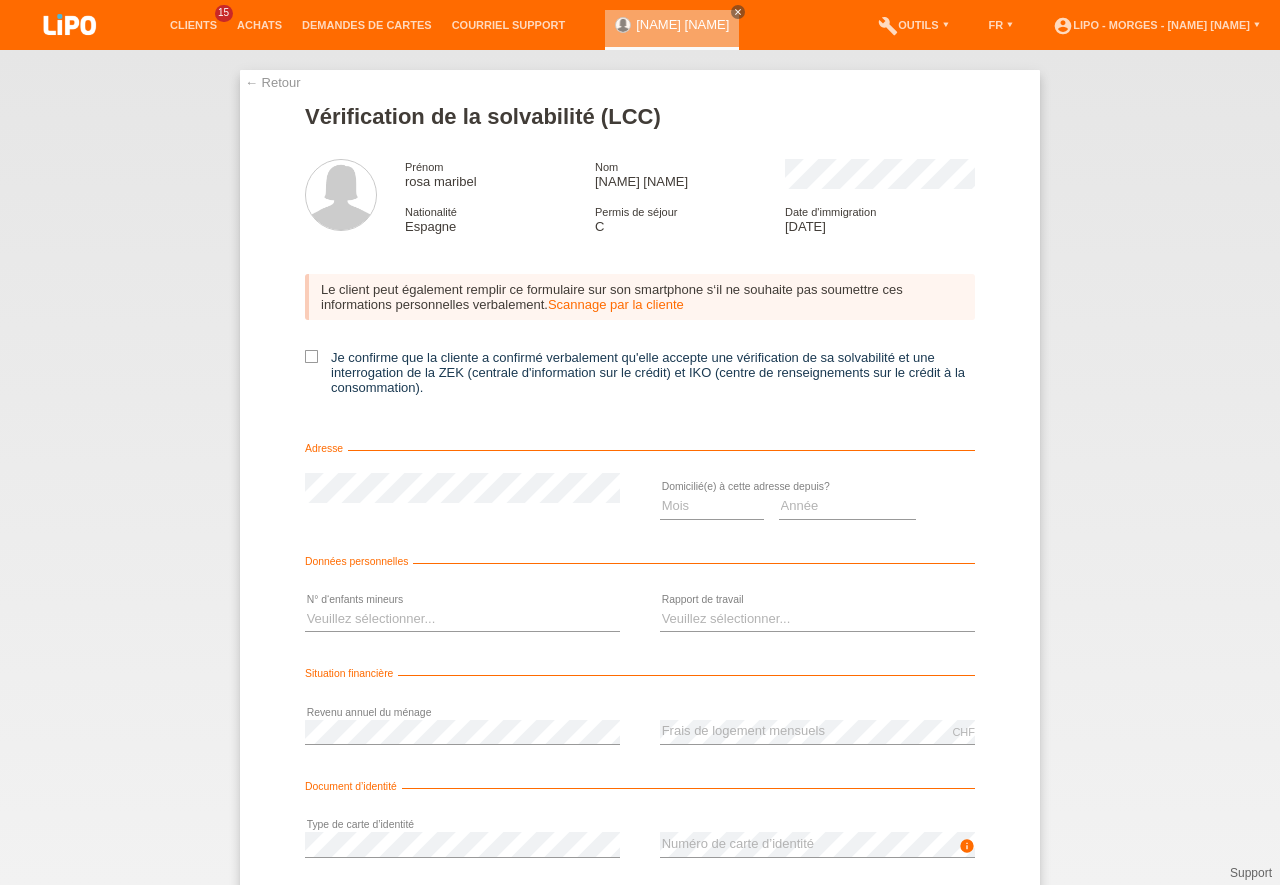 click on "Le client peut également remplir ce formulaire sur son smartphone s‘il ne souhaite pas soumettre ces informations personnelles verbalement.  Scannage par la cliente
Je confirme que la cliente a confirmé verbalement qu'elle accepte une vérification de sa solvabilité et une interrogation de la ZEK (centrale d'information sur le crédit) et IKO (centre de renseignements sur le crédit à la consommation)." at bounding box center (640, 341) 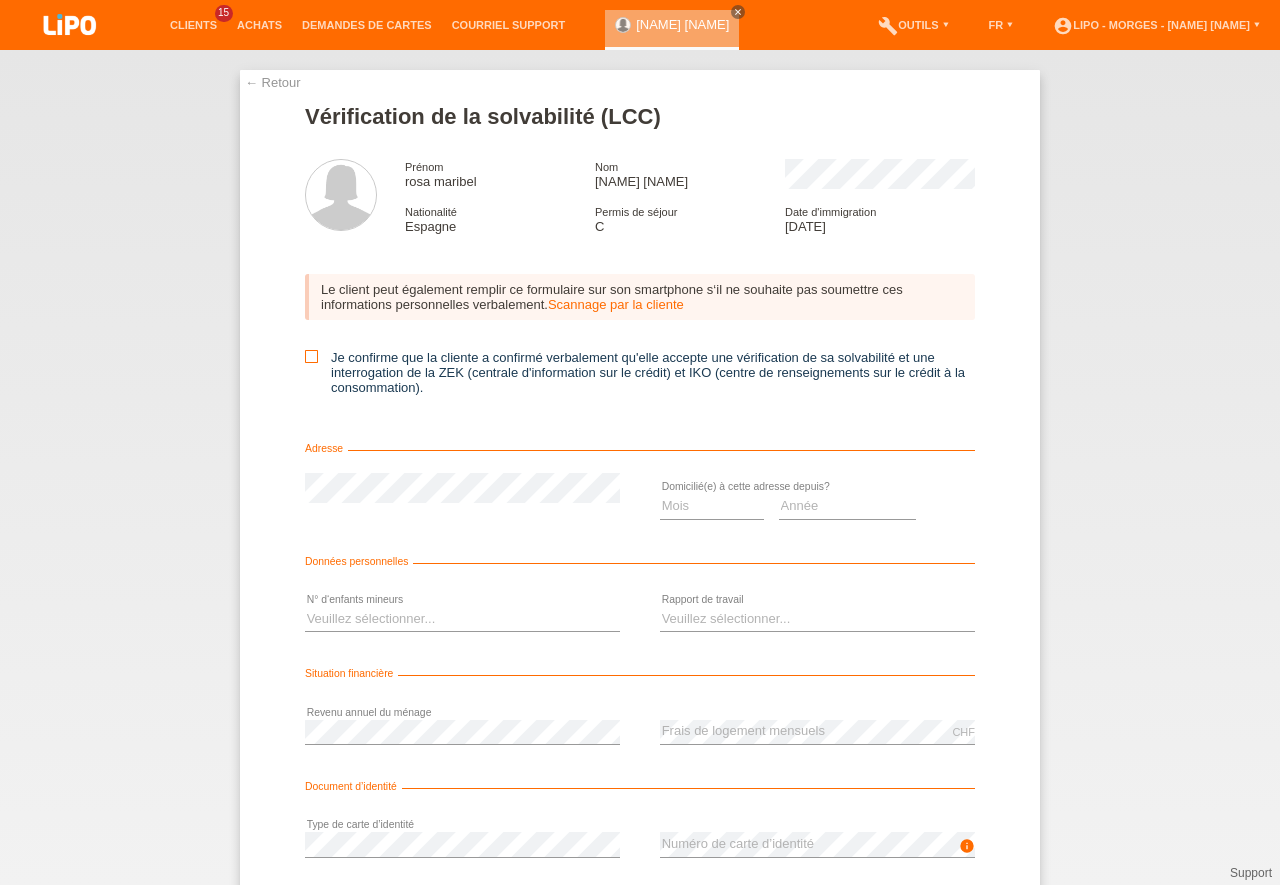 click on "Je confirme que la cliente a confirmé verbalement qu'elle accepte une vérification de sa solvabilité et une interrogation de la ZEK (centrale d'information sur le crédit) et IKO (centre de renseignements sur le crédit à la consommation)." at bounding box center (311, 356) 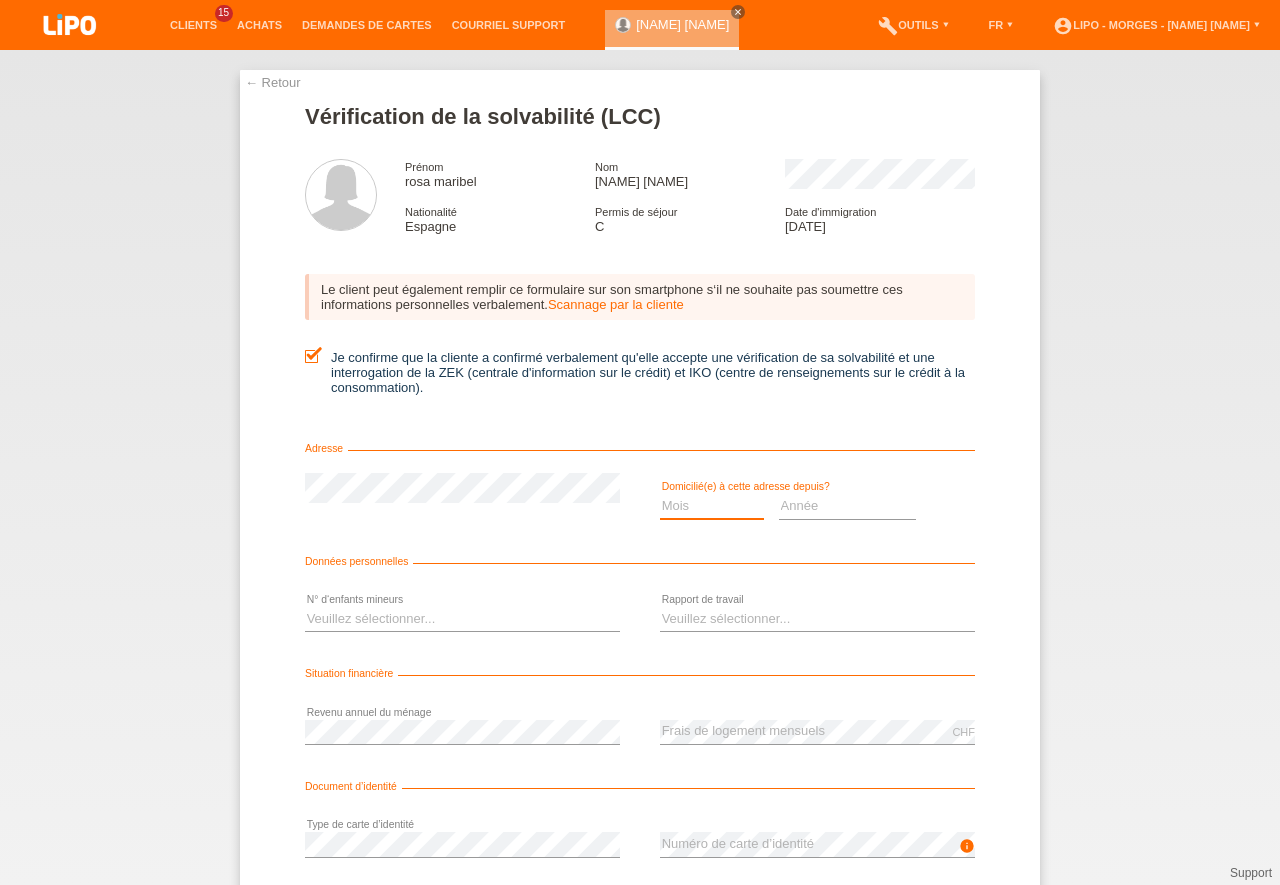 click on "Mois
01
02
03
04
05
06
07
08
09
10" at bounding box center (712, 506) 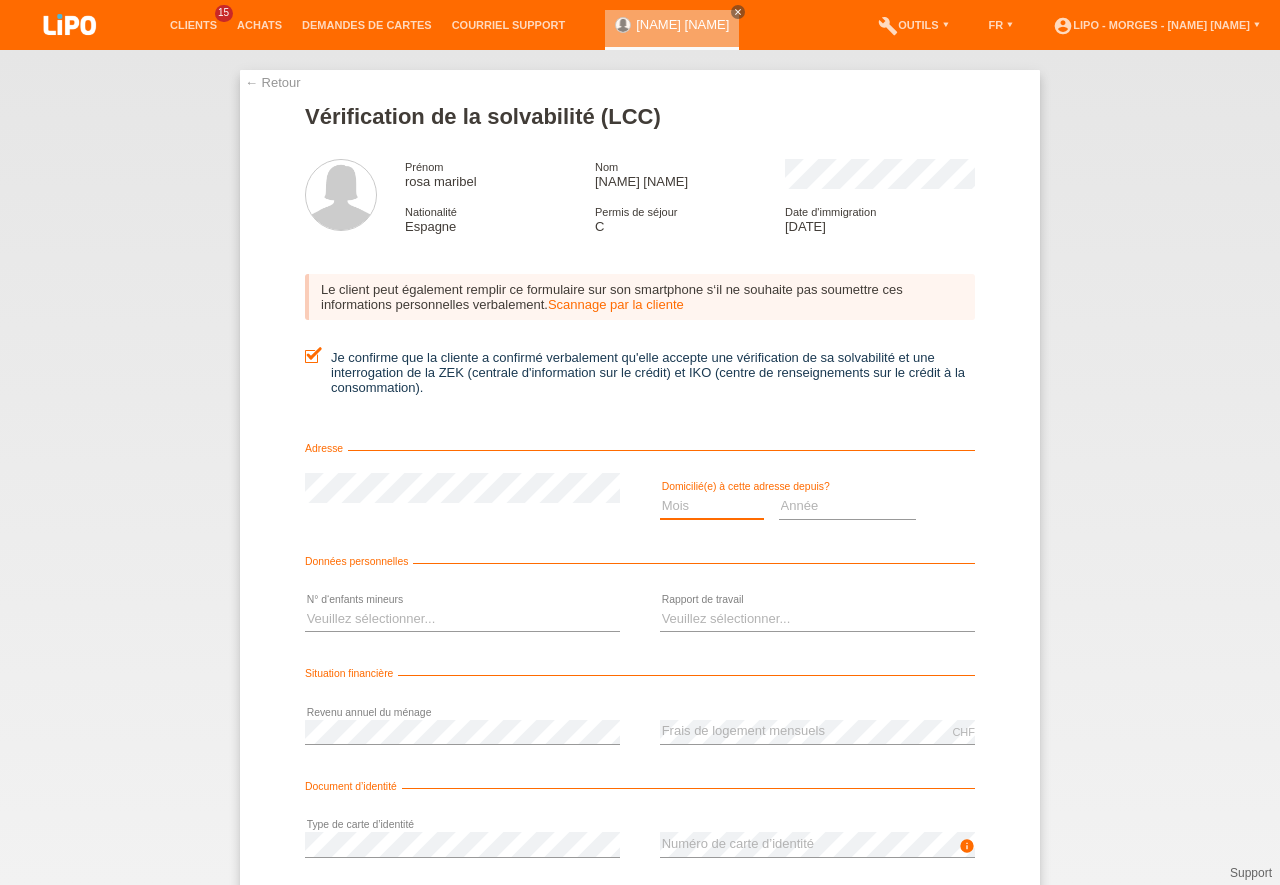select on "02" 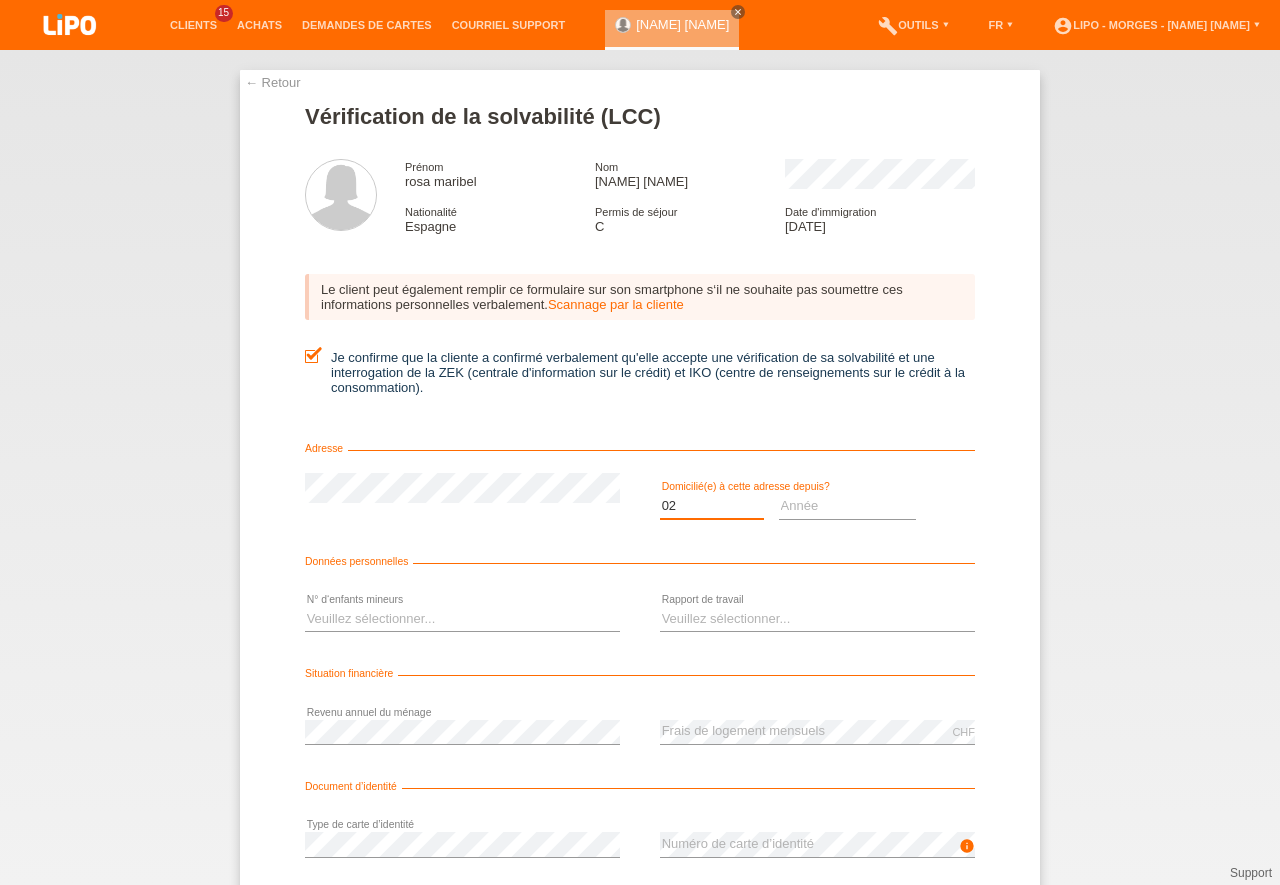click on "02" at bounding box center [0, 0] 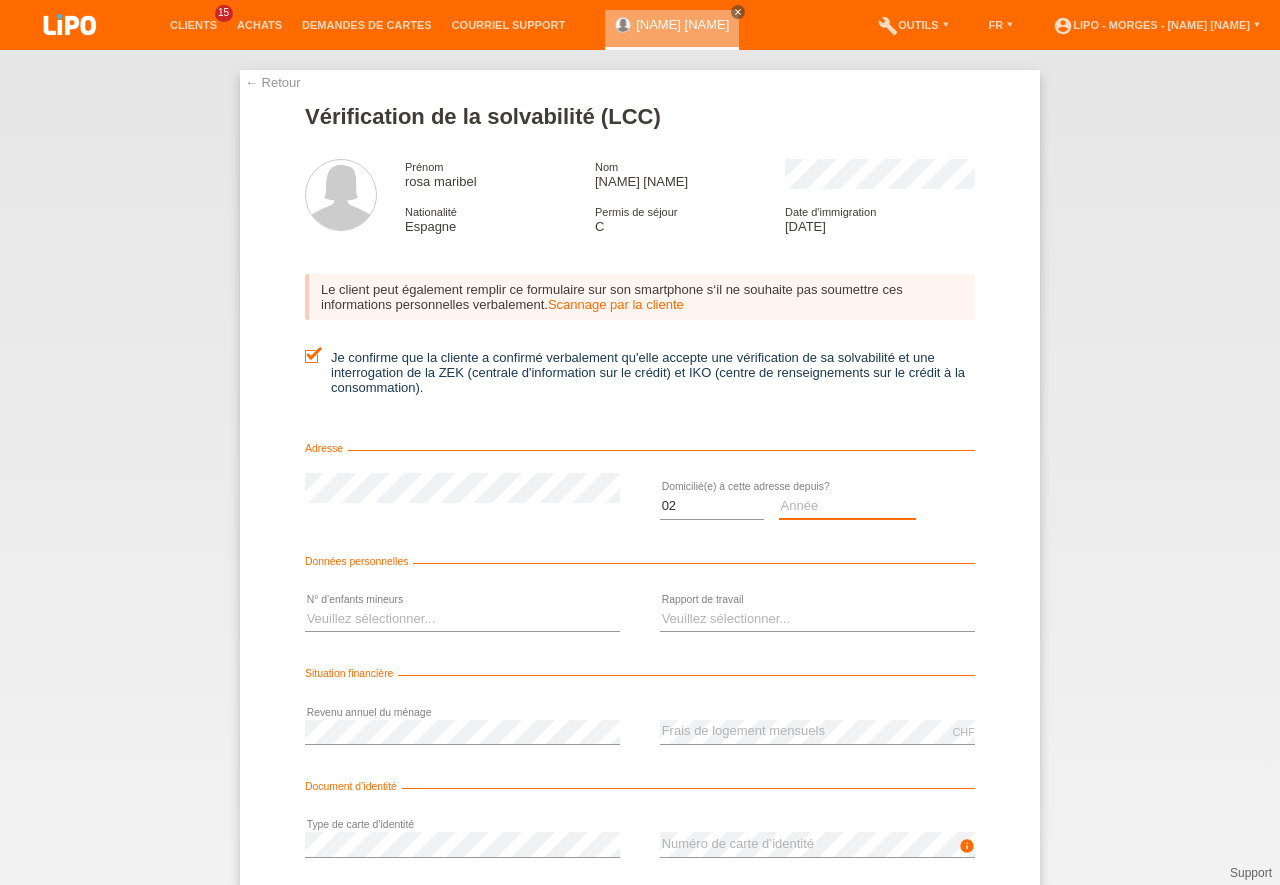 click on "Année
2025
2024
2023
2022
2021
2020
2019
2018
2017
2016 2015 2014 2013 2012 2011 2010 2009 2008 2007 2006 2005 2004 2003" at bounding box center [848, 506] 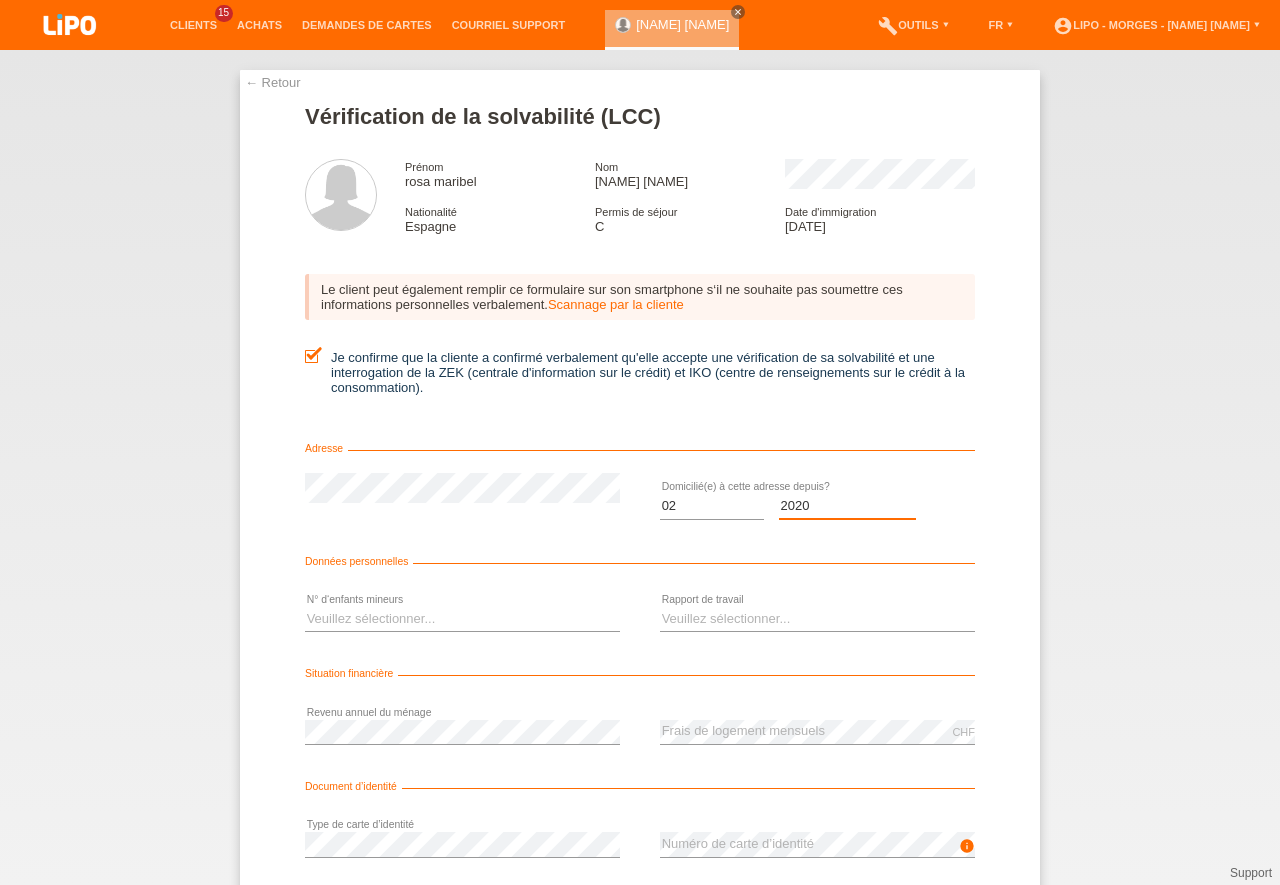click on "2020" at bounding box center [0, 0] 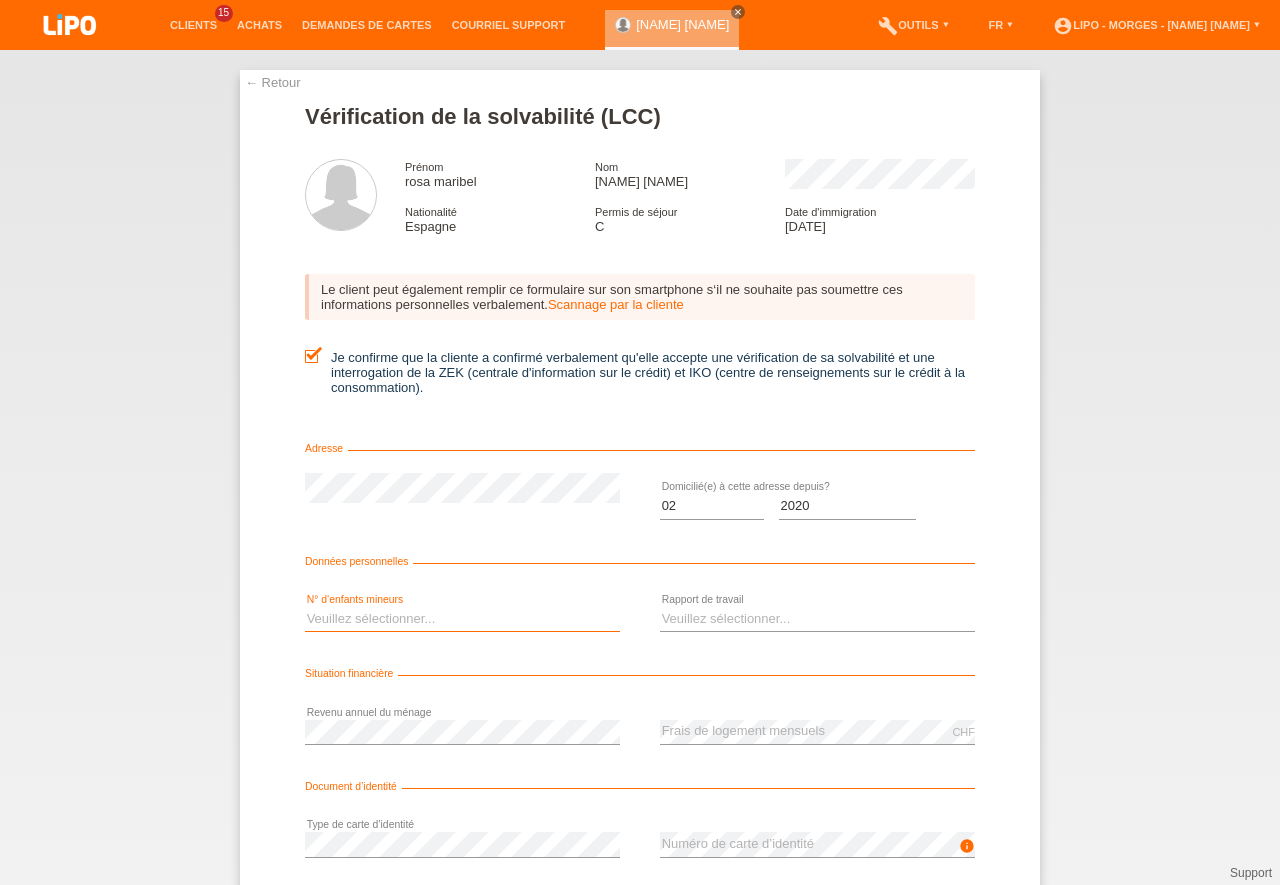 click on "Veuillez sélectionner...
0
1
2
3
4
5
6
7
8
9" at bounding box center (462, 619) 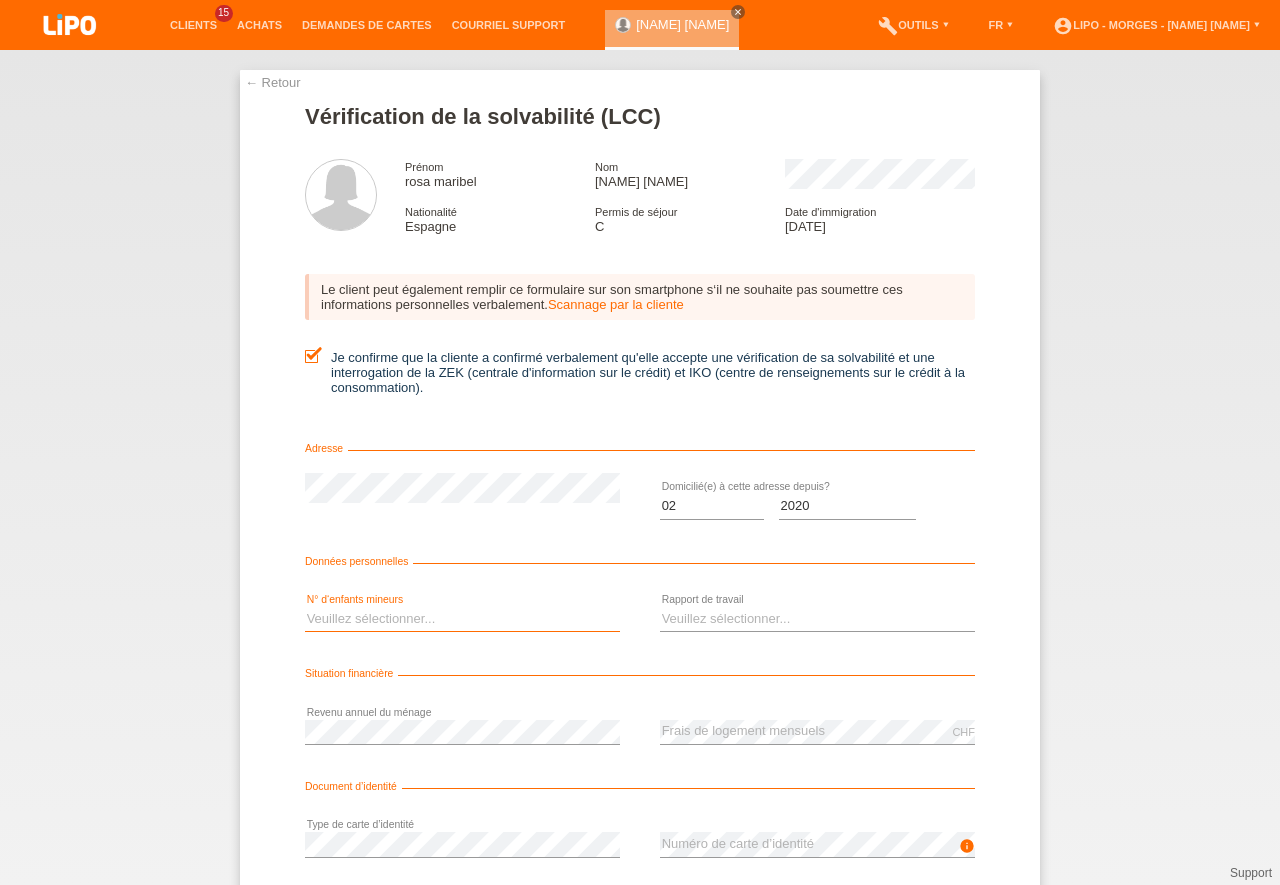 select on "0" 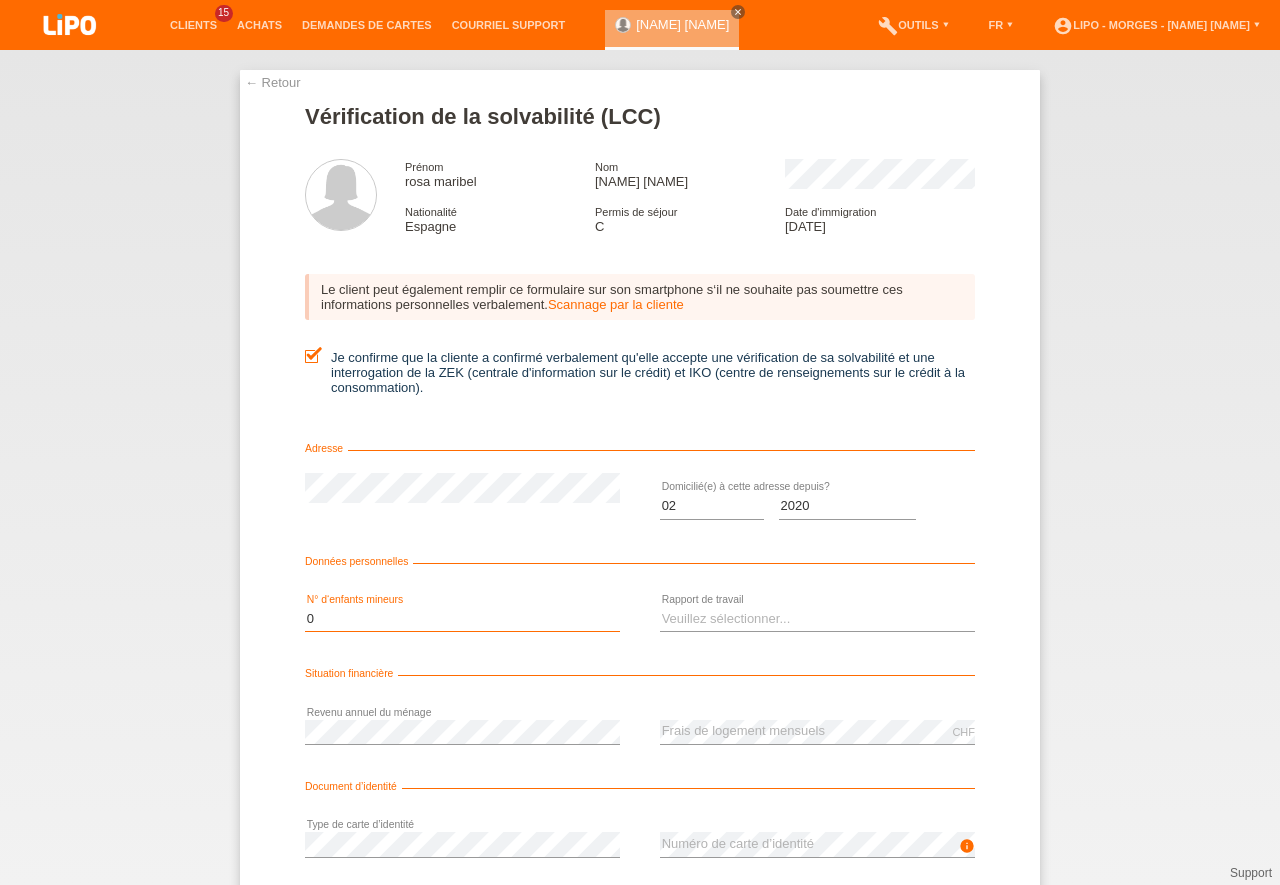 click on "0" at bounding box center (0, 0) 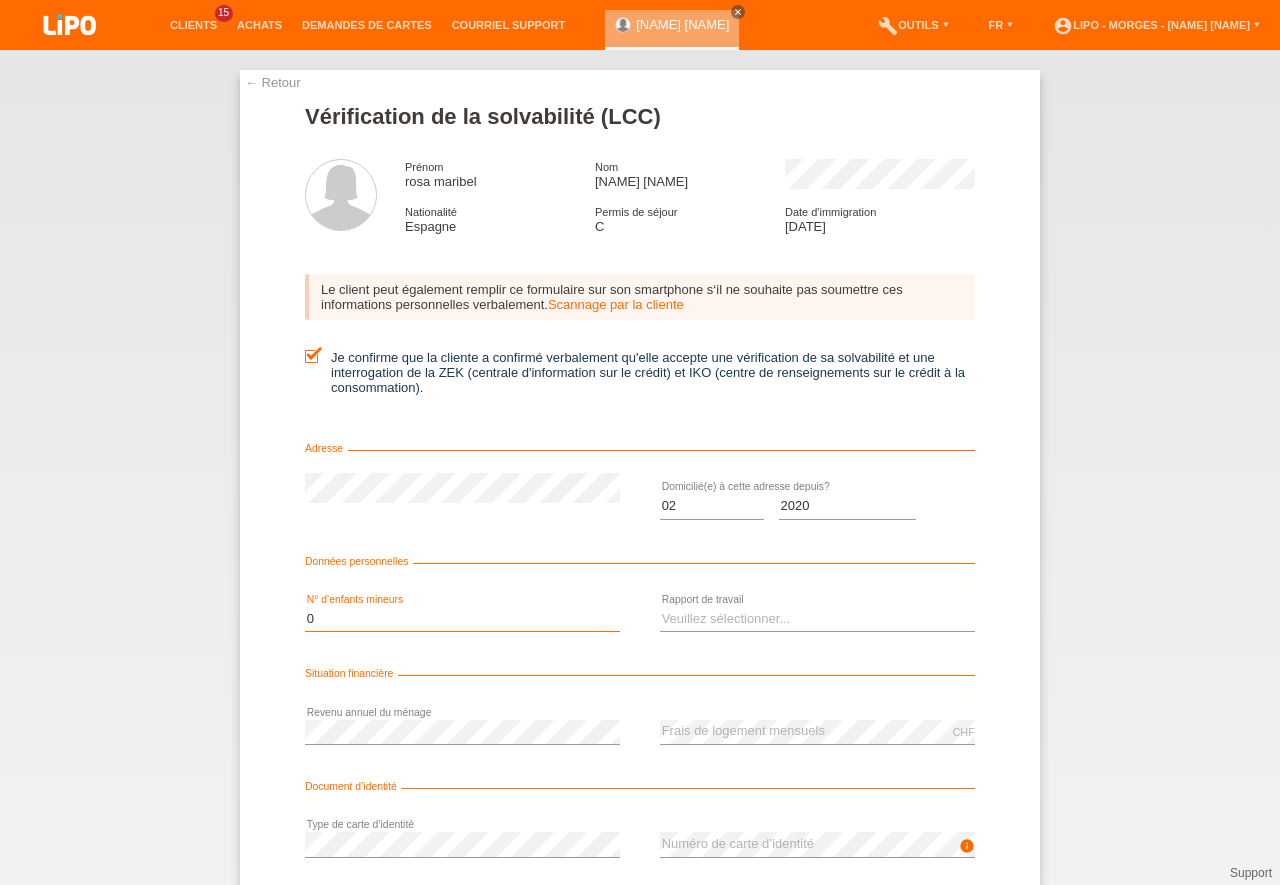 scroll, scrollTop: 0, scrollLeft: 0, axis: both 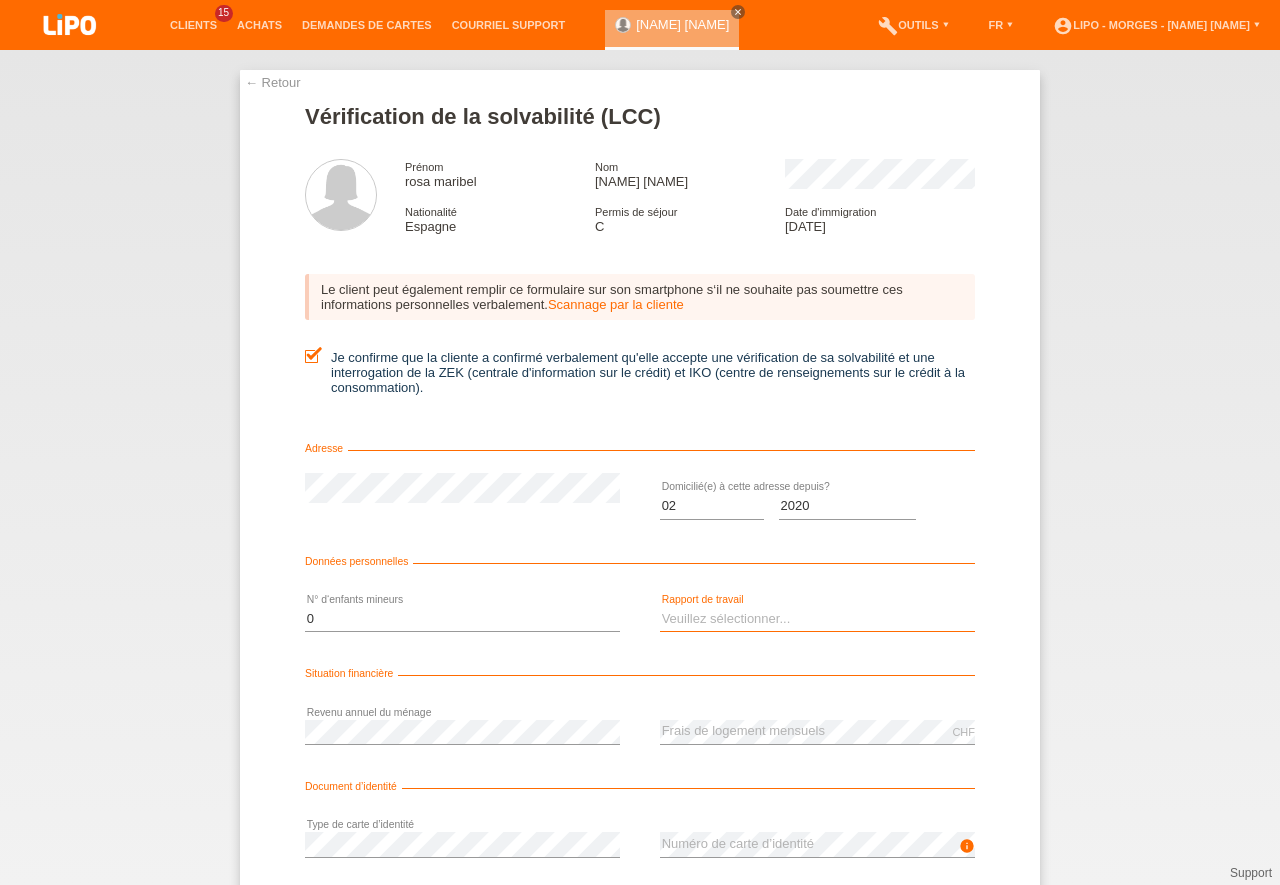 click on "Veuillez sélectionner...
A durée indéterminée
A durée déterminée
Apprenti/étudiant
Retraité(e)
Sans activité lucrative
Femme/homme au foyer
Indépendant(e)" at bounding box center [817, 619] 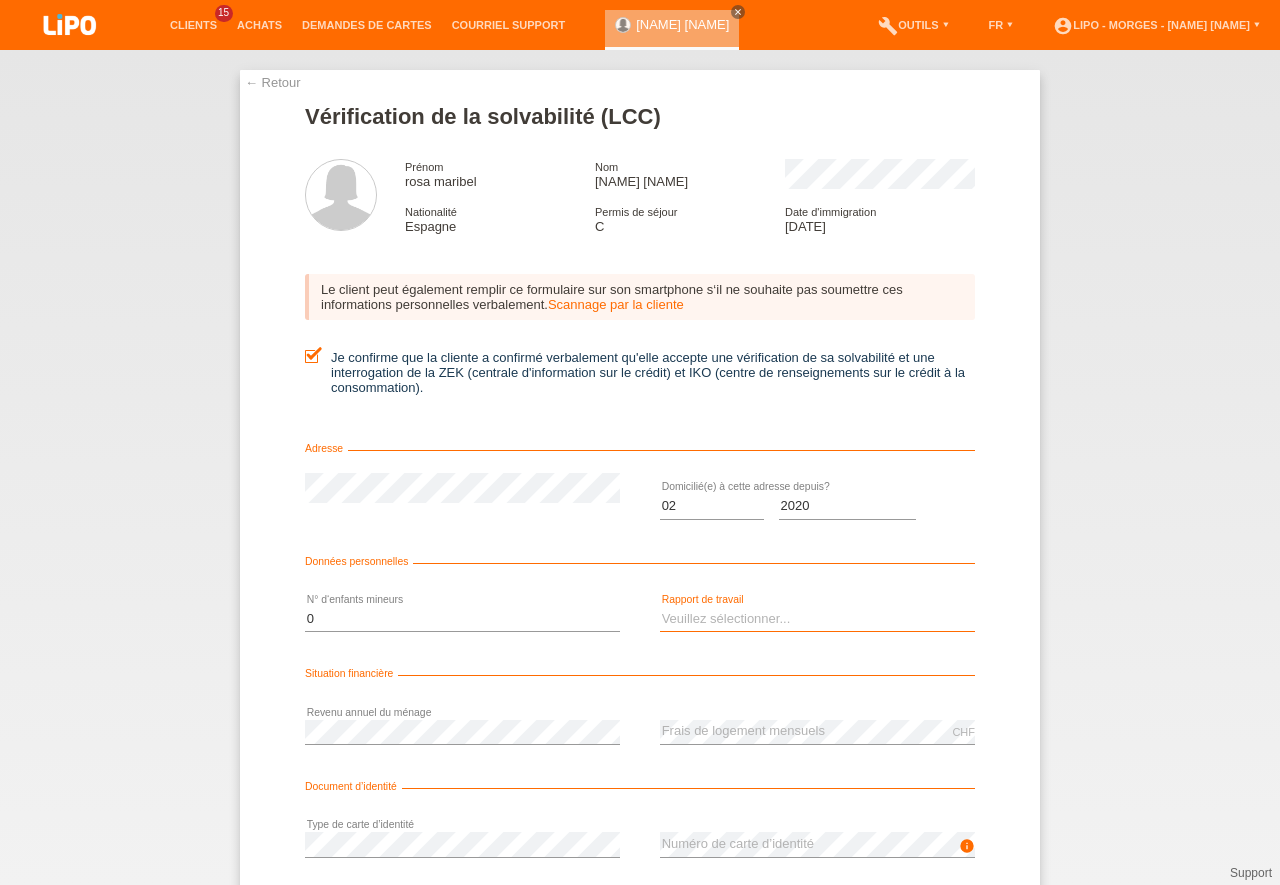 select on "UNLIMITED" 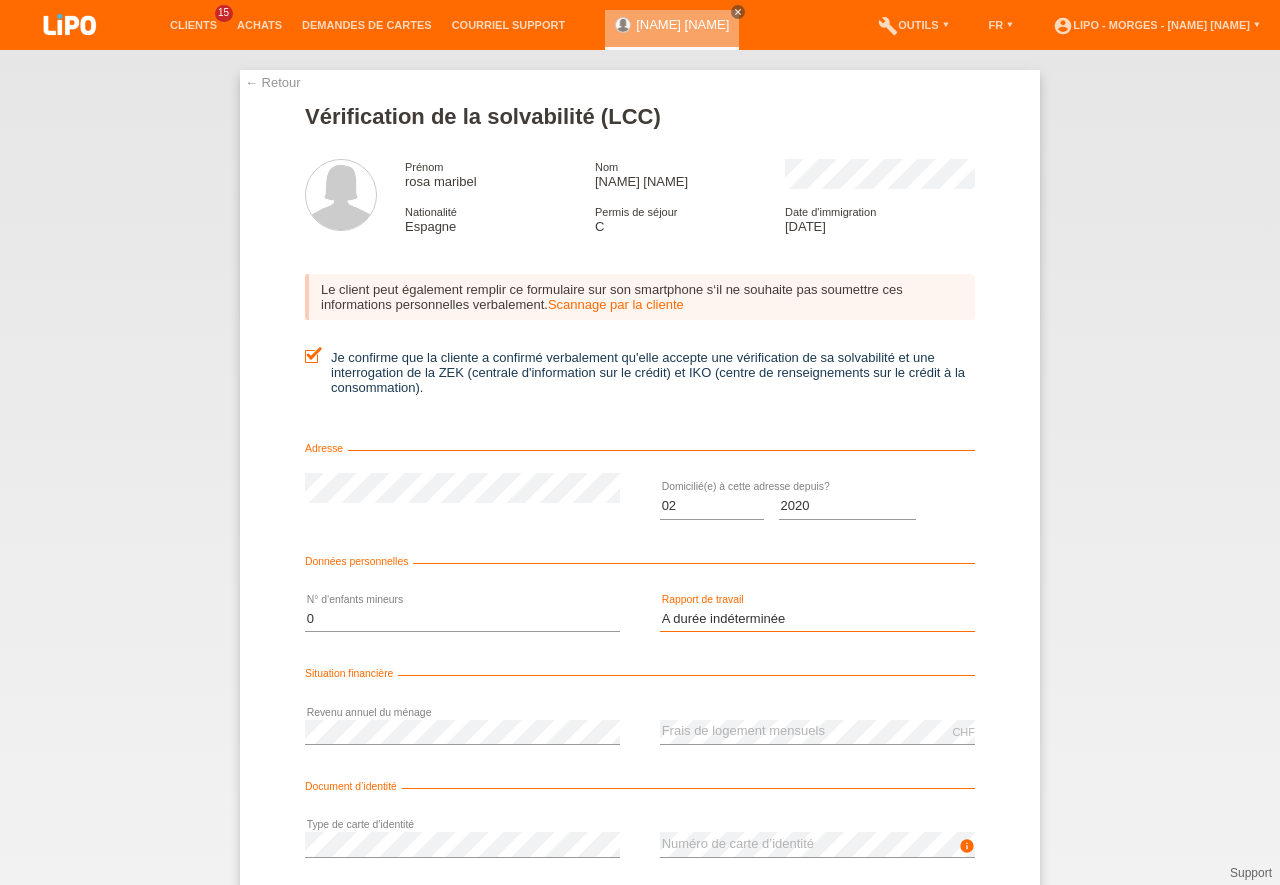 click on "A durée indéterminée" at bounding box center (0, 0) 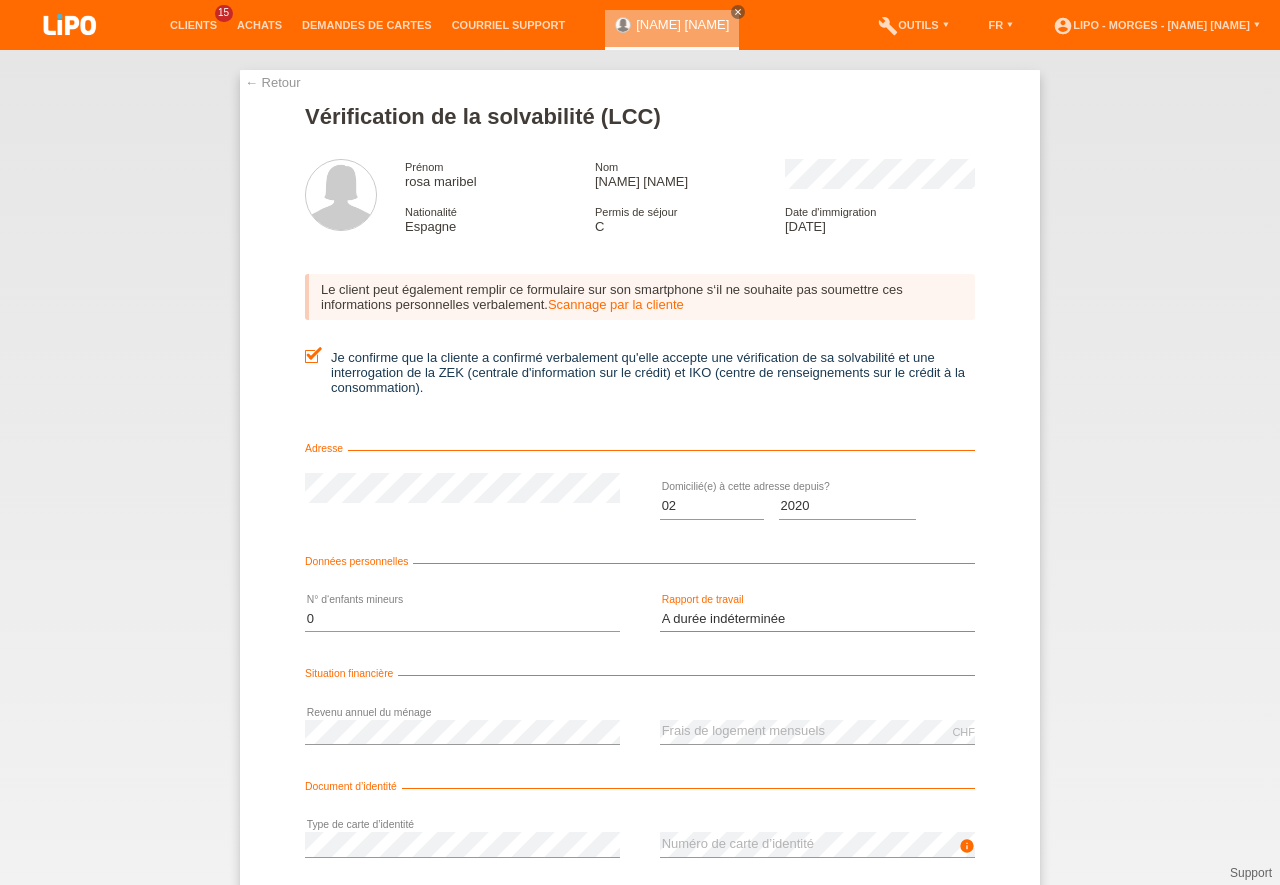 scroll, scrollTop: 0, scrollLeft: 0, axis: both 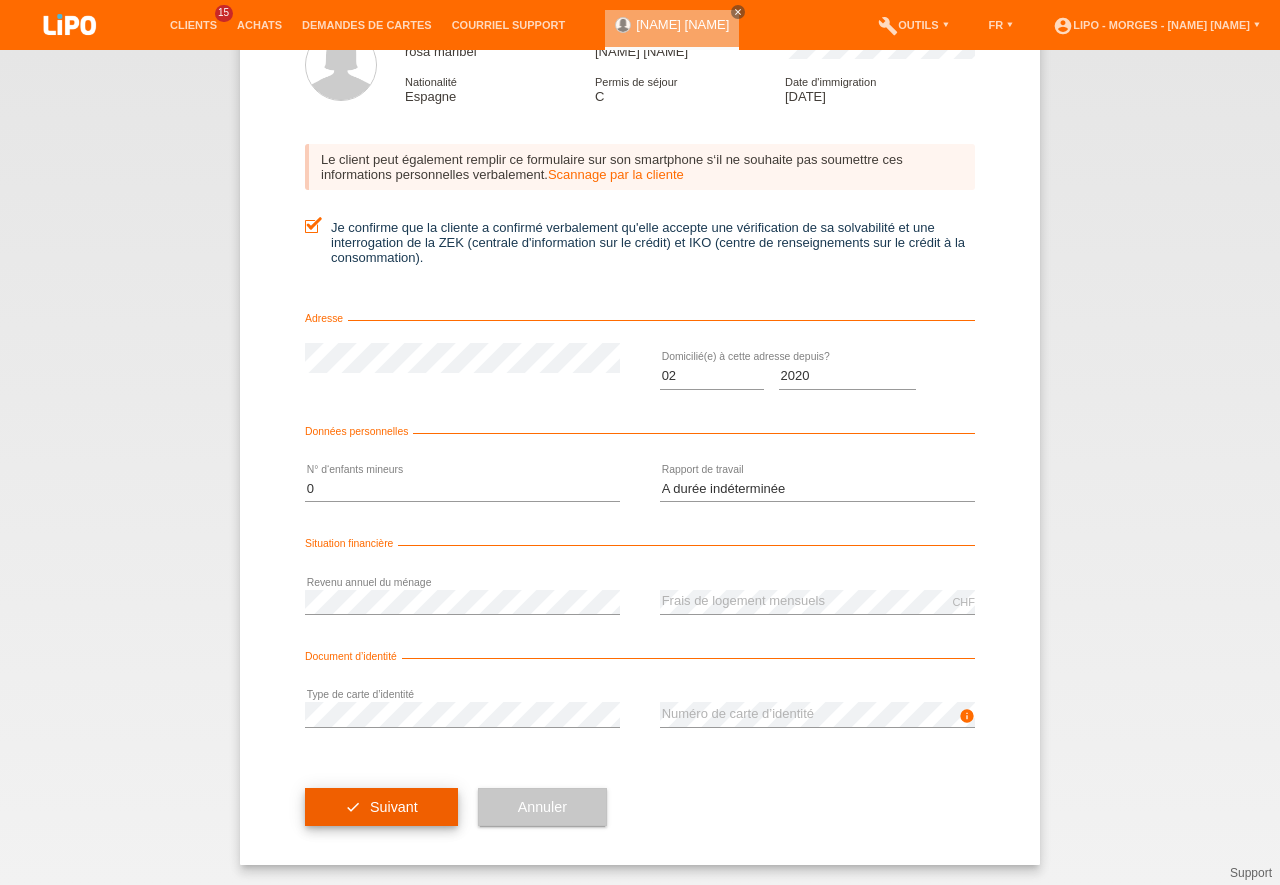 click on "check   Suivant" at bounding box center (381, 807) 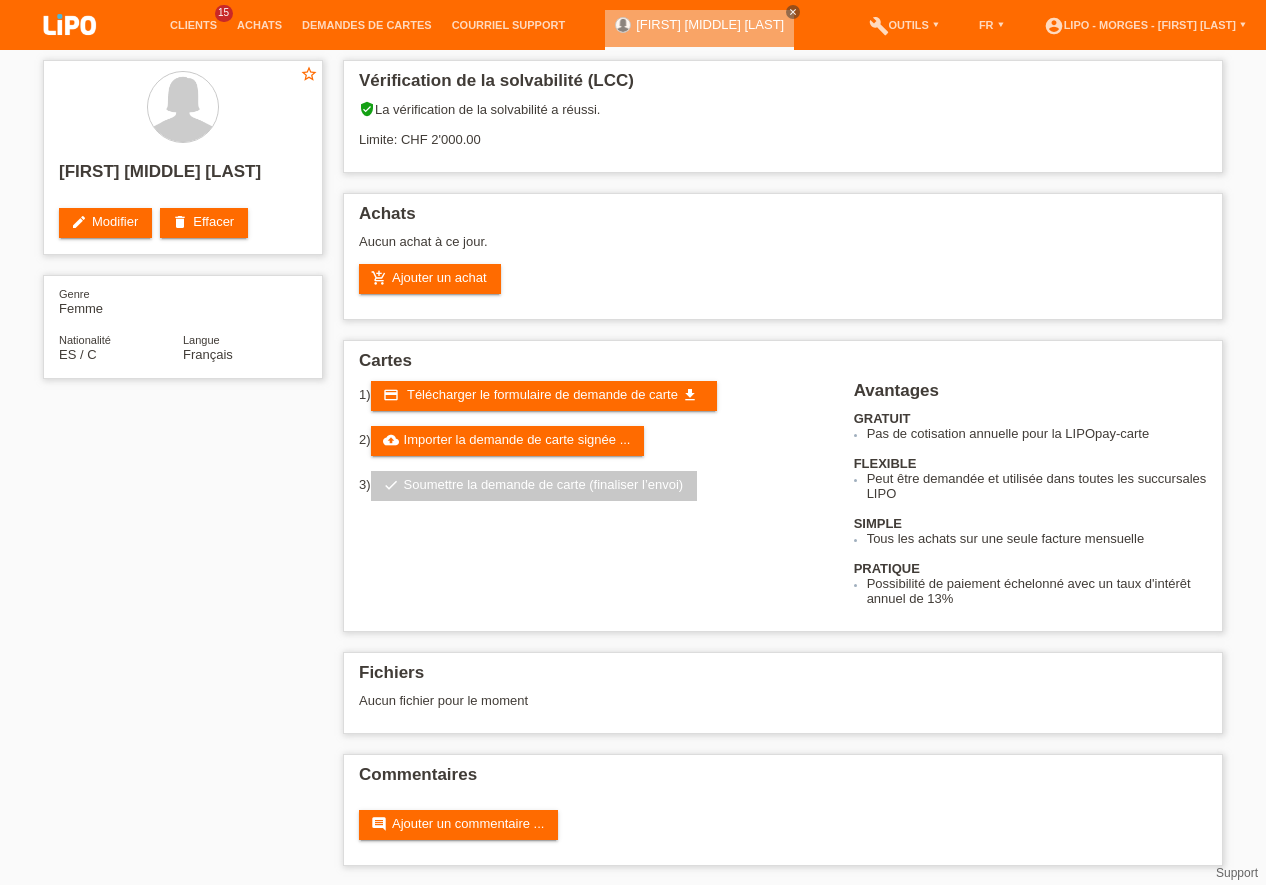 scroll, scrollTop: 0, scrollLeft: 0, axis: both 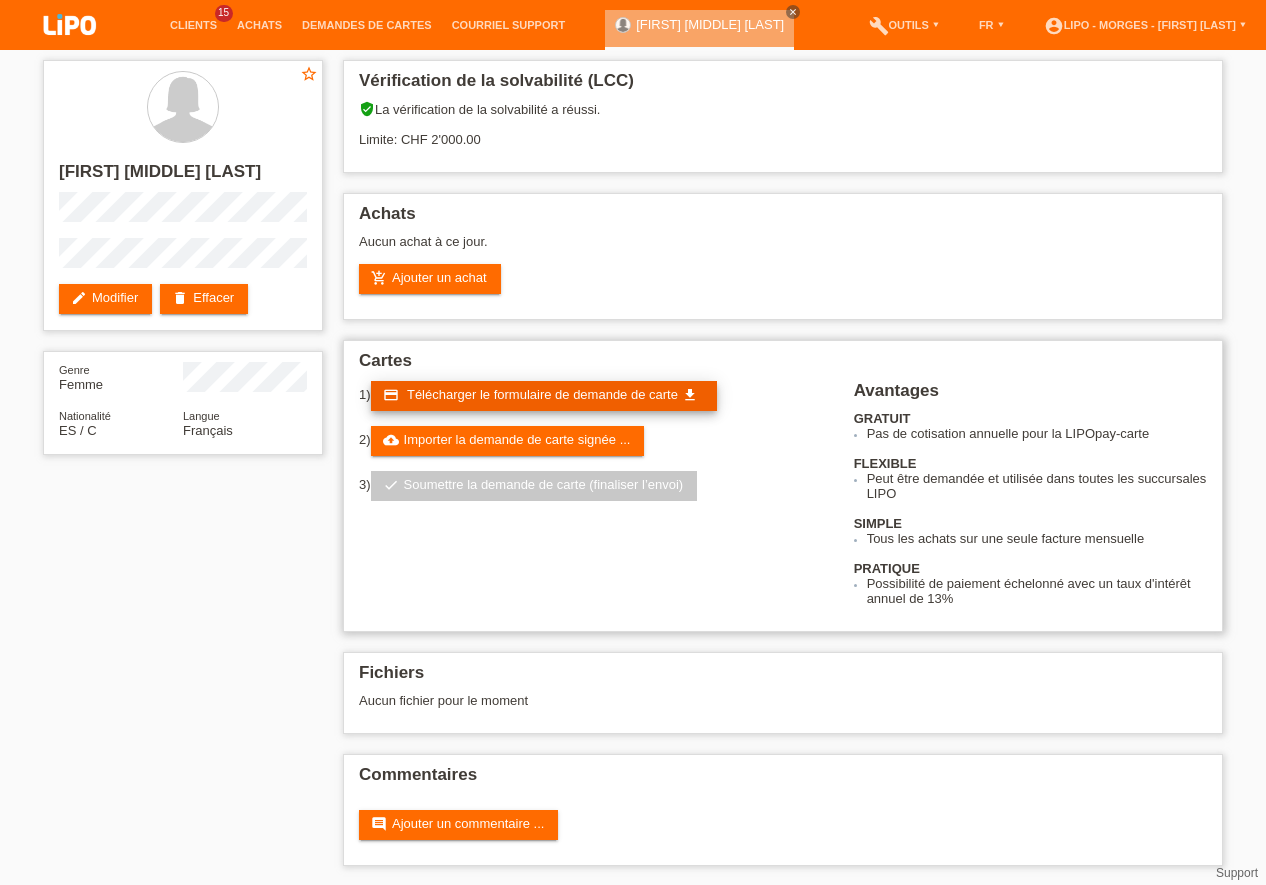 click on "Télécharger le formulaire de demande de carte" at bounding box center [542, 394] 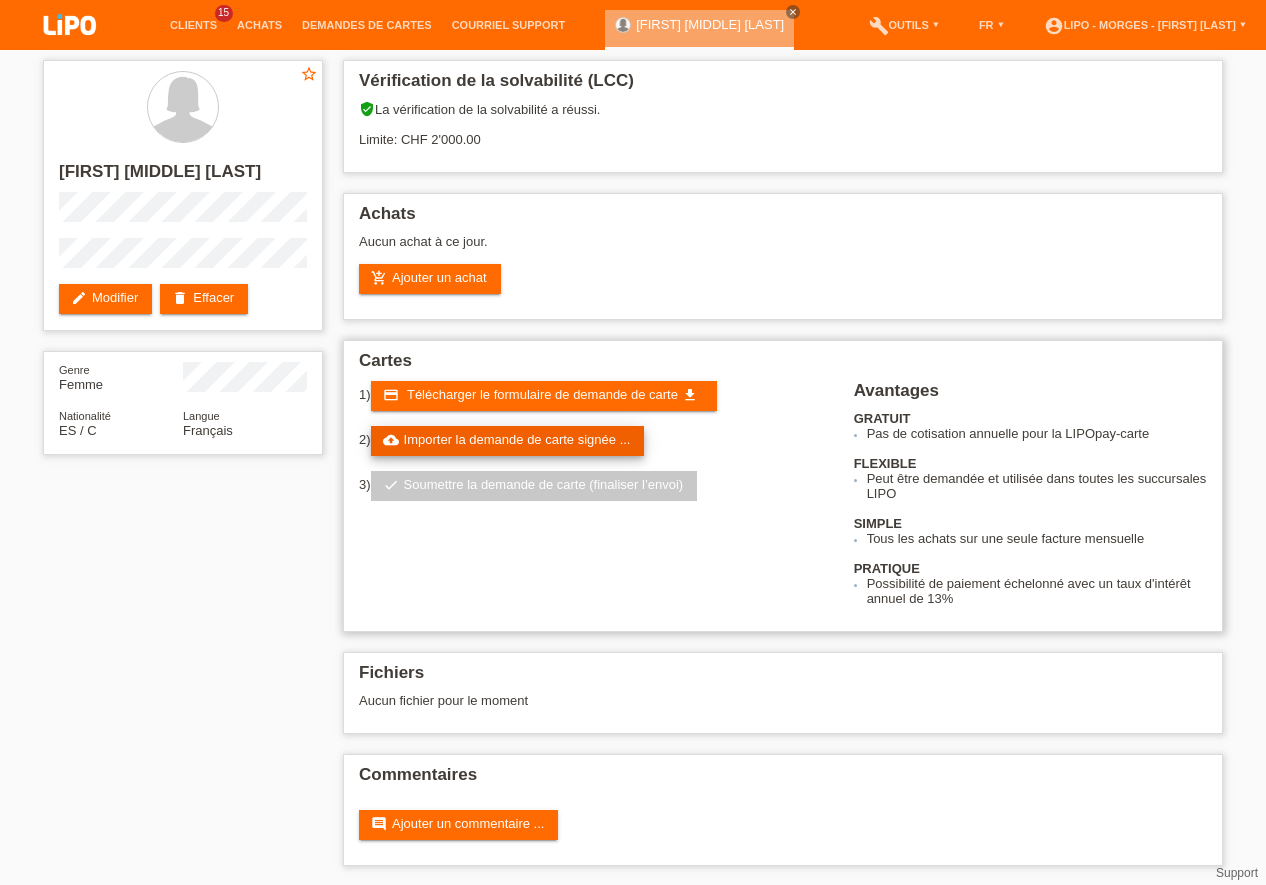 click on "cloud_upload  Importer la demande de carte signée ..." at bounding box center (508, 441) 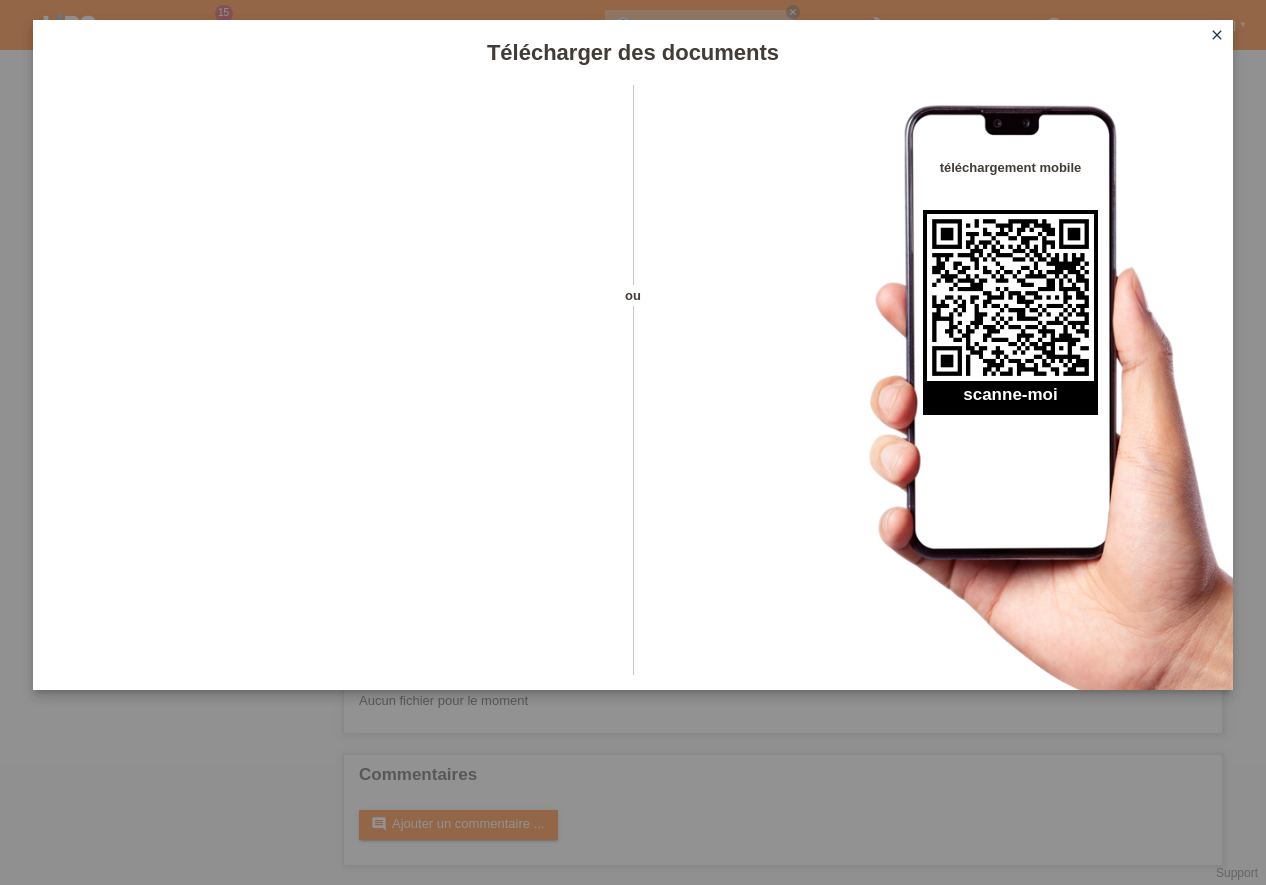 click on "close" at bounding box center (1217, 36) 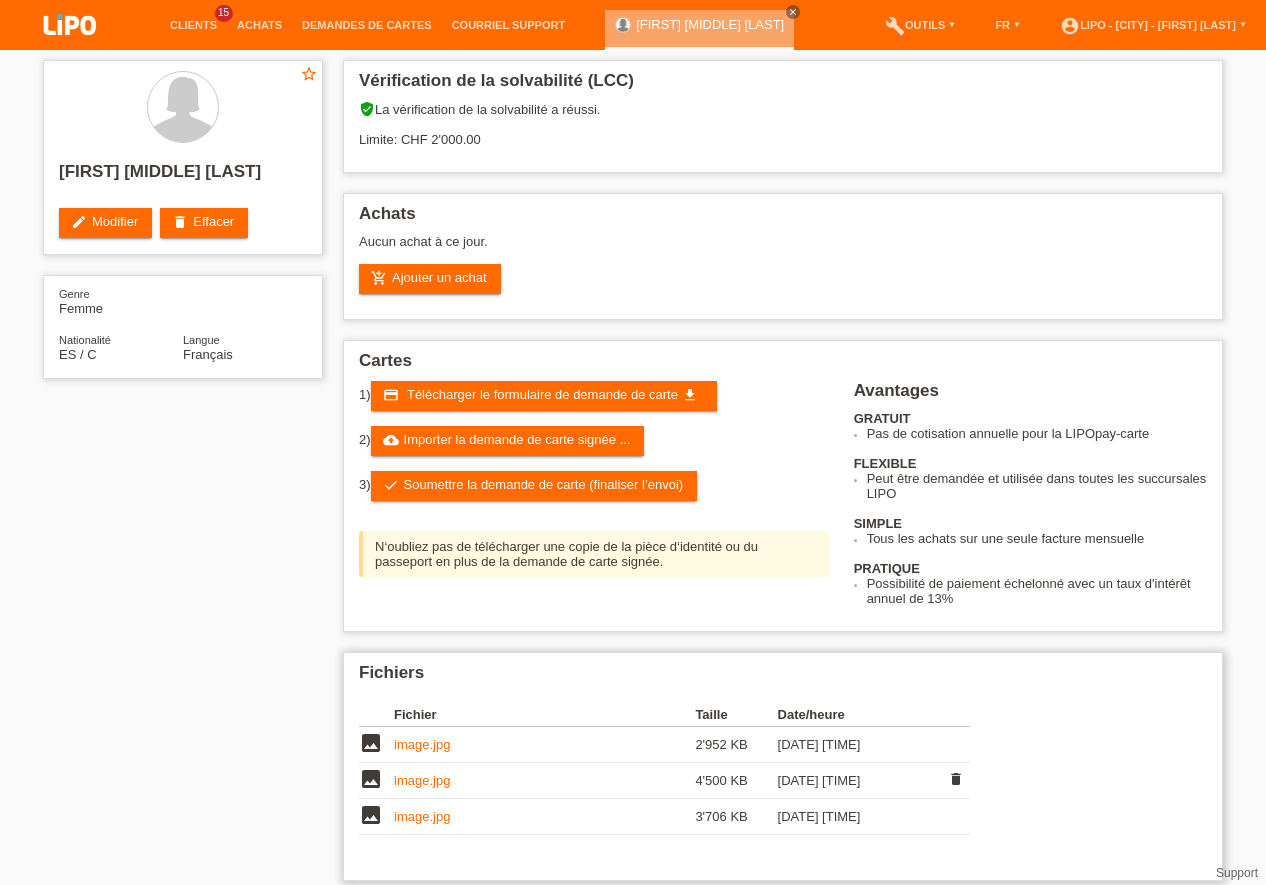 scroll, scrollTop: 0, scrollLeft: 0, axis: both 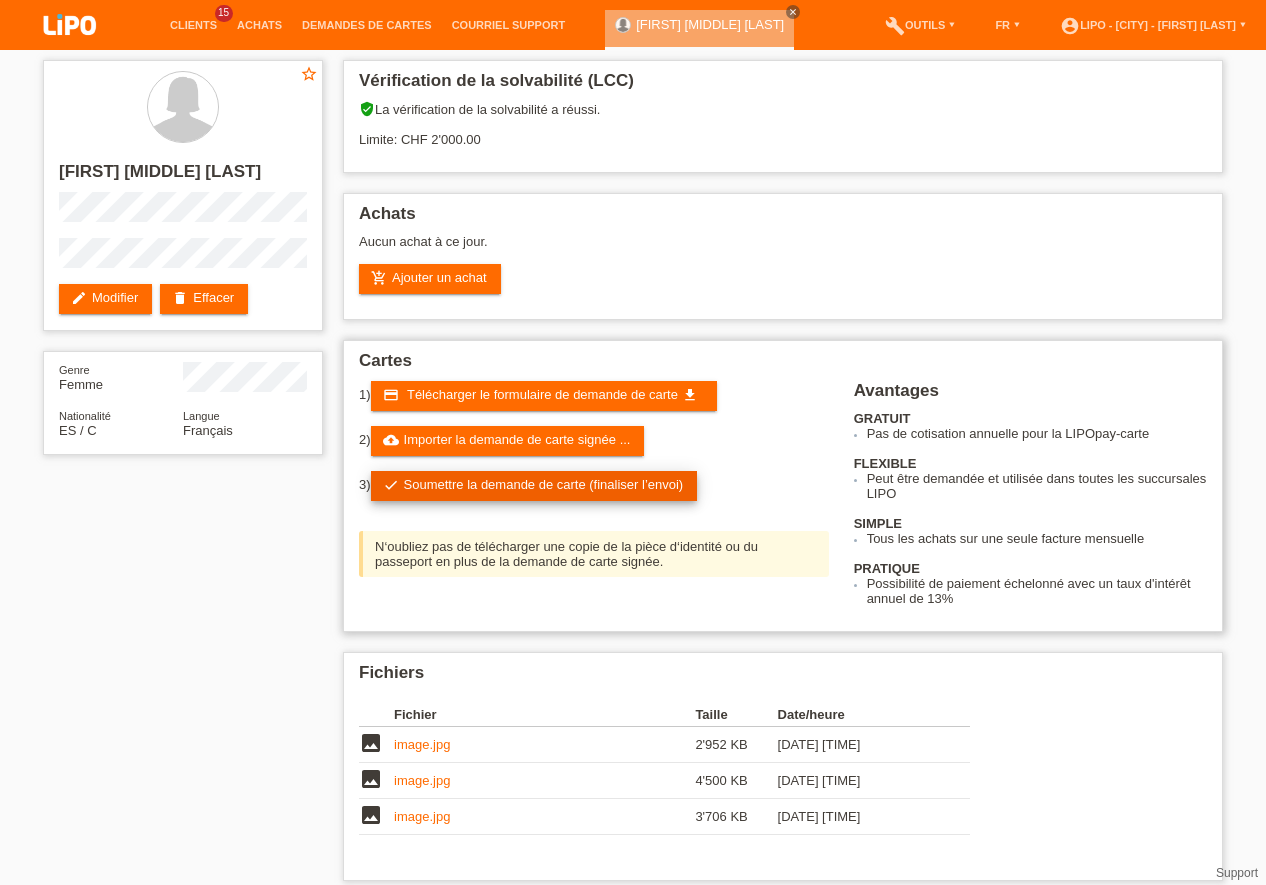 click on "check  Soumettre la demande de carte (finaliser l’envoi)" at bounding box center [534, 486] 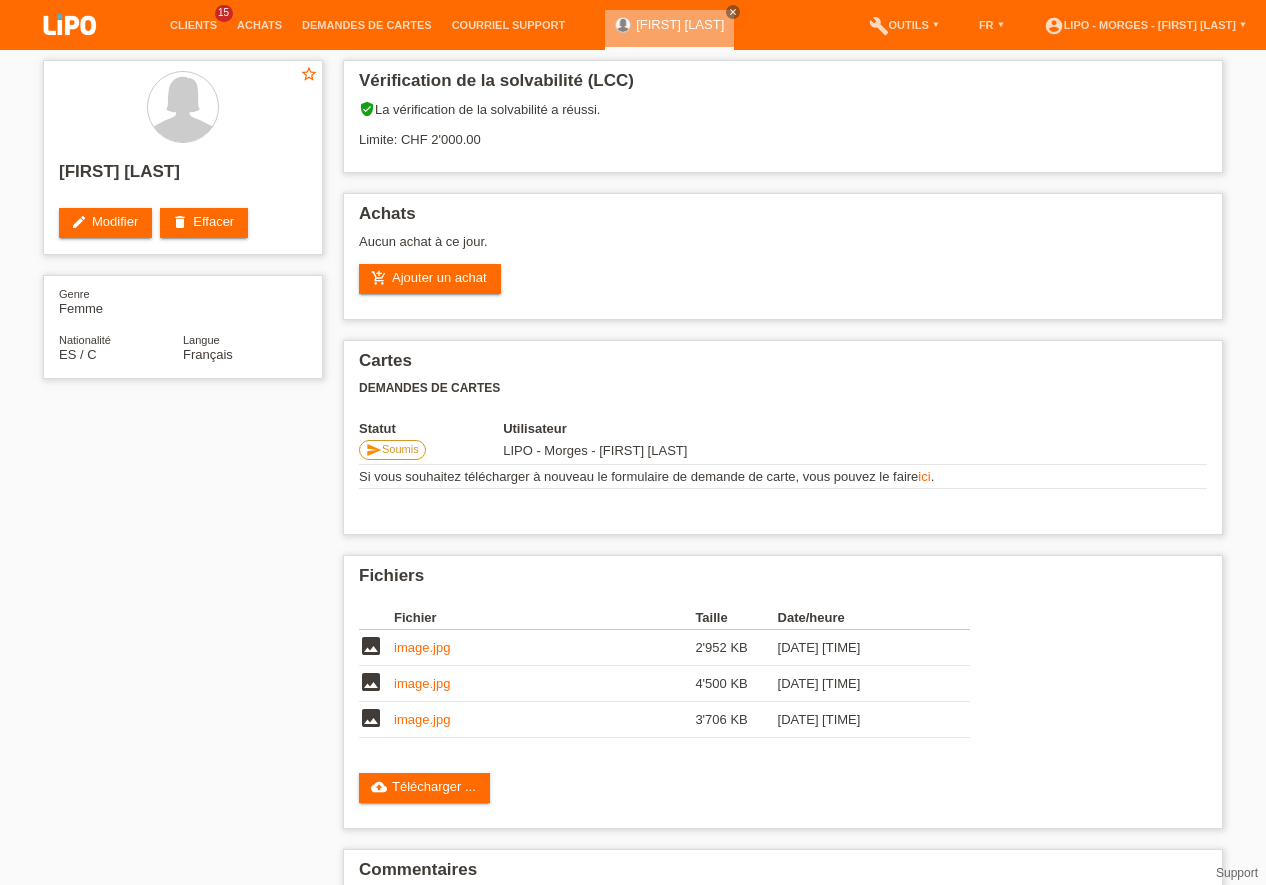 scroll, scrollTop: 0, scrollLeft: 0, axis: both 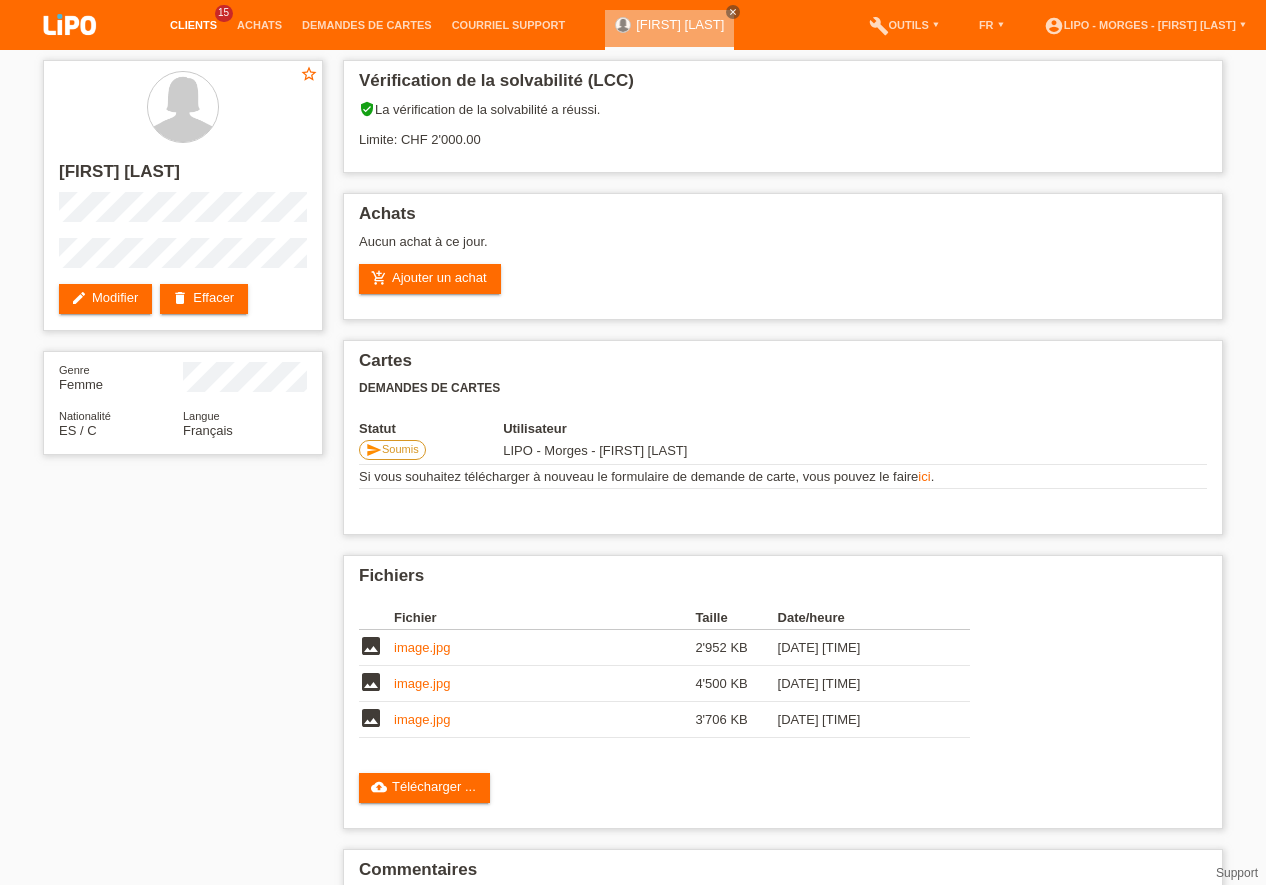 click on "Clients" at bounding box center (193, 25) 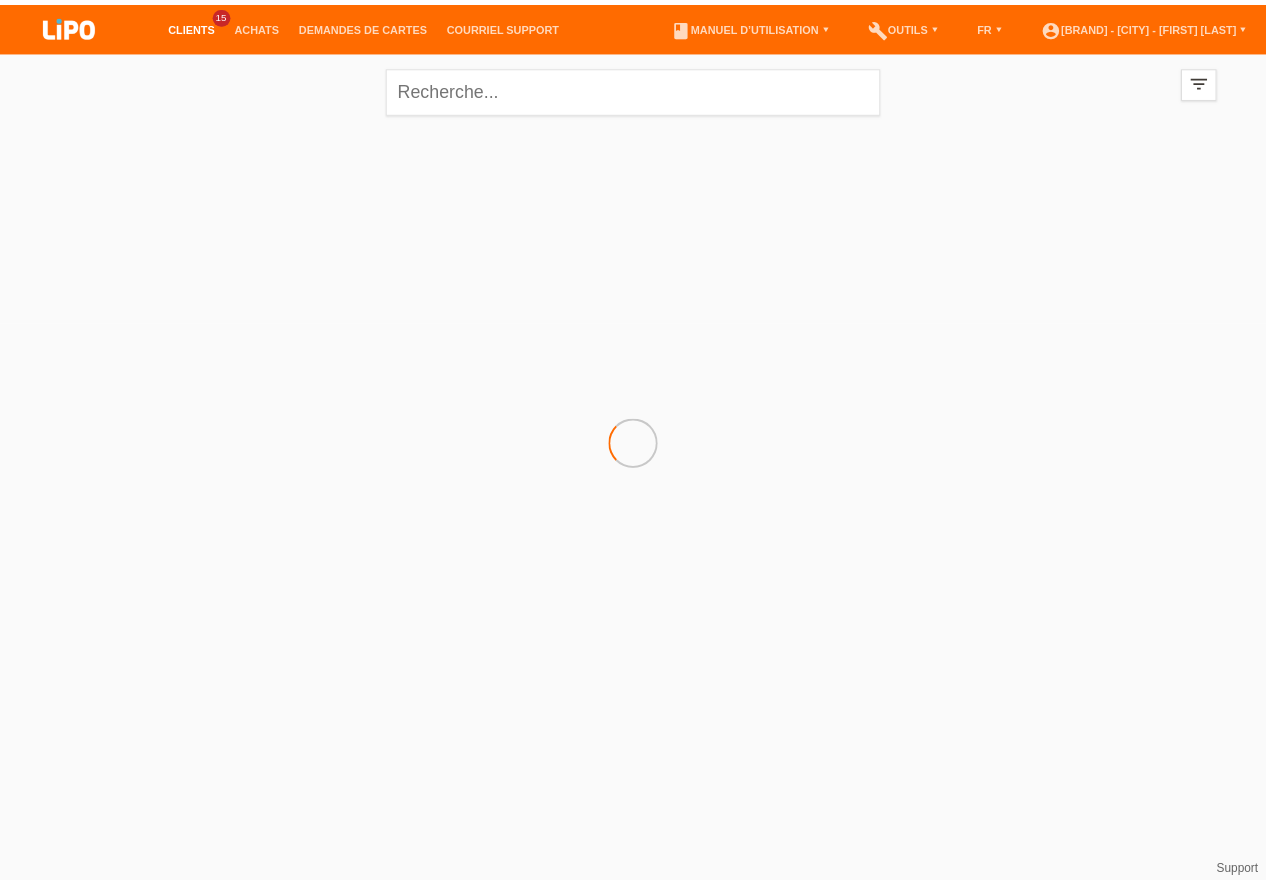 scroll, scrollTop: 0, scrollLeft: 0, axis: both 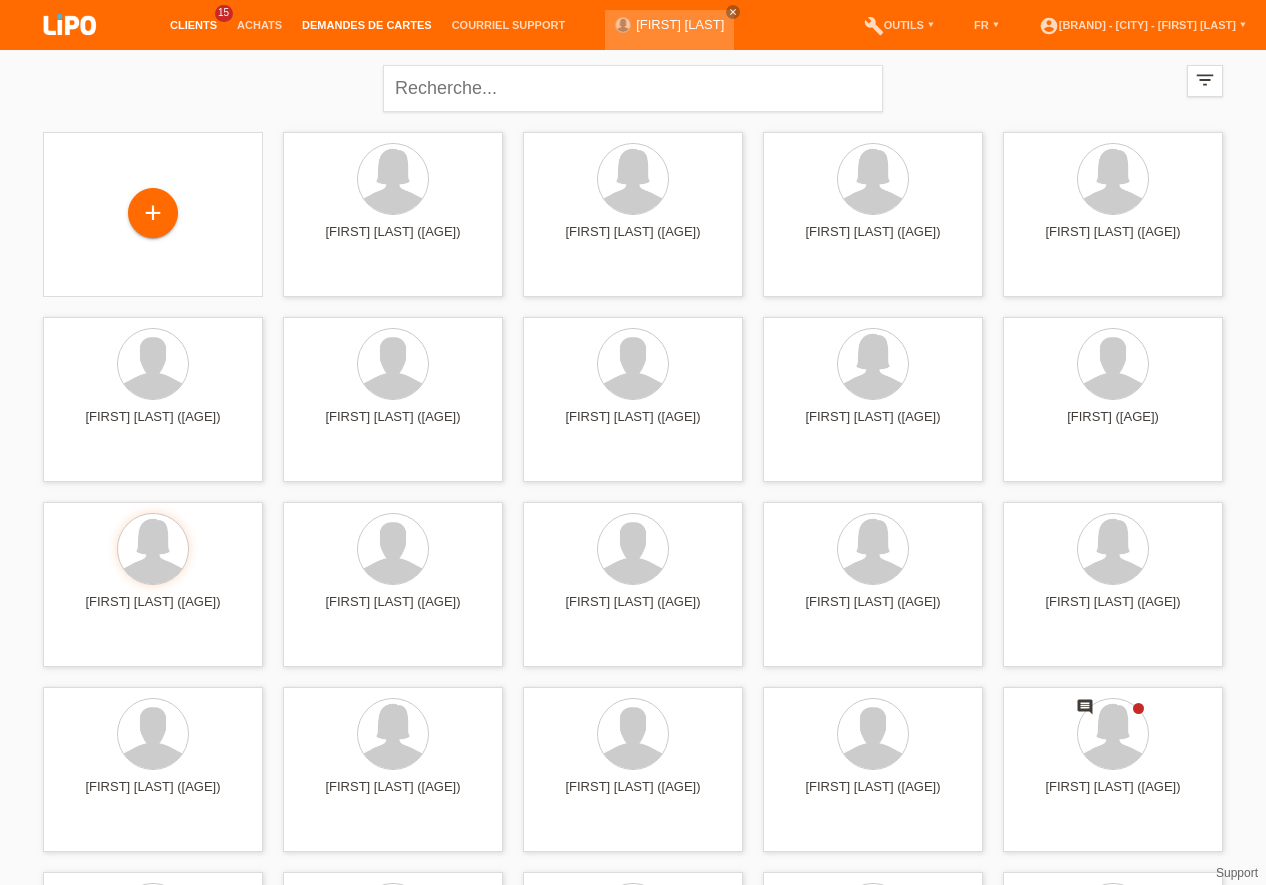 click on "Demandes de cartes" at bounding box center [367, 25] 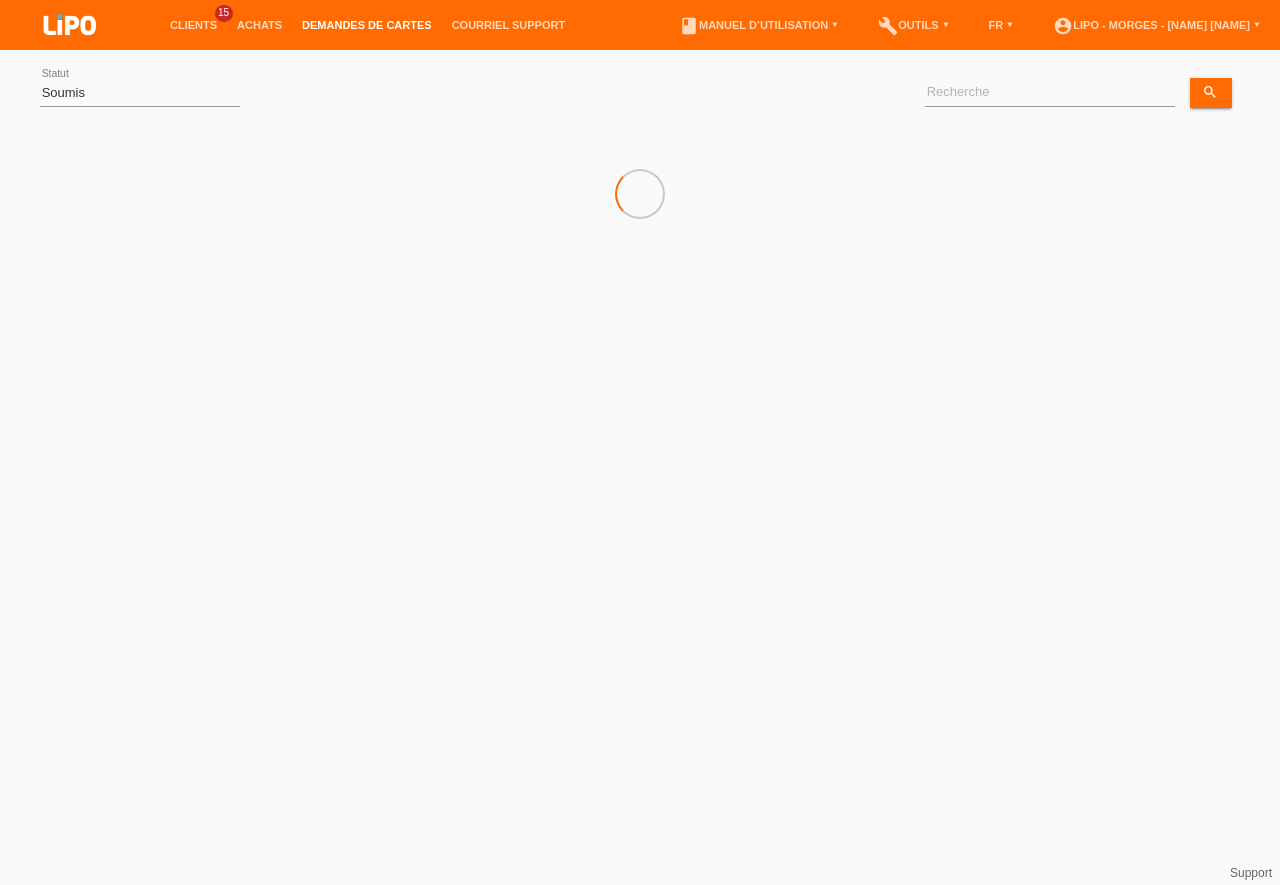 scroll, scrollTop: 0, scrollLeft: 0, axis: both 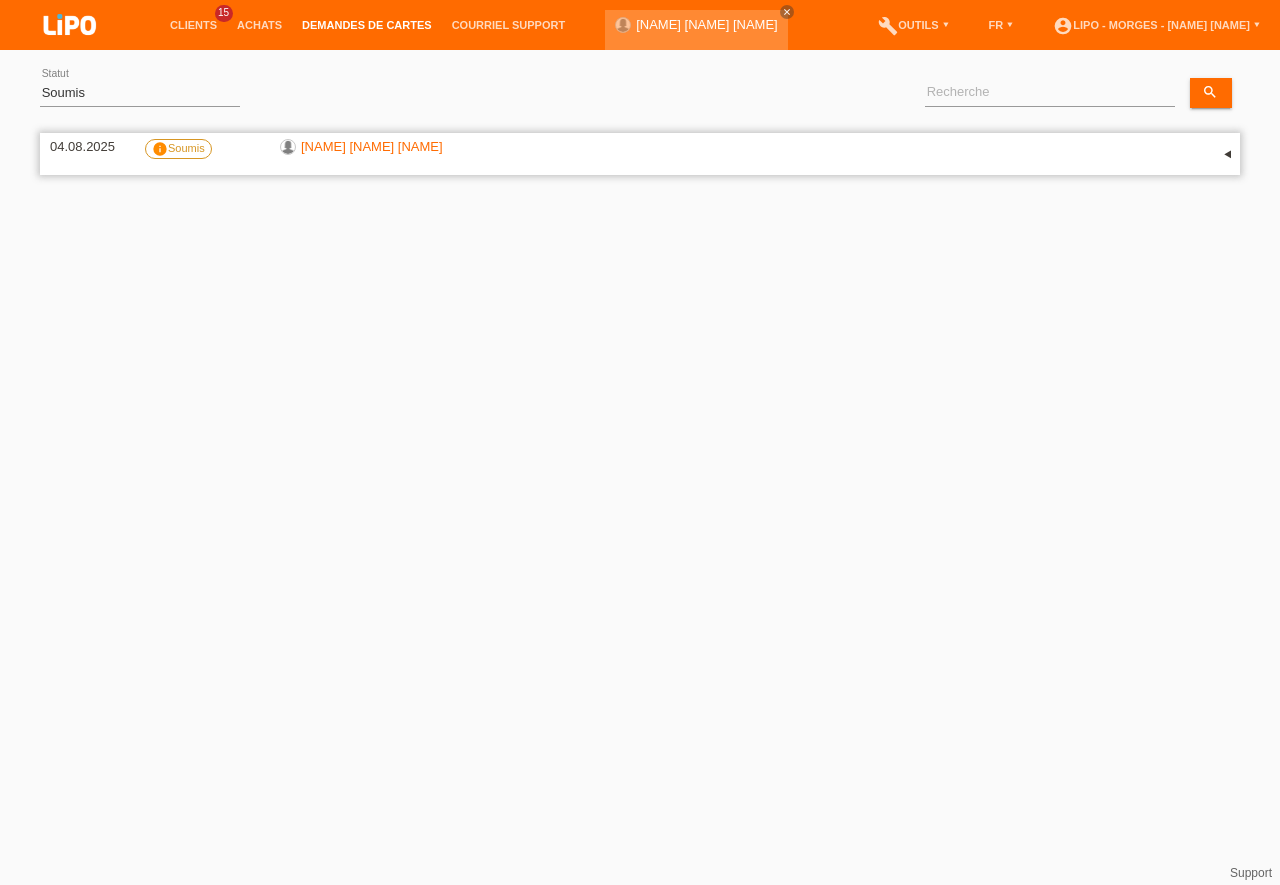 click on "info" at bounding box center (160, 149) 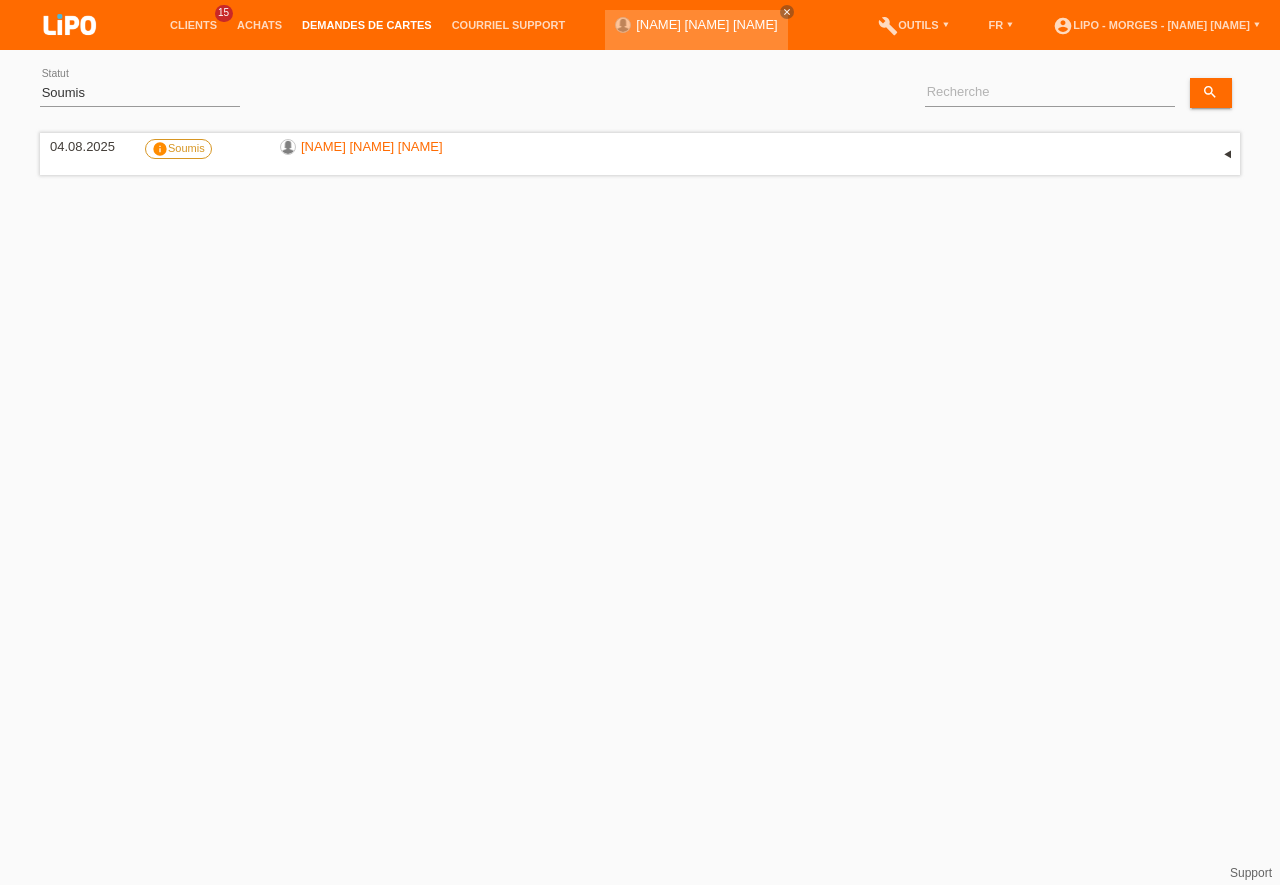 click on "Demandes de cartes" at bounding box center [367, 25] 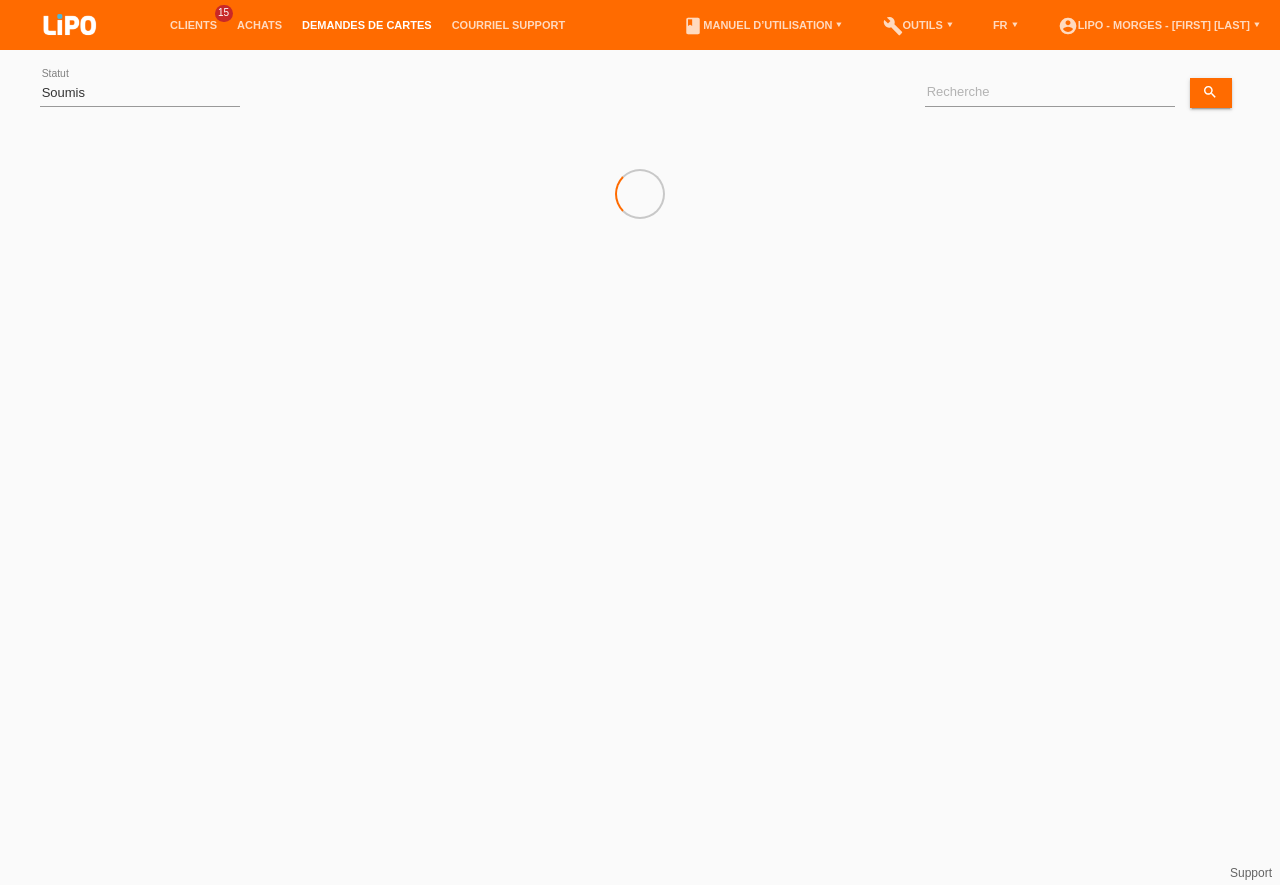 scroll, scrollTop: 0, scrollLeft: 0, axis: both 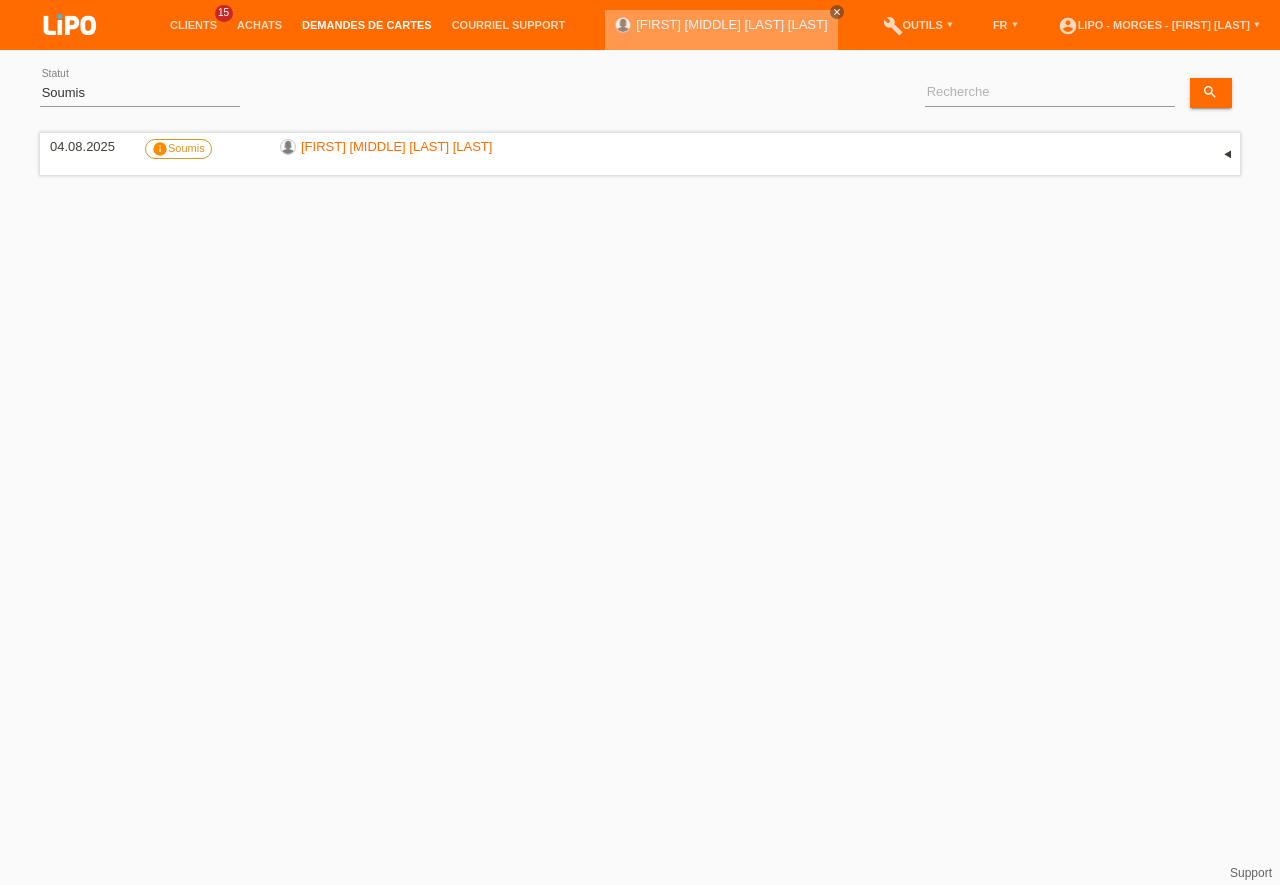 click on "close" at bounding box center (837, 12) 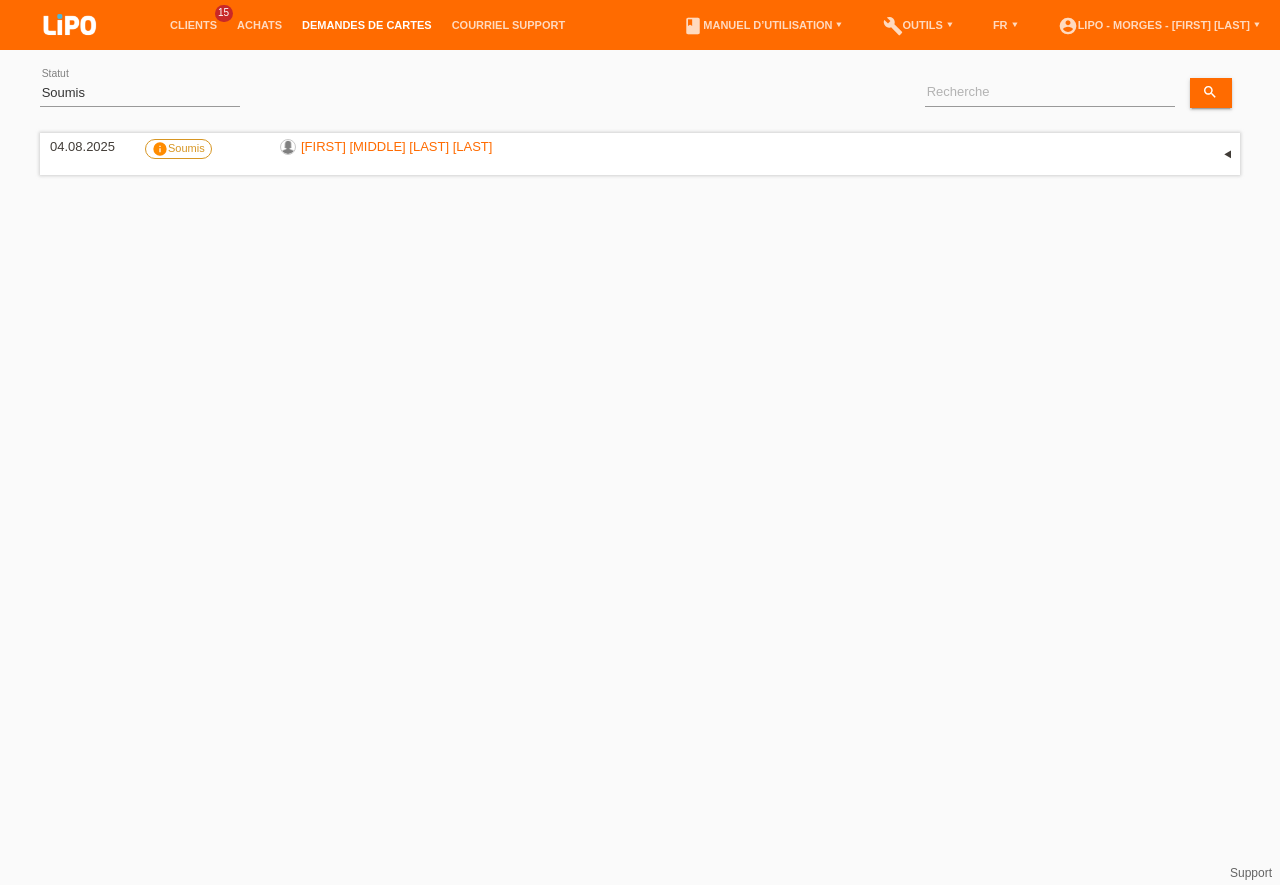click on "Demandes de cartes" at bounding box center [367, 25] 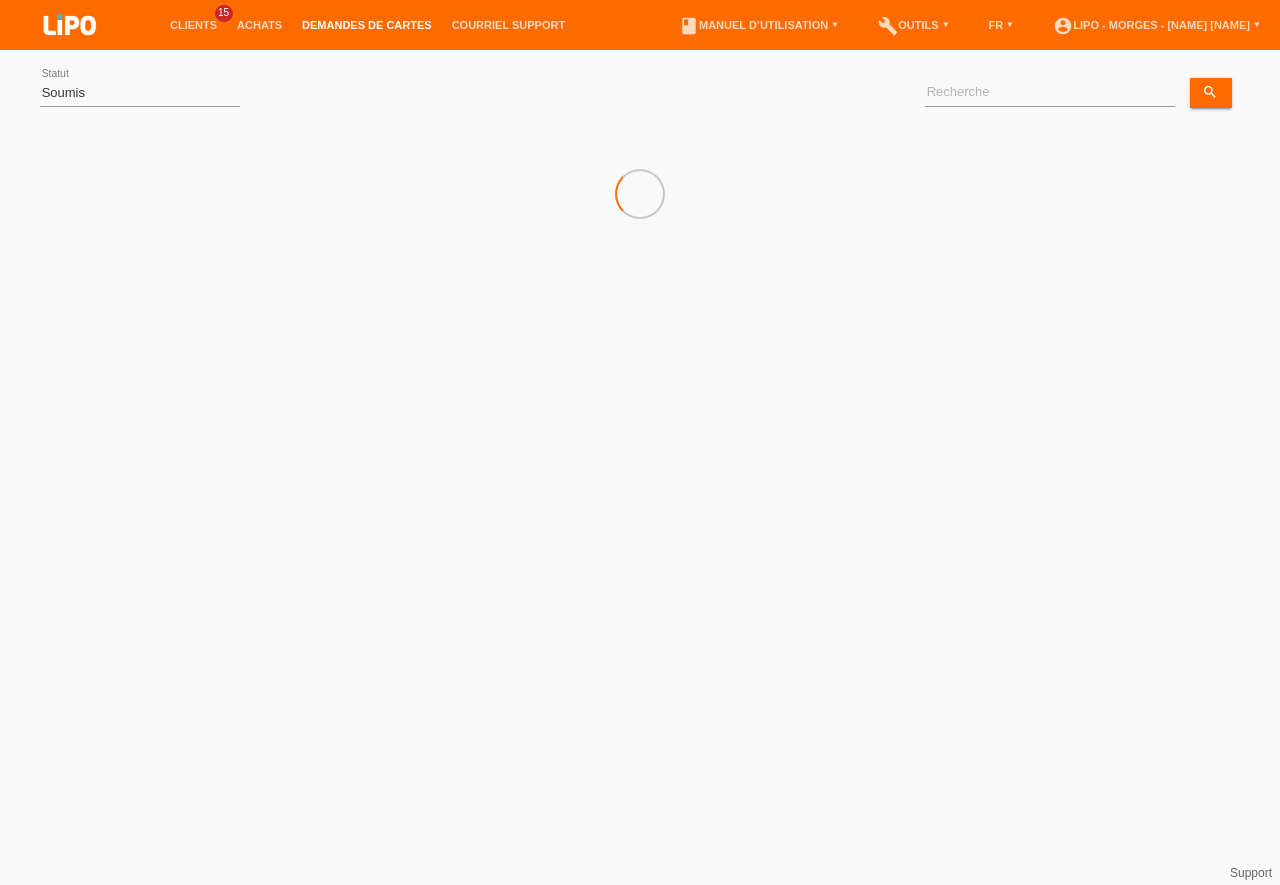 scroll, scrollTop: 0, scrollLeft: 0, axis: both 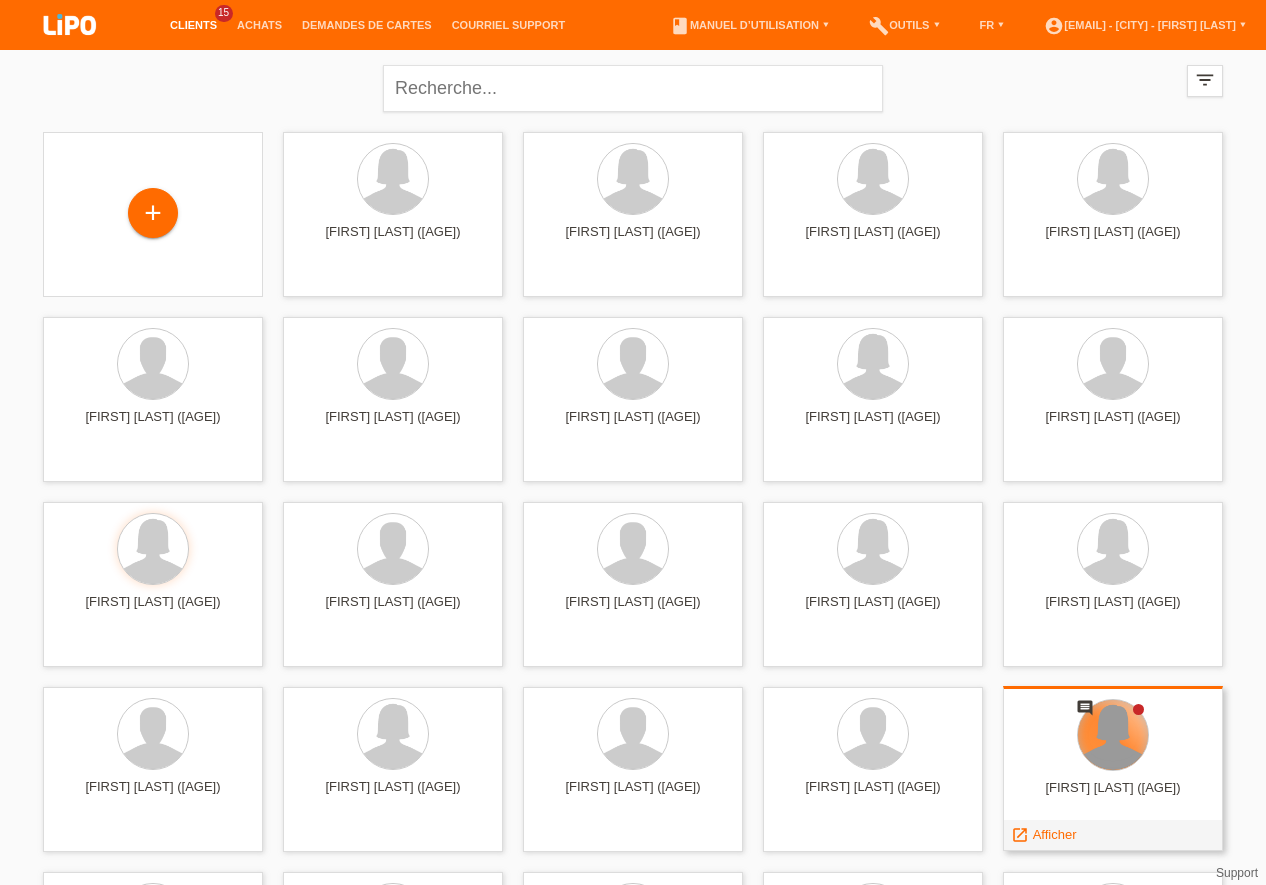 click at bounding box center (1113, 735) 